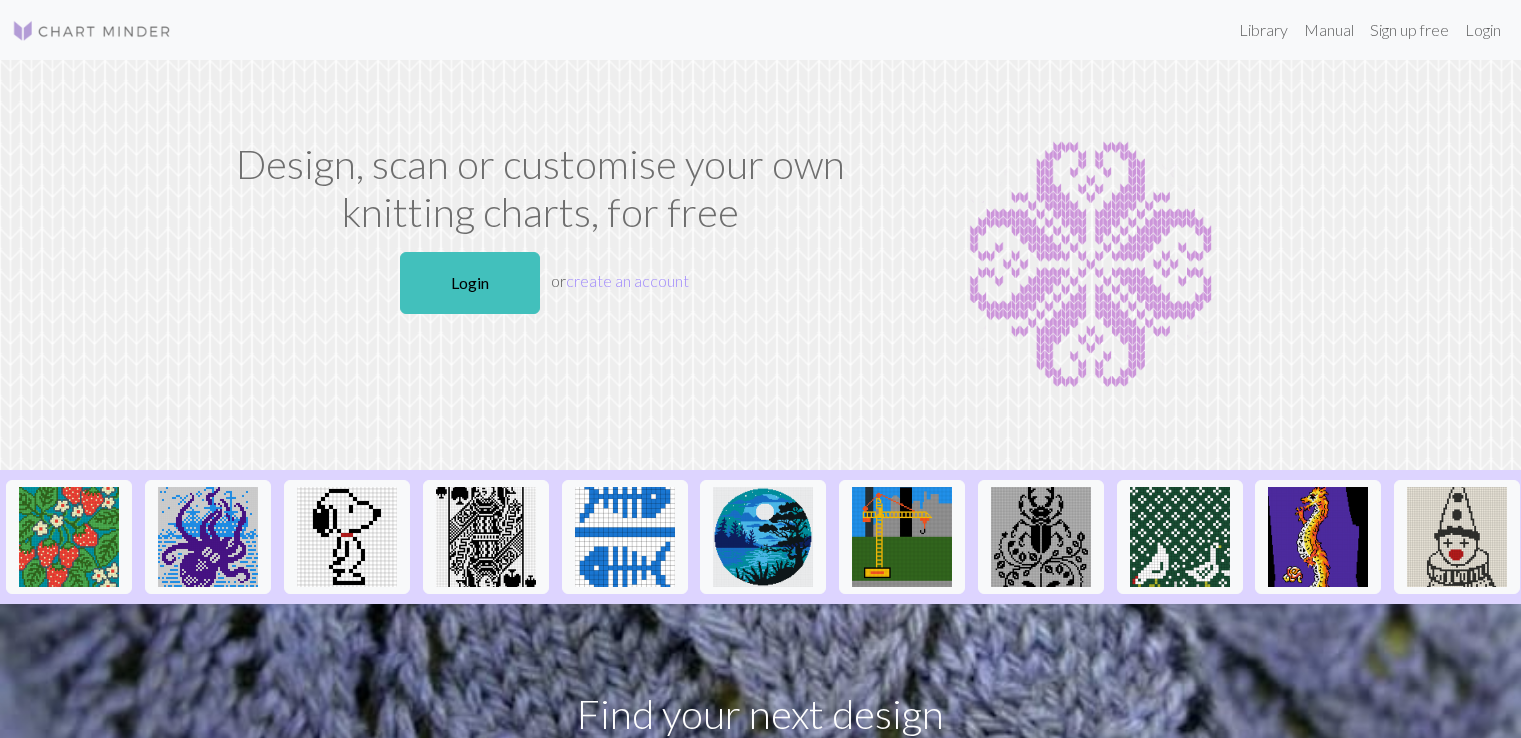 scroll, scrollTop: 0, scrollLeft: 0, axis: both 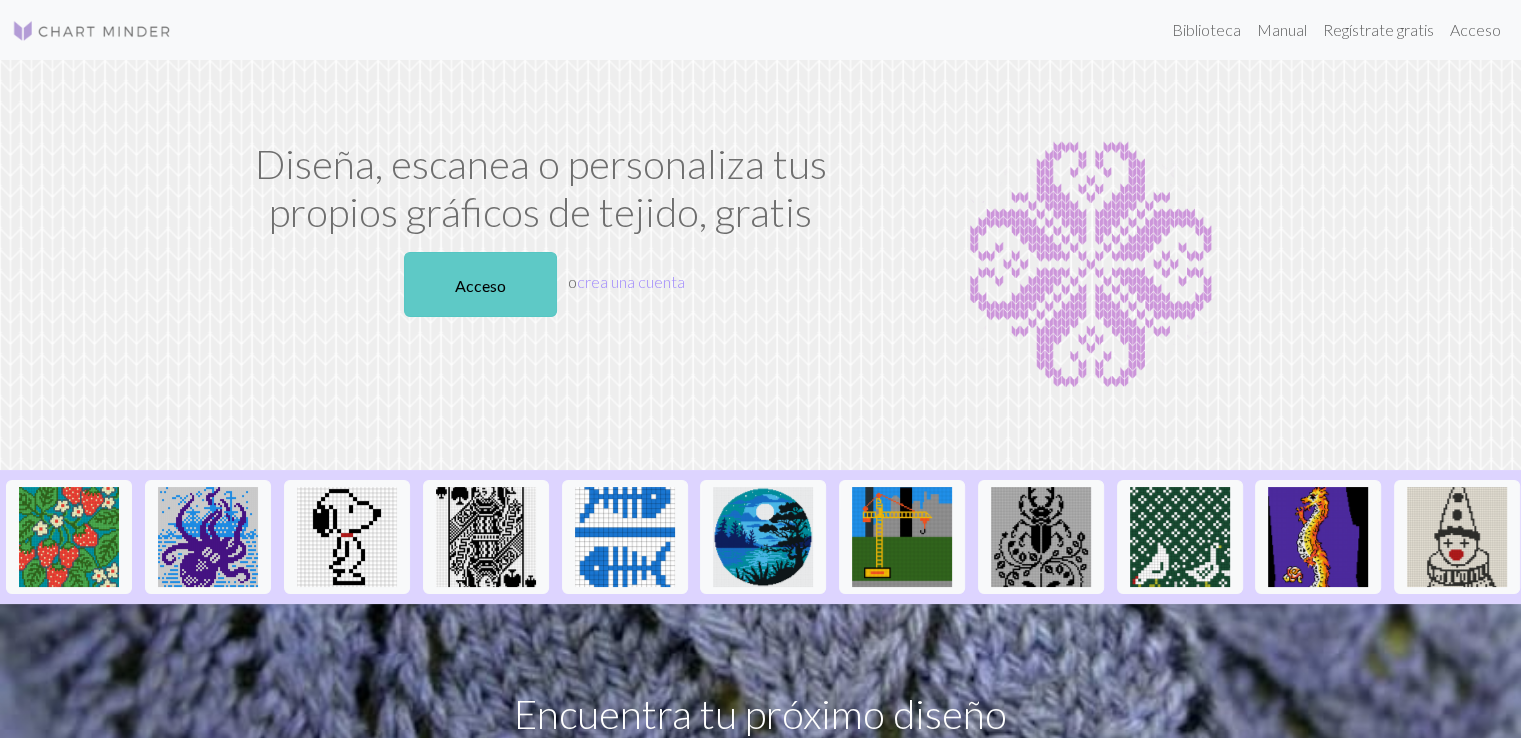 click on "Acceso" at bounding box center [480, 284] 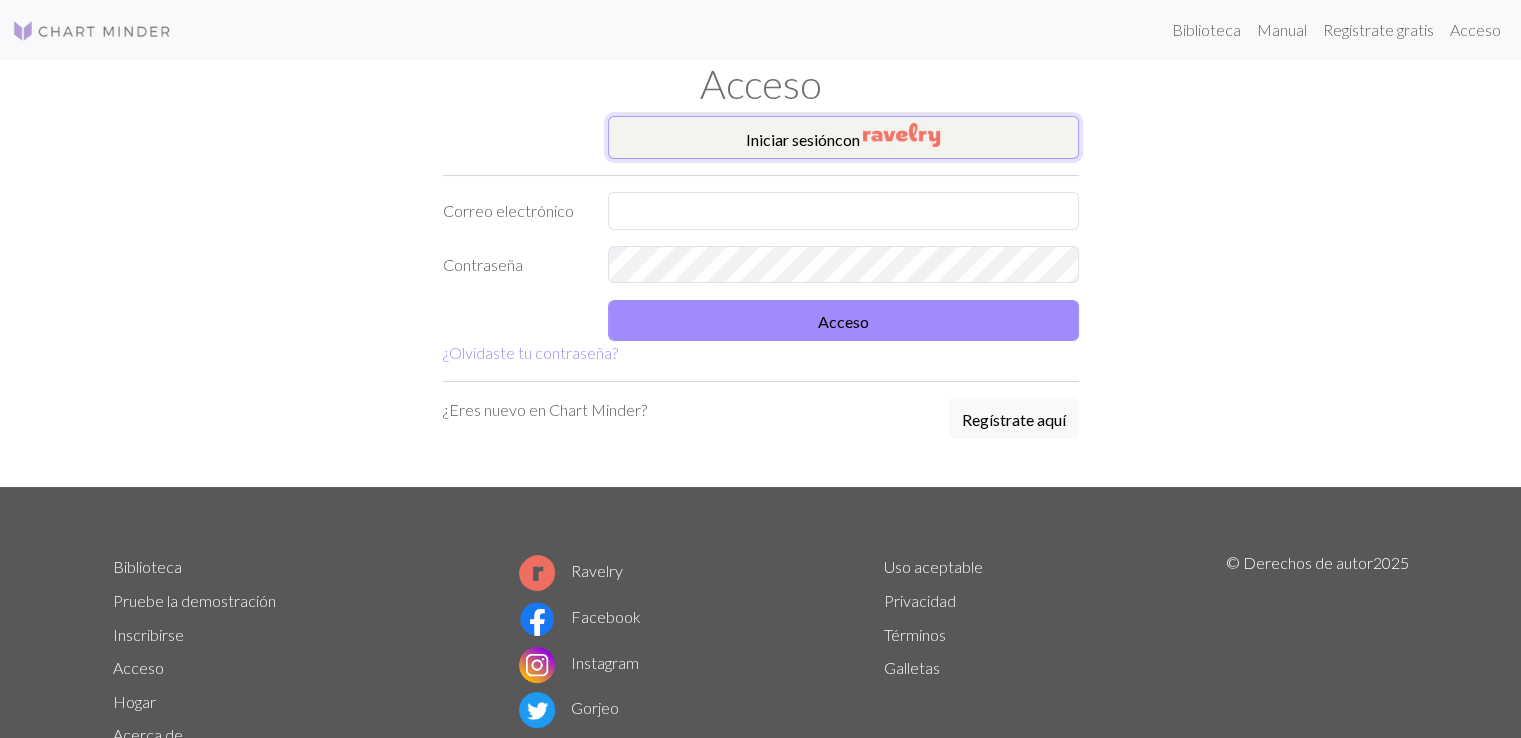 click on "Iniciar sesión  con" at bounding box center (843, 137) 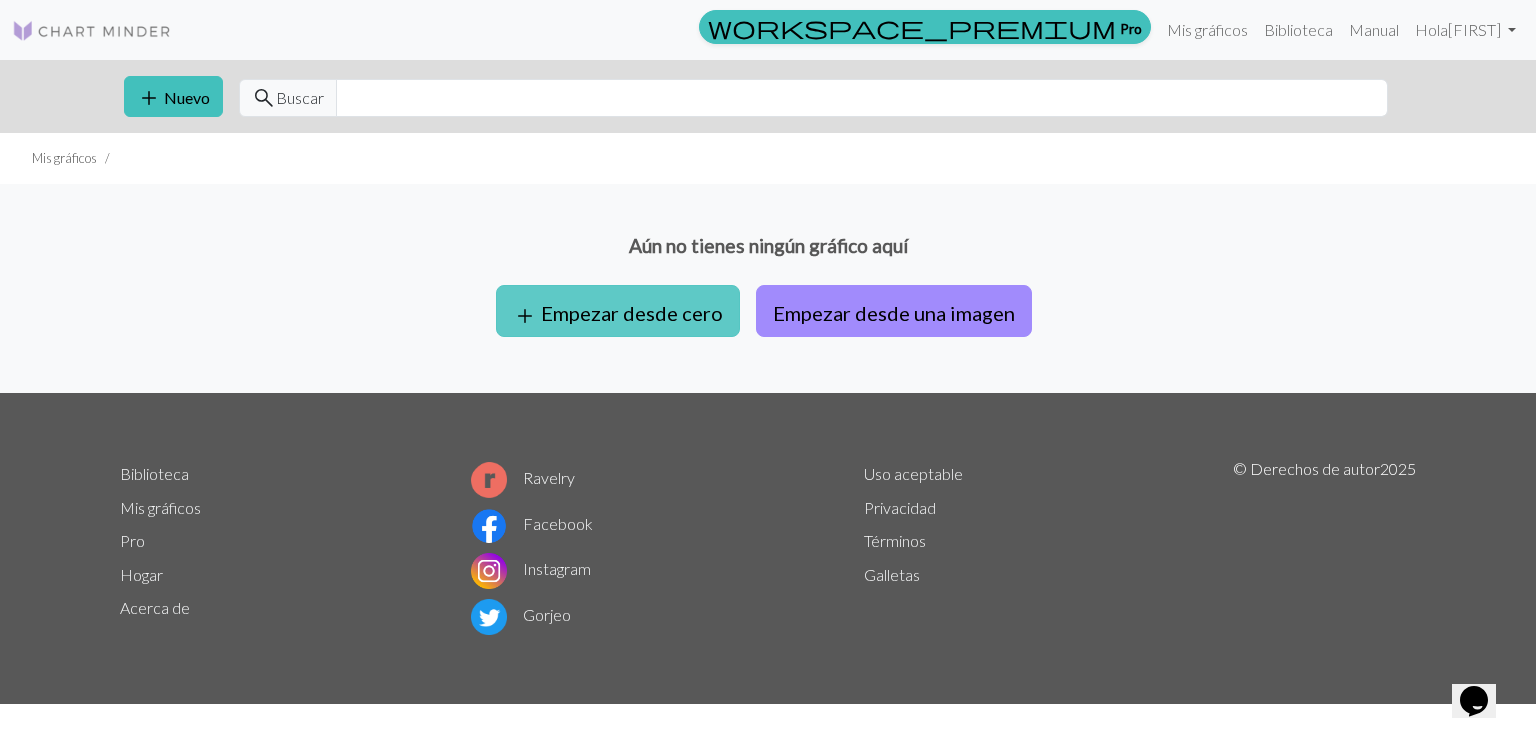 click on "Empezar desde cero" at bounding box center (632, 313) 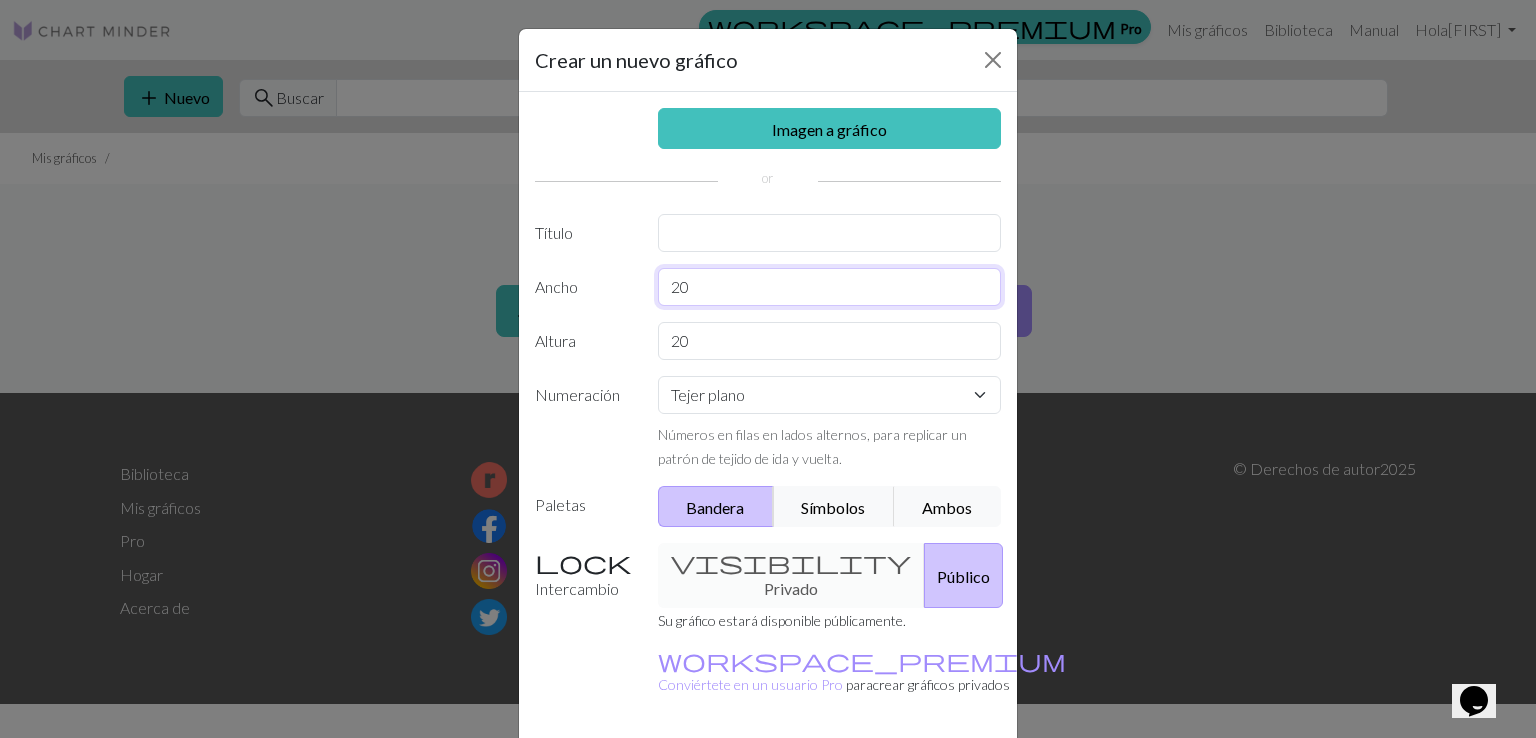 click on "20" at bounding box center [830, 287] 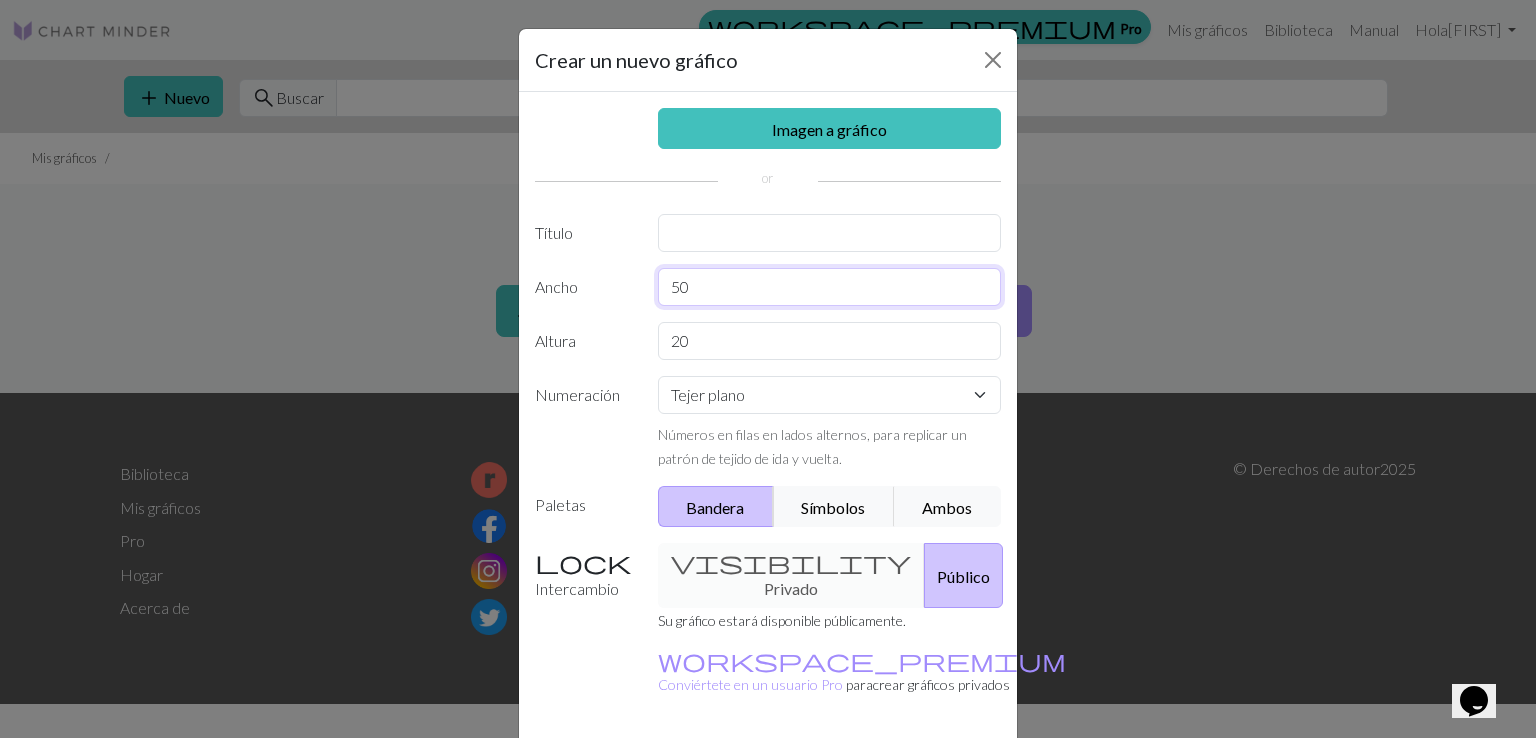 type on "50" 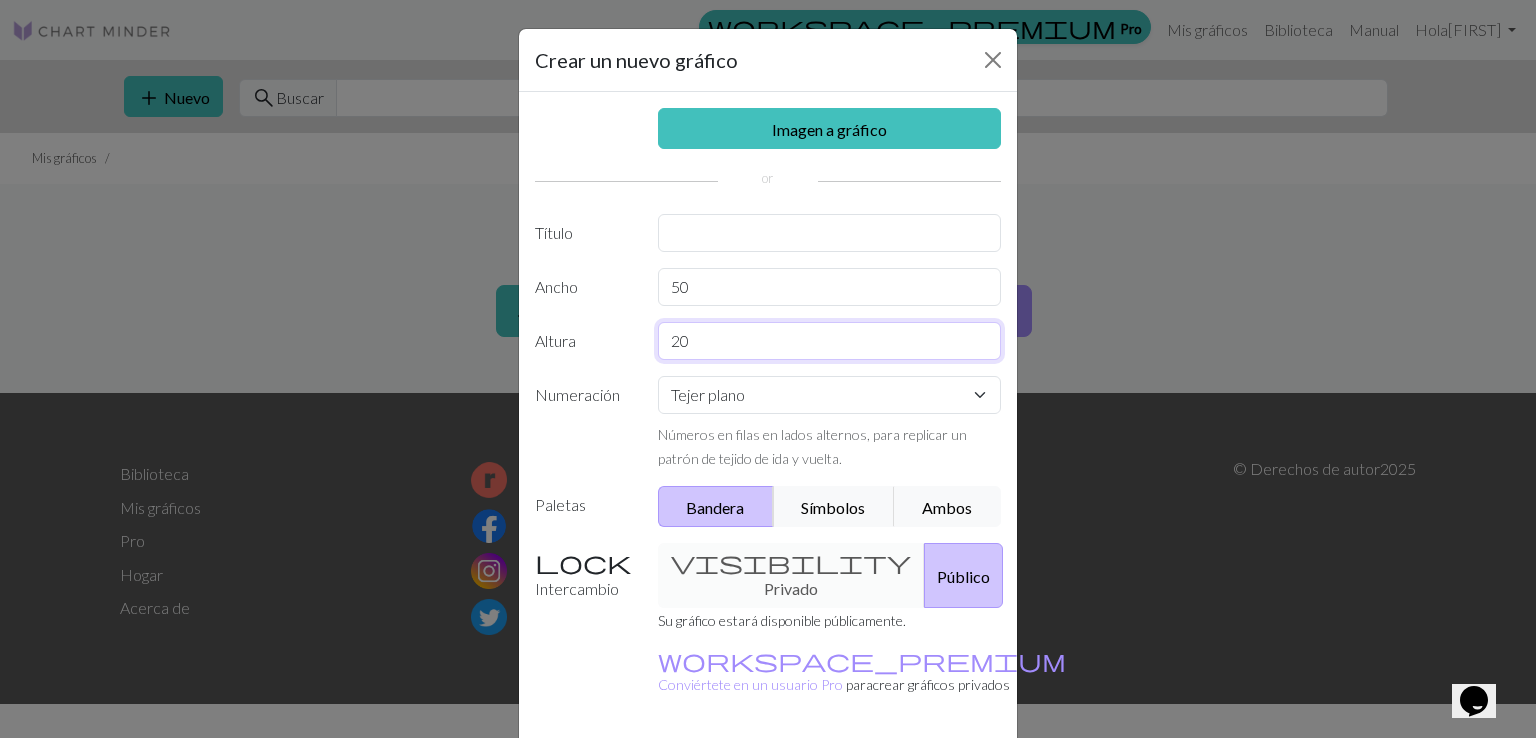 click on "20" at bounding box center [830, 341] 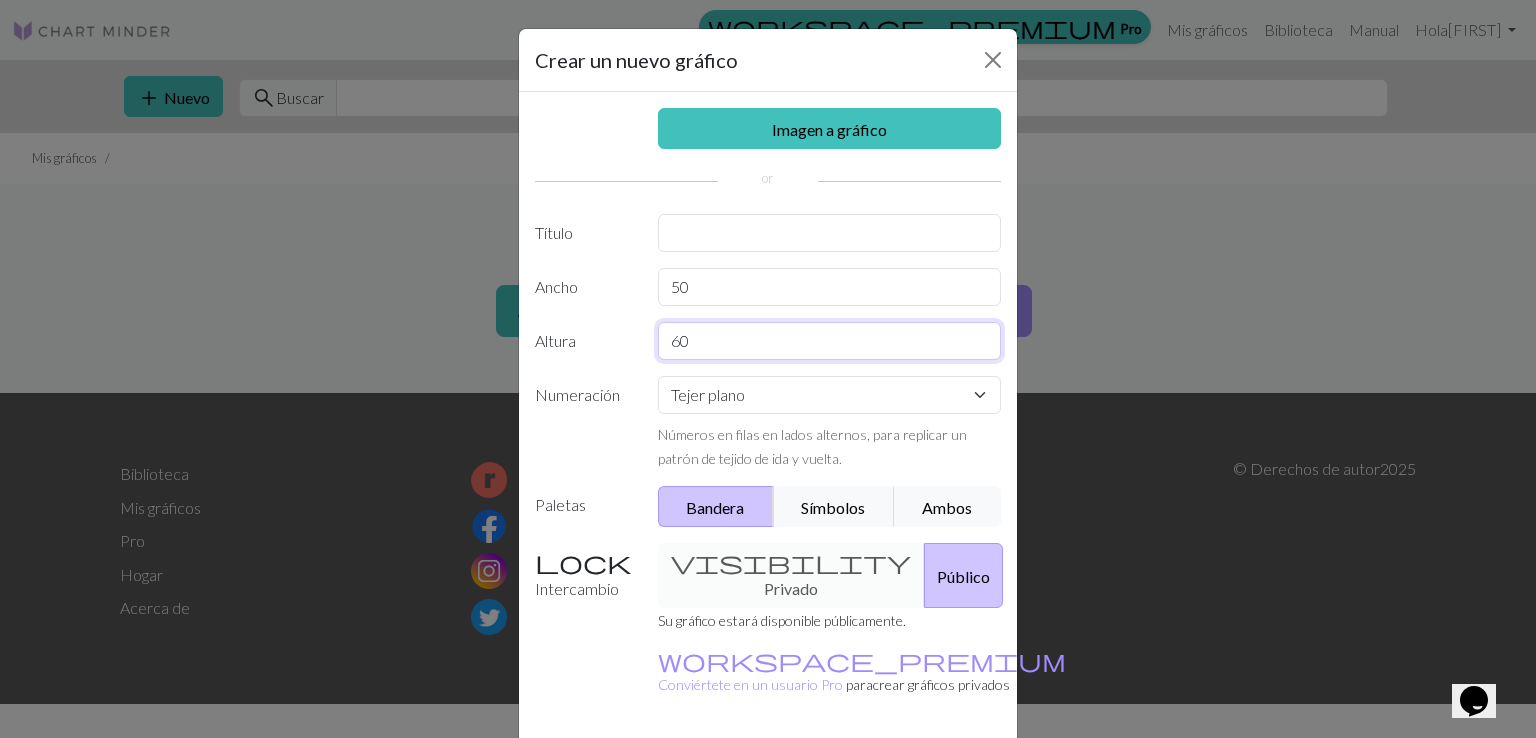 type on "60" 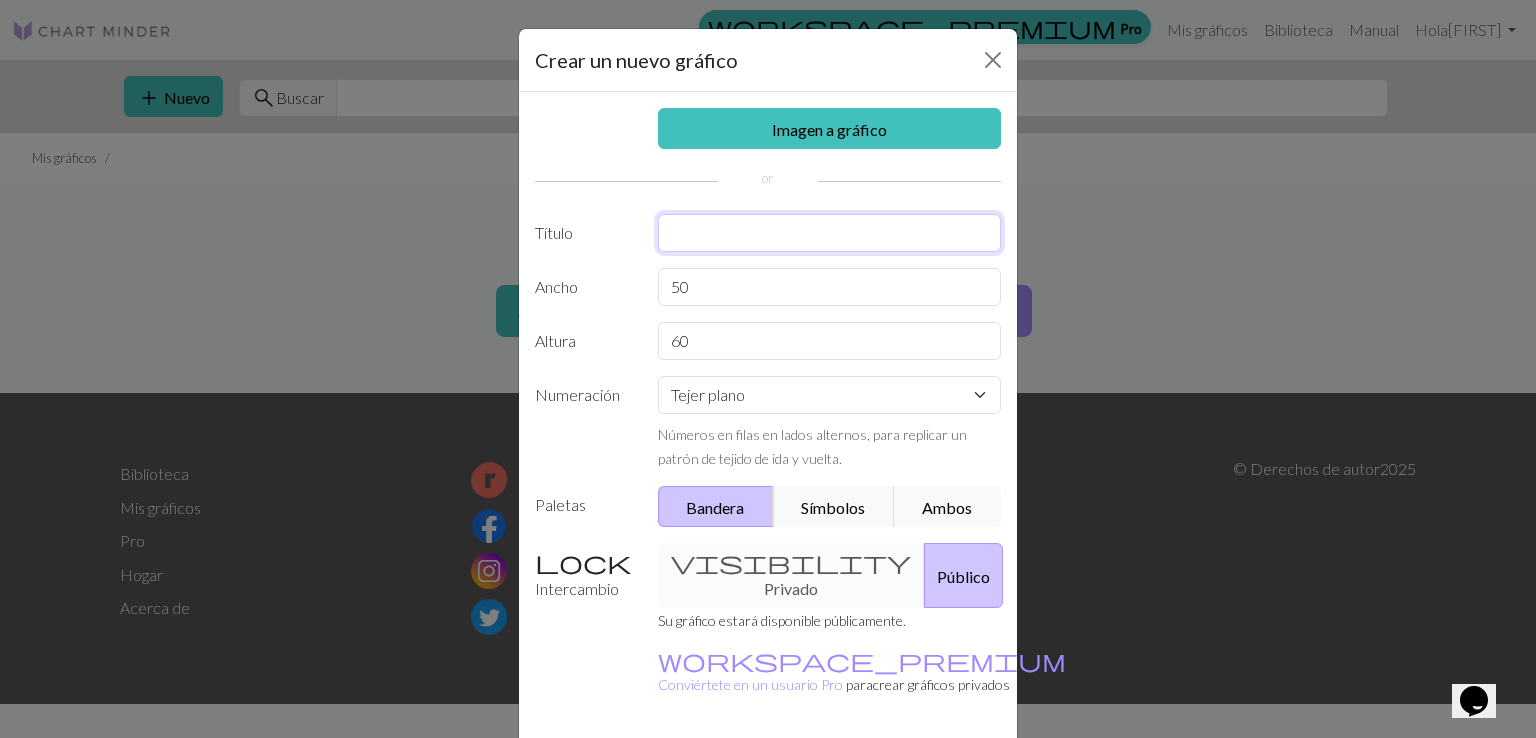 click at bounding box center (830, 233) 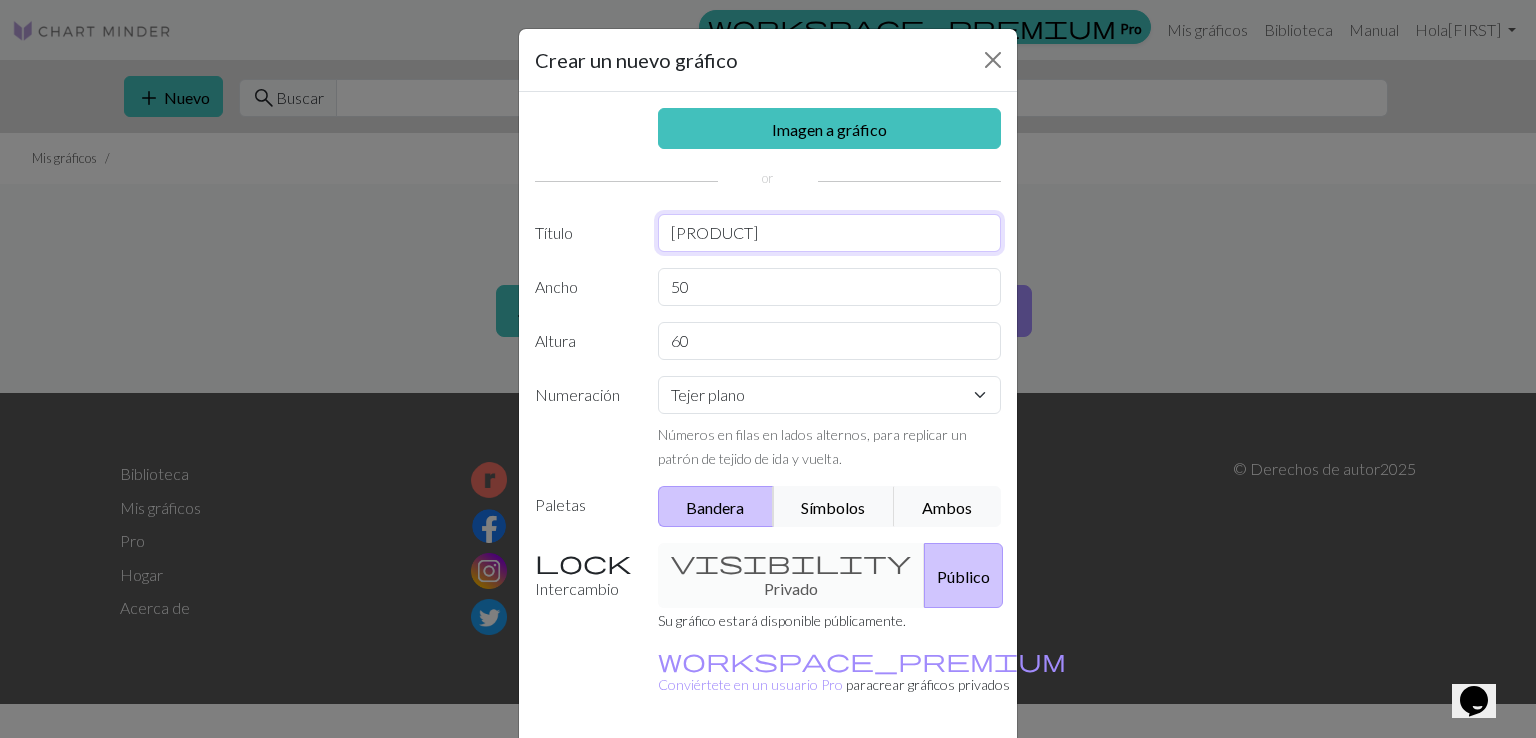type on "B" 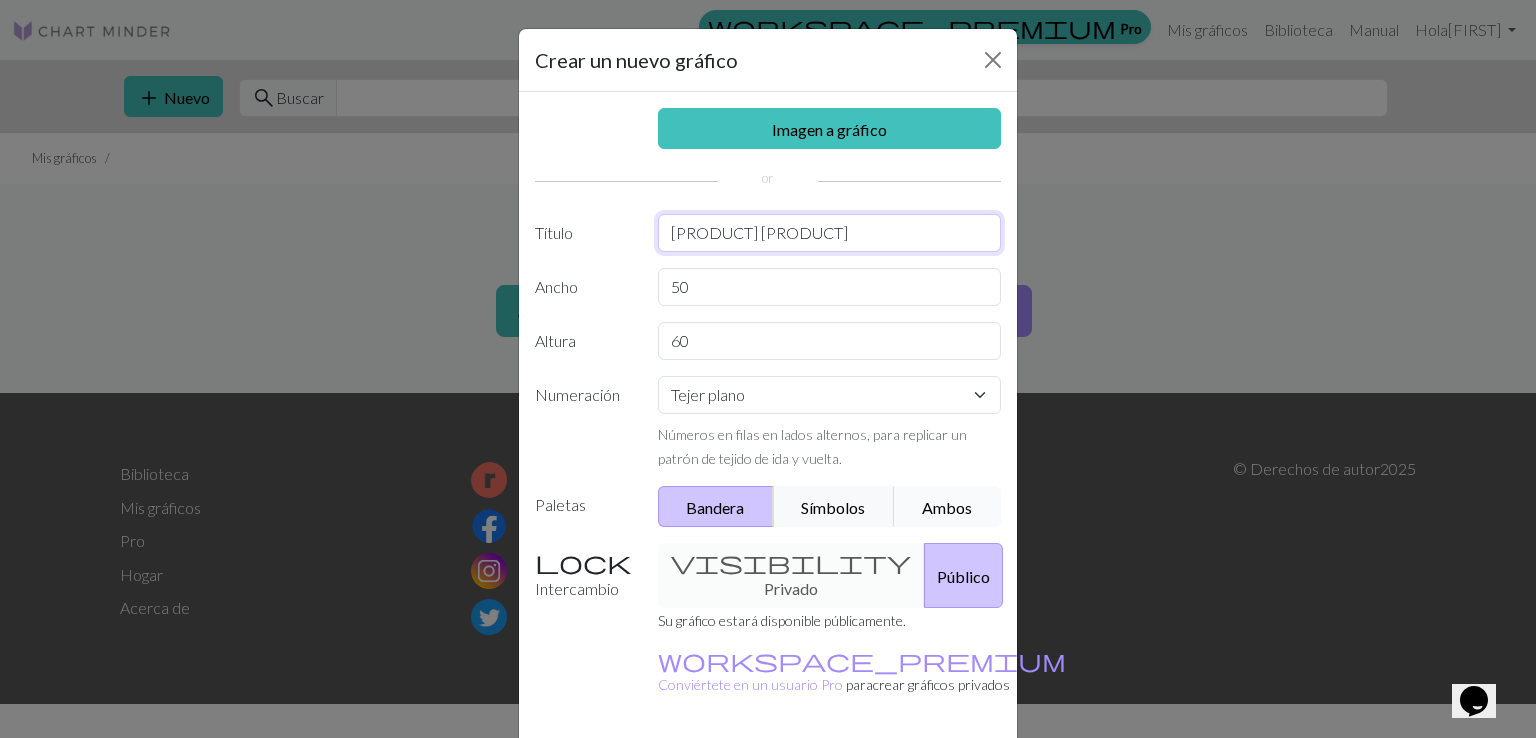 type on "bolso michi" 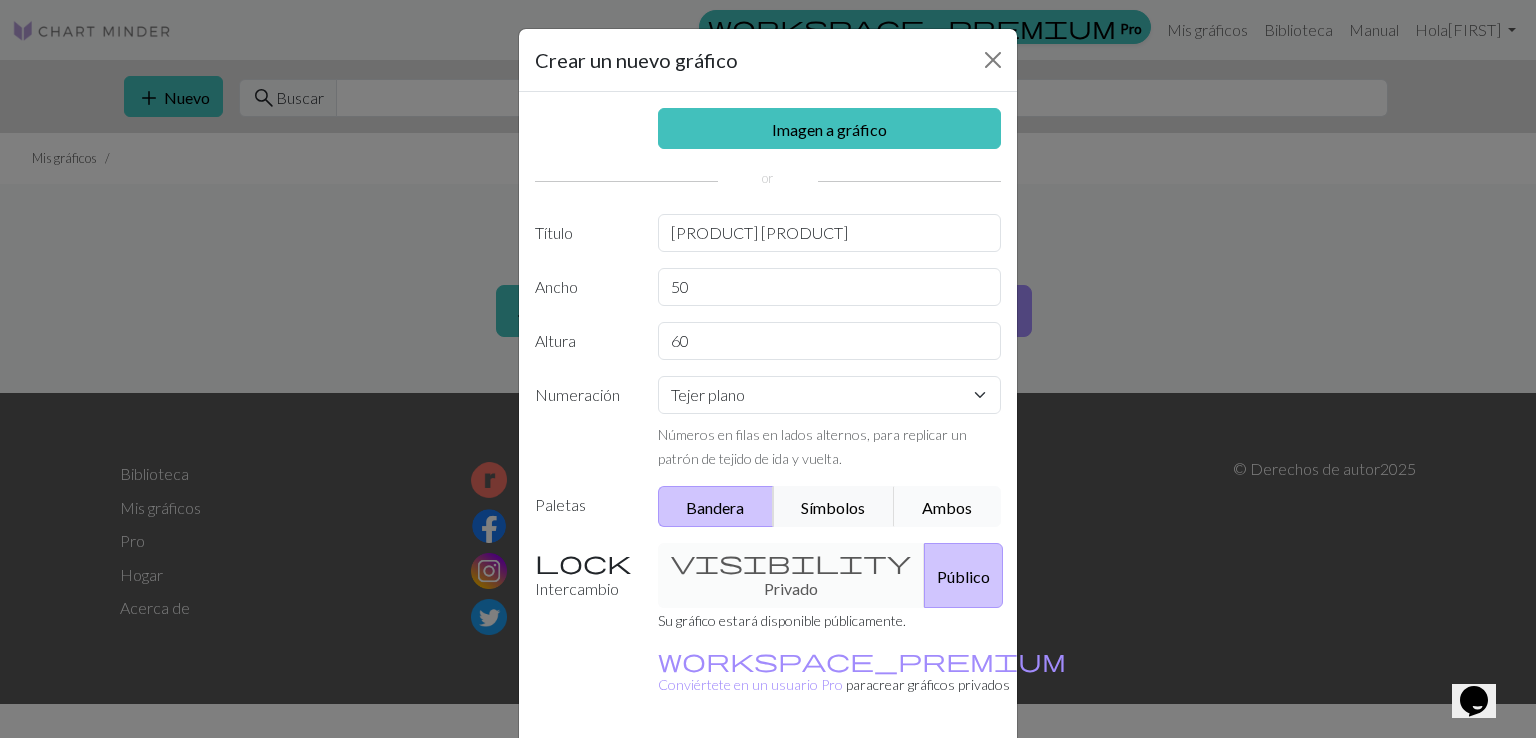 click on "Ambos" at bounding box center (947, 507) 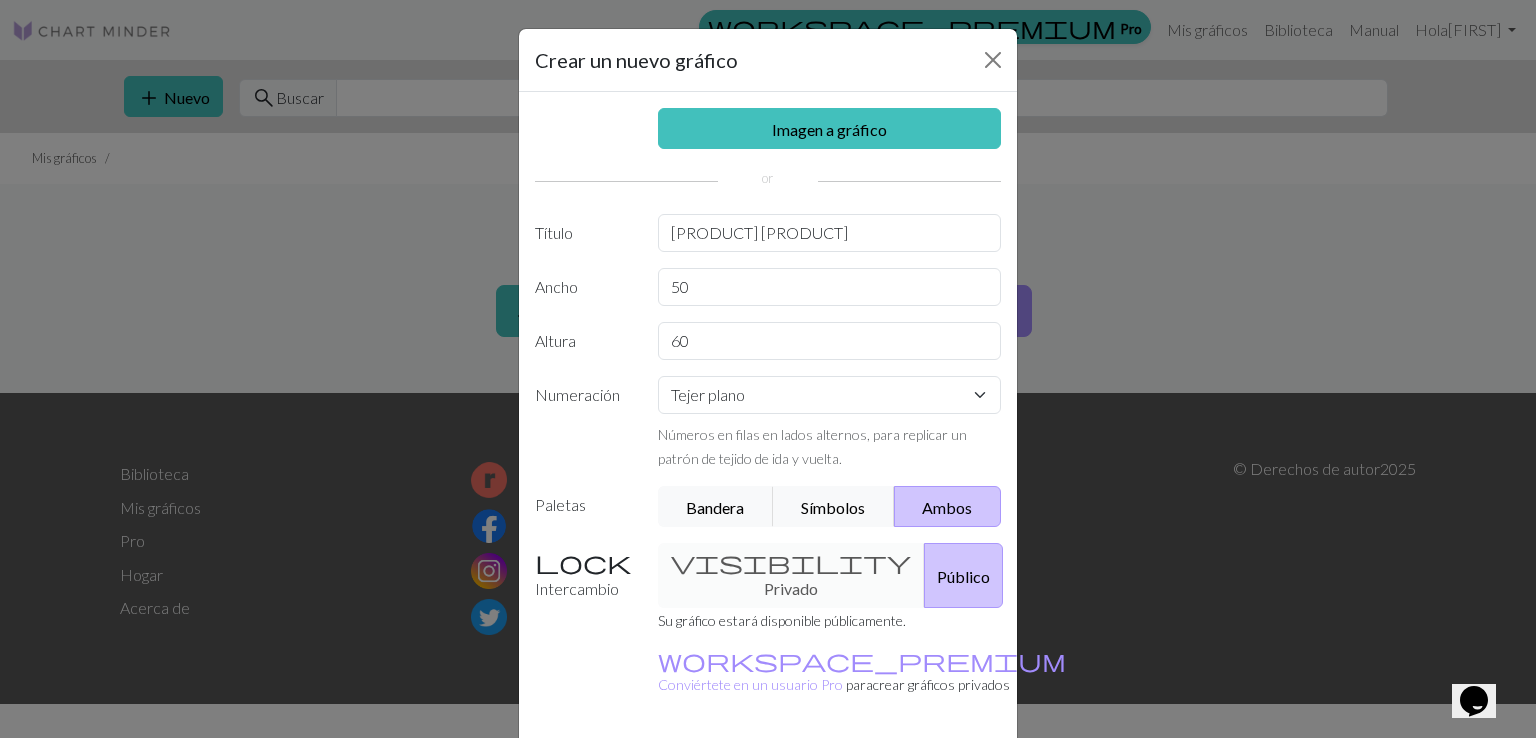 click on "Ambos" at bounding box center [947, 507] 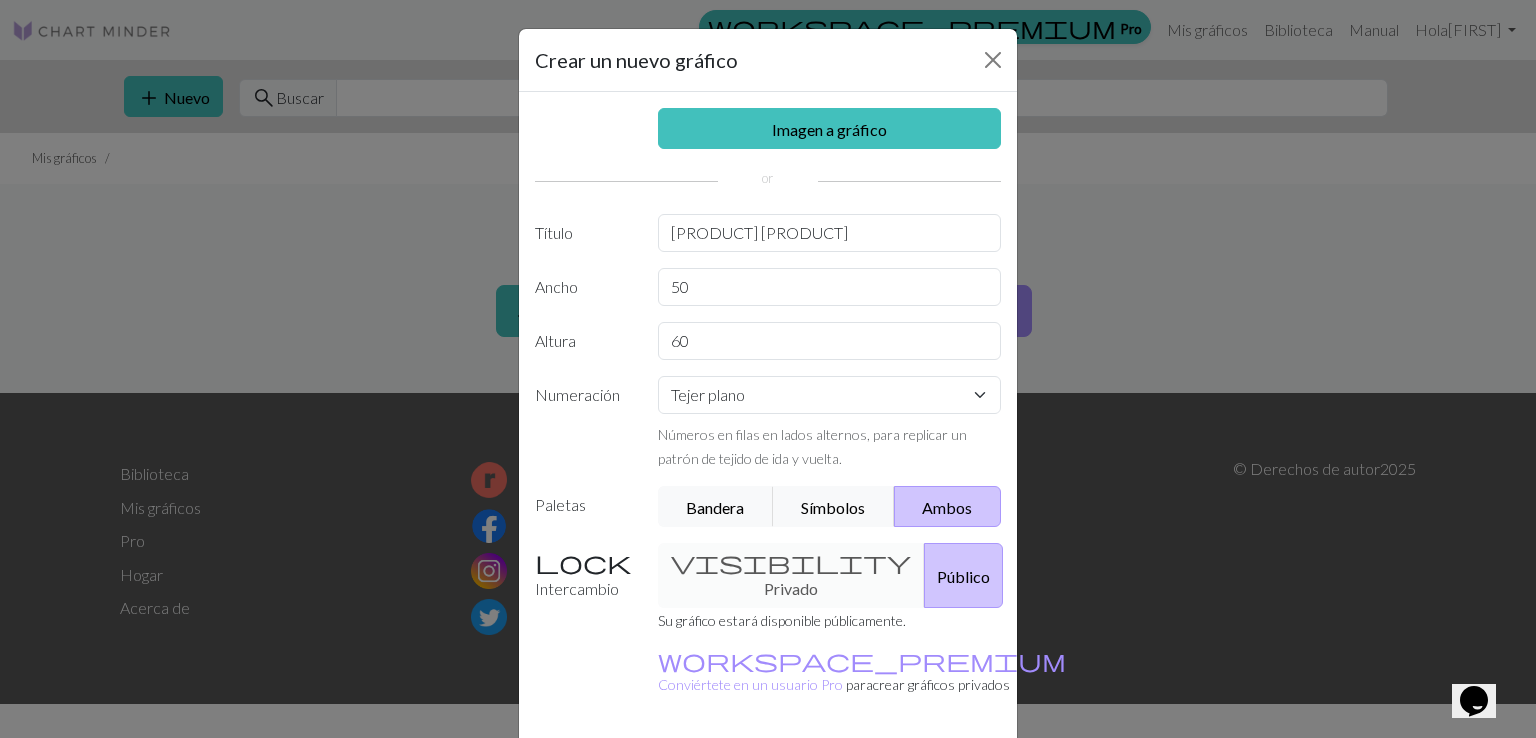 click on "visibility Privado Público" at bounding box center (830, 575) 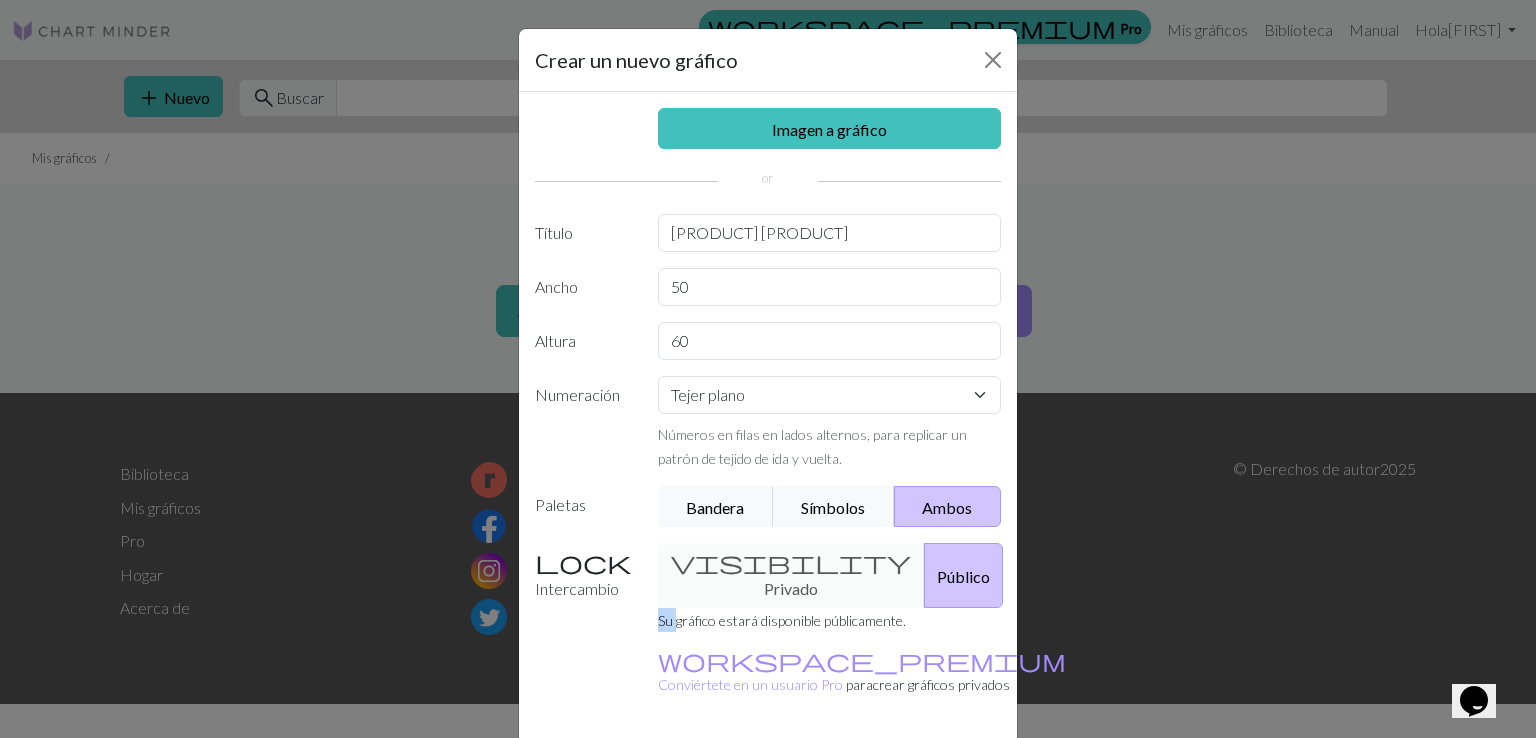click on "visibility Privado Público" at bounding box center [830, 575] 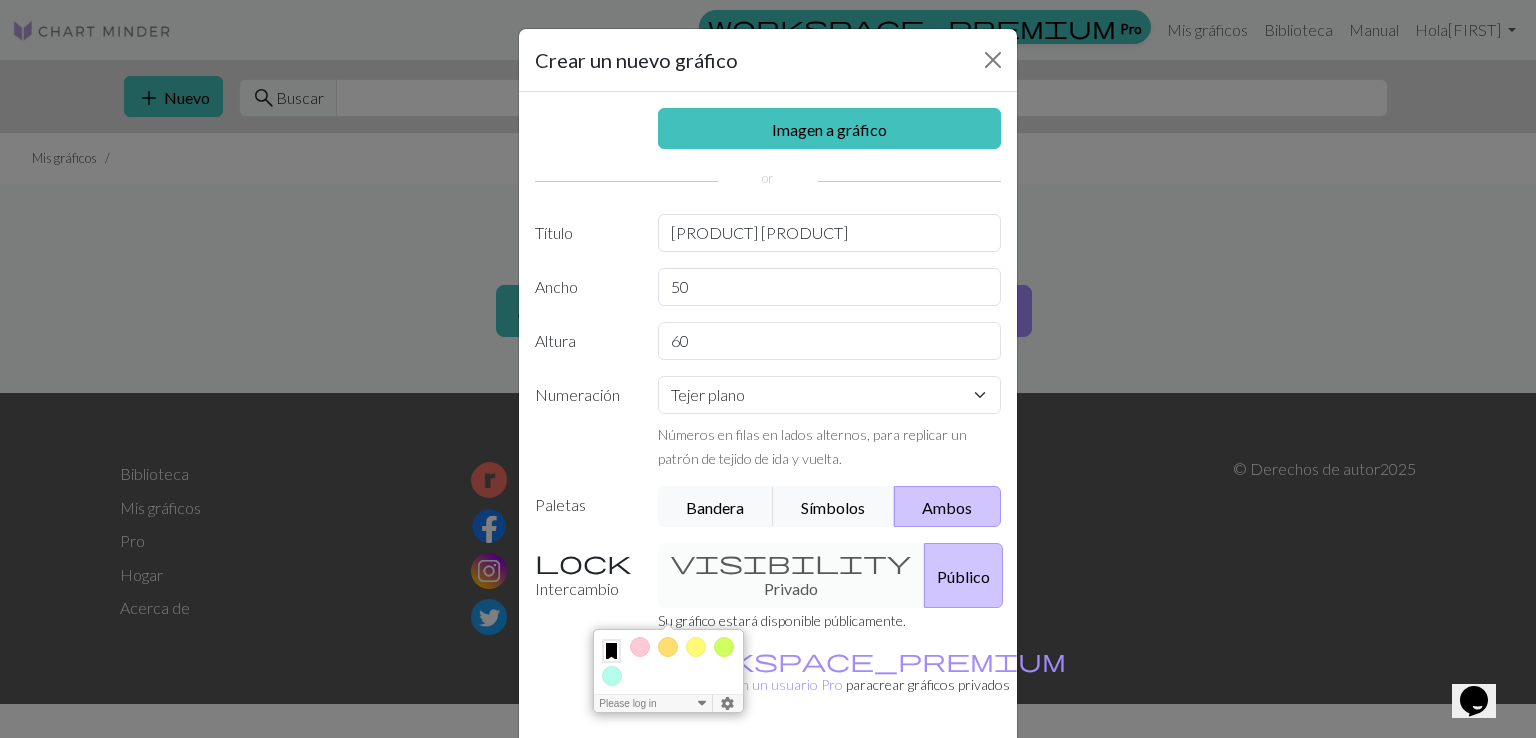click on "visibility Privado Público" at bounding box center (830, 575) 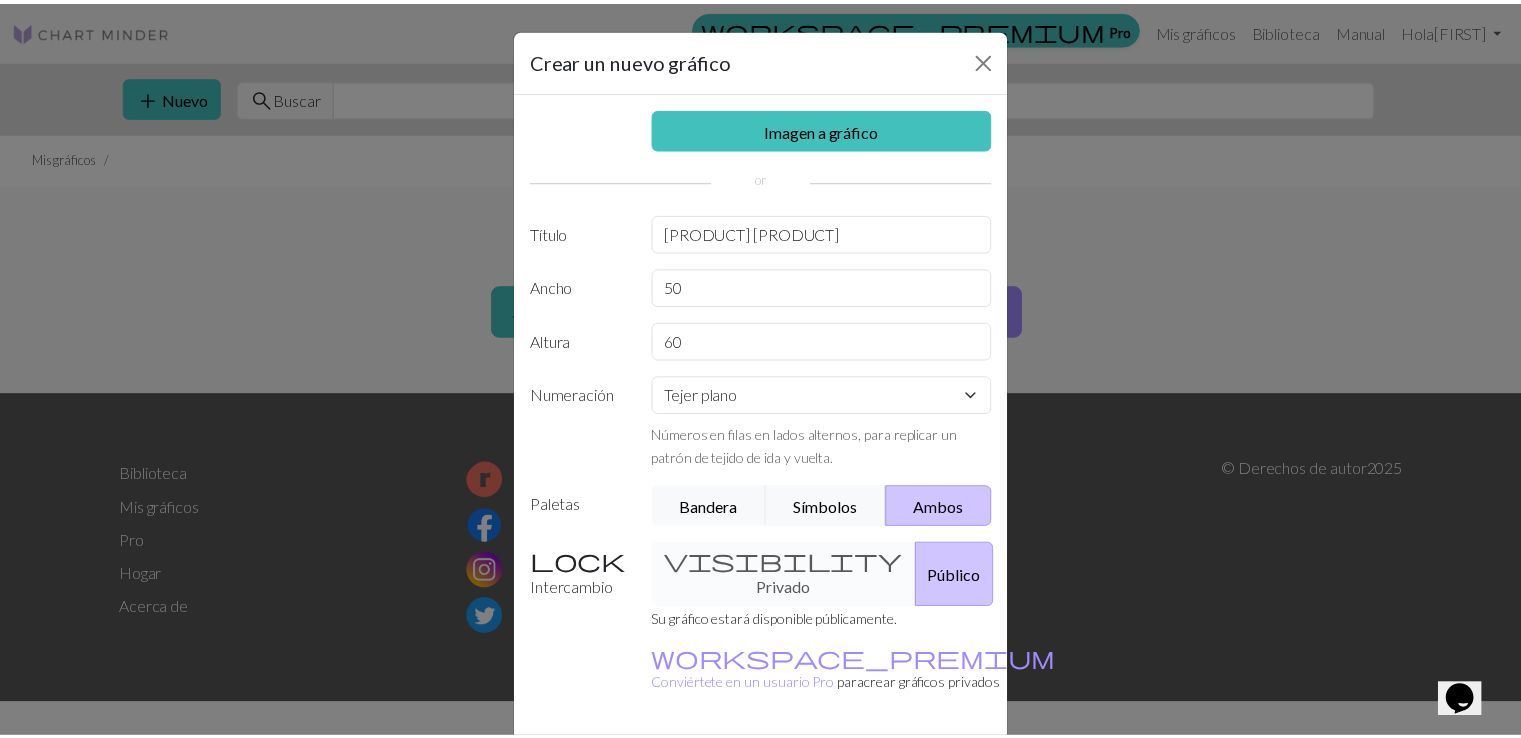 scroll, scrollTop: 84, scrollLeft: 0, axis: vertical 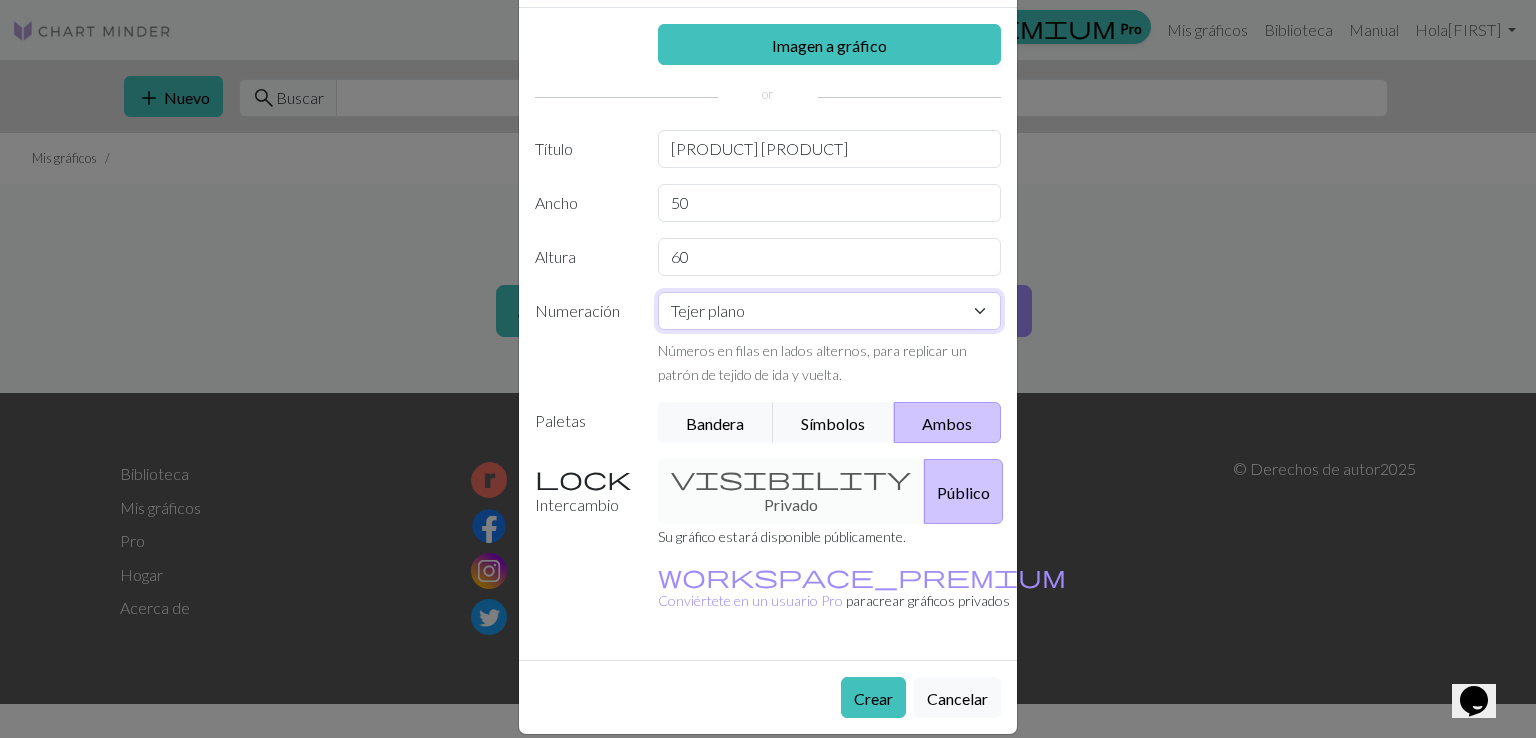 click on "Tejer plano Tejer en redondo Tejido de encaje Punto de cruz" at bounding box center [830, 311] 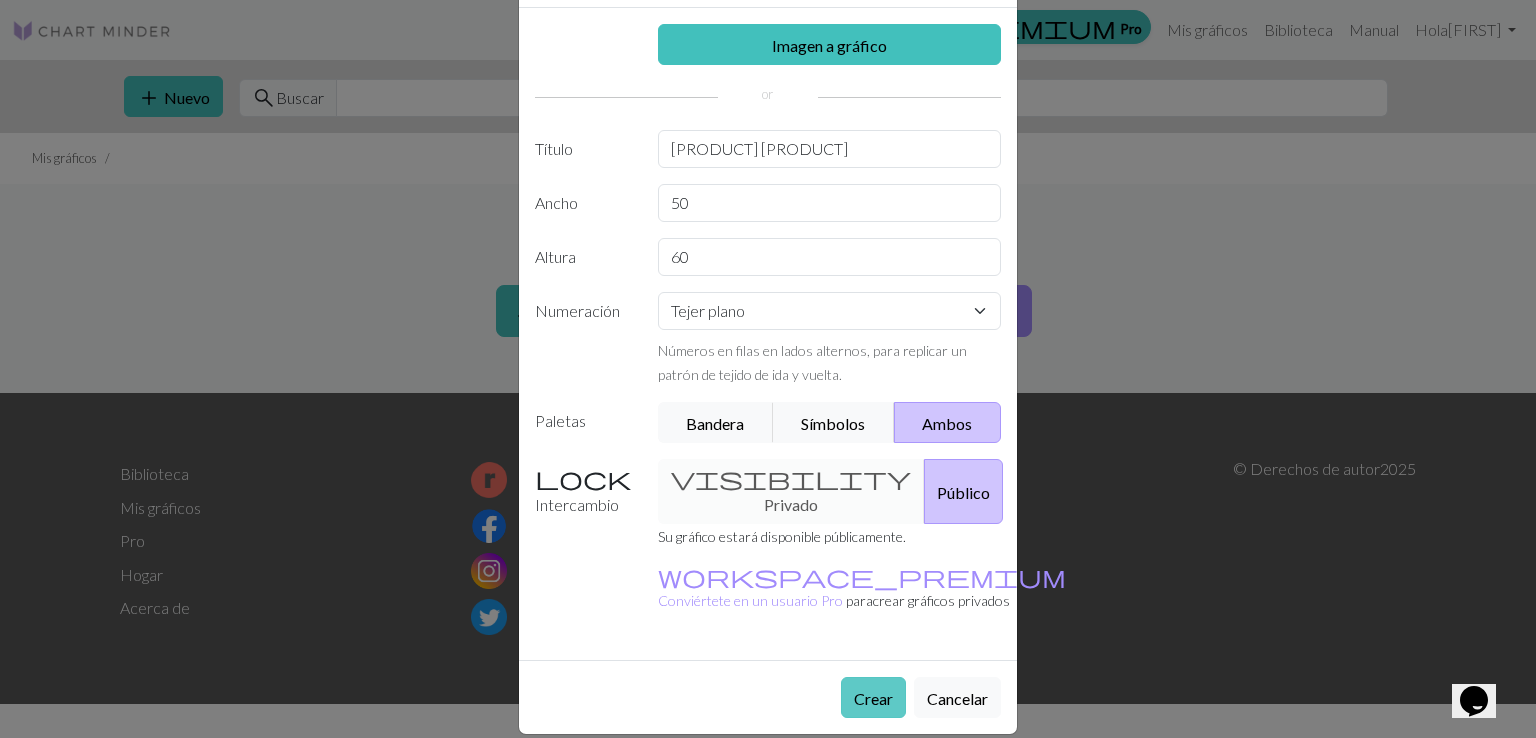 click on "Crear" at bounding box center [873, 698] 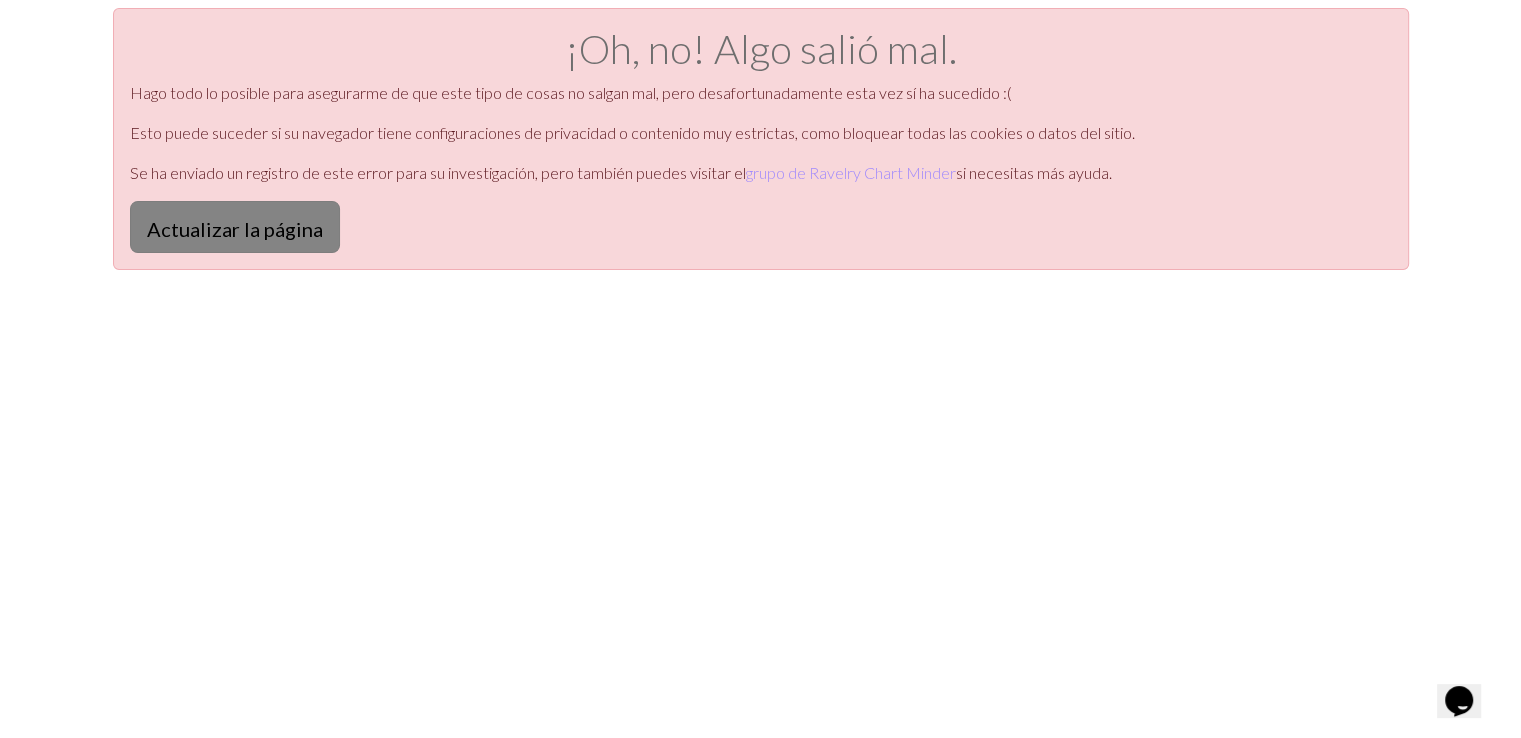 click on "Actualizar la página" at bounding box center (235, 229) 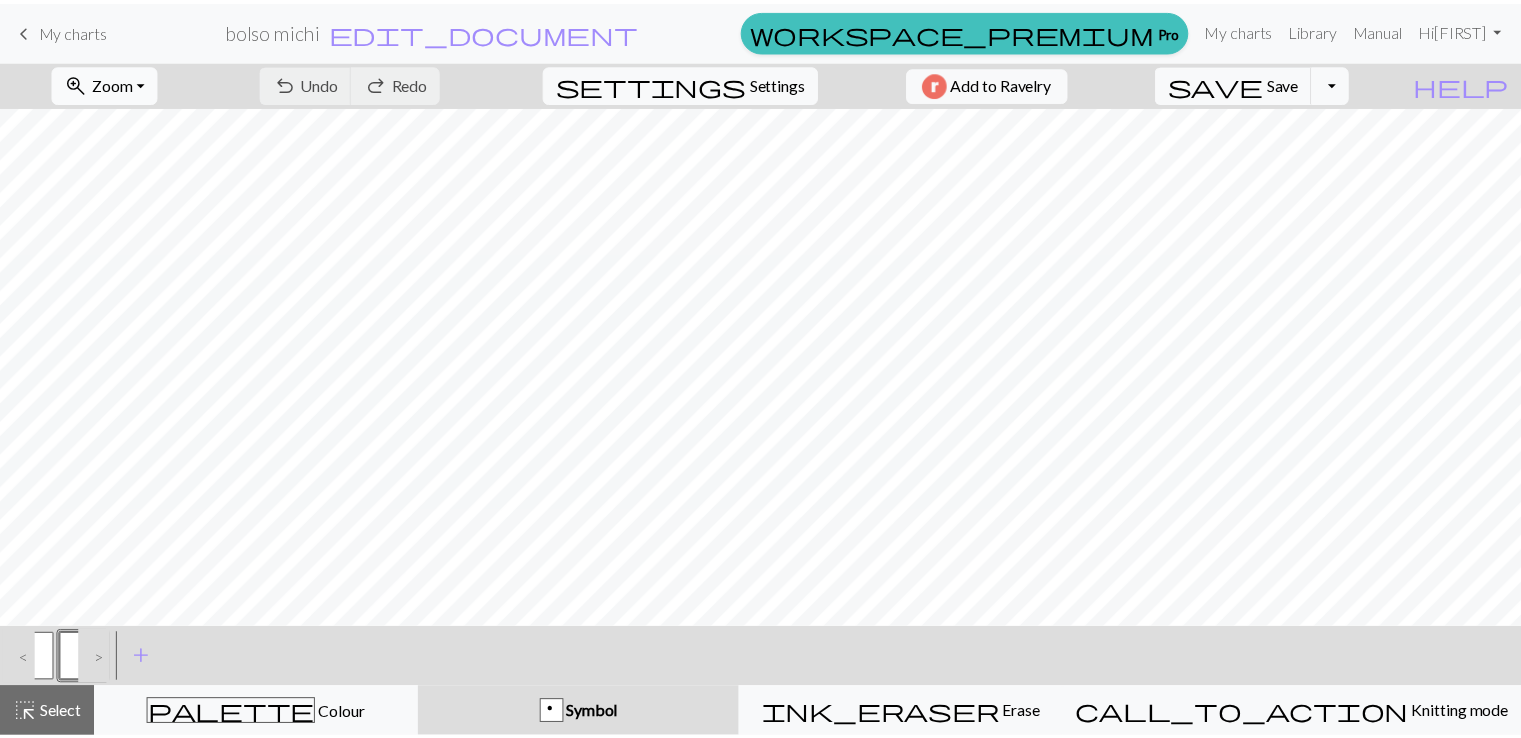 scroll, scrollTop: 0, scrollLeft: 0, axis: both 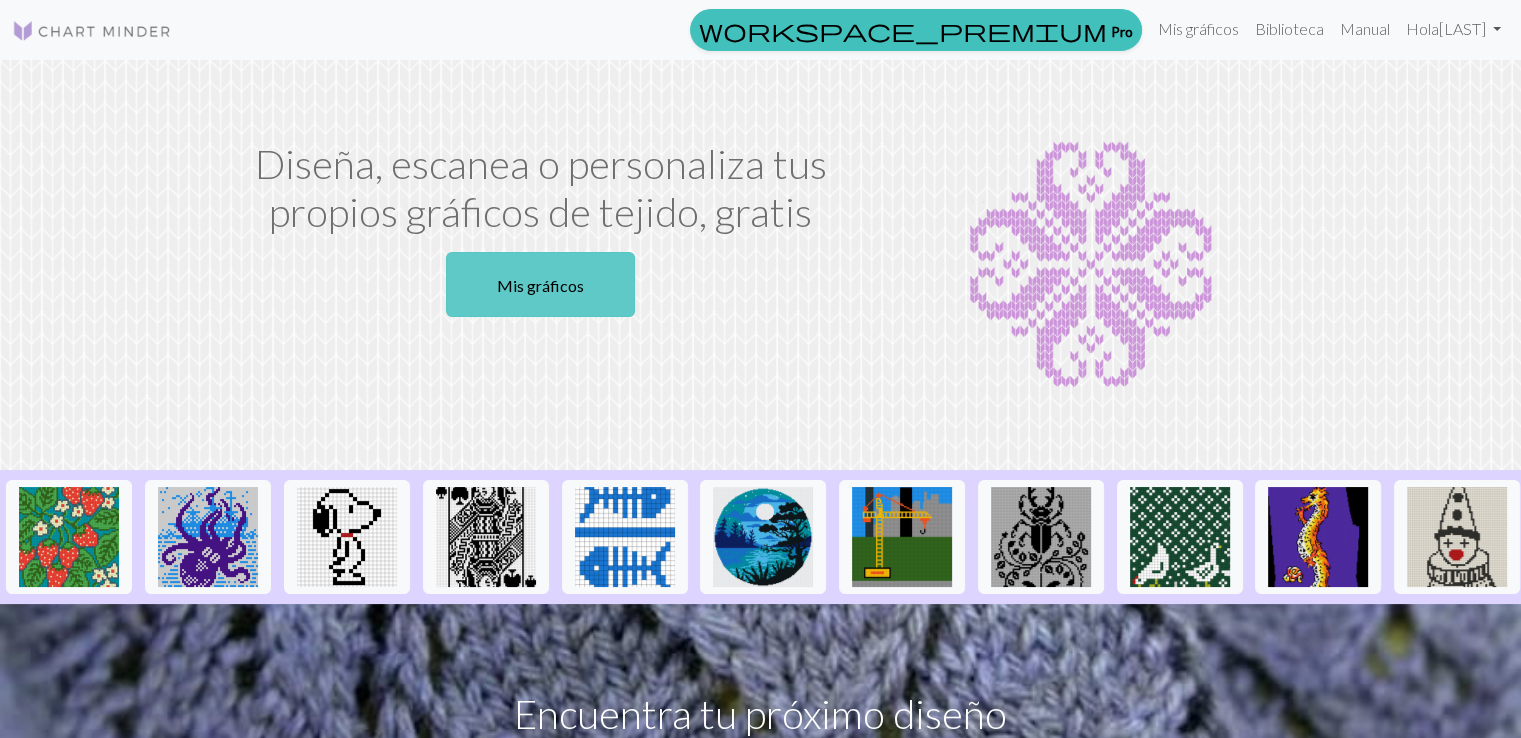 click on "Mis gráficos" at bounding box center (540, 284) 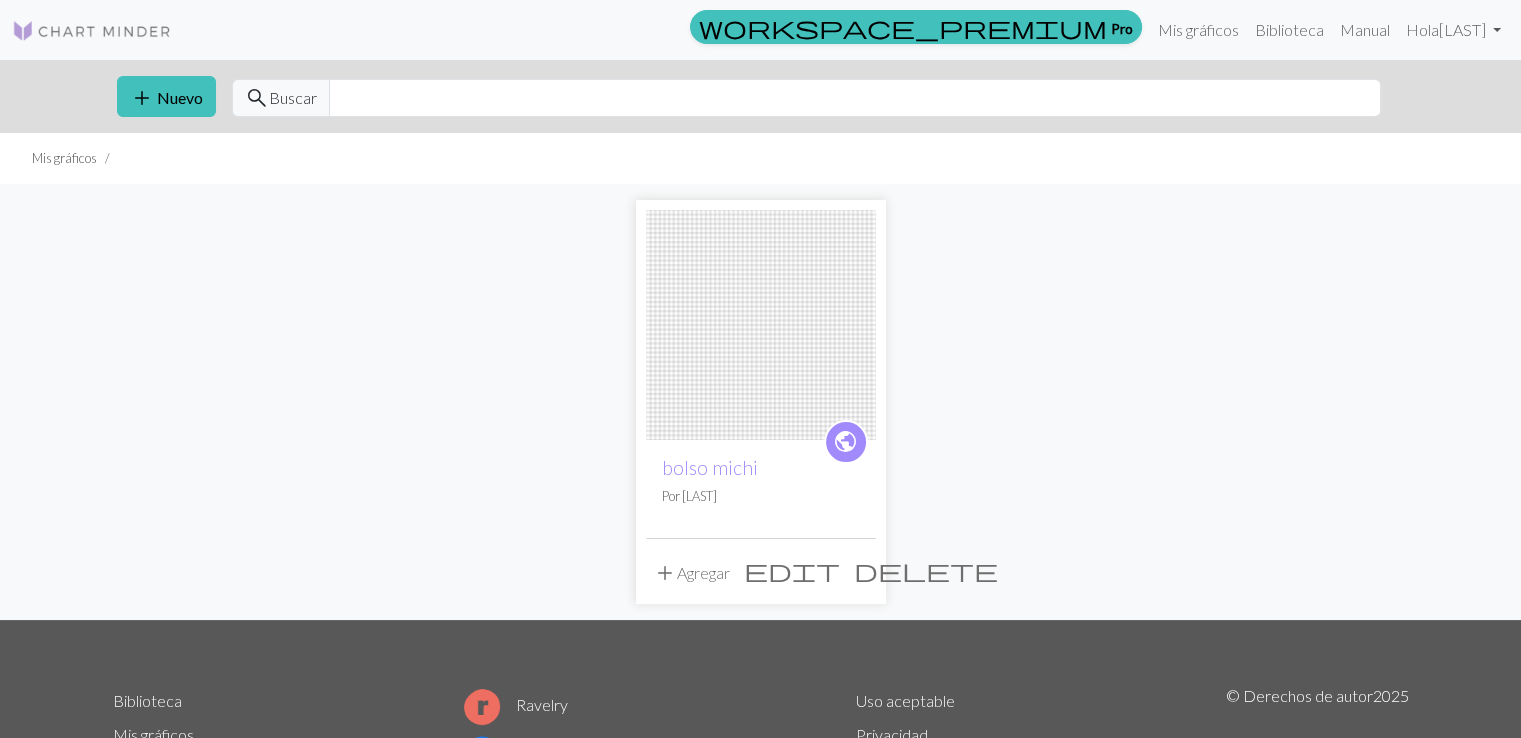 click at bounding box center (761, 325) 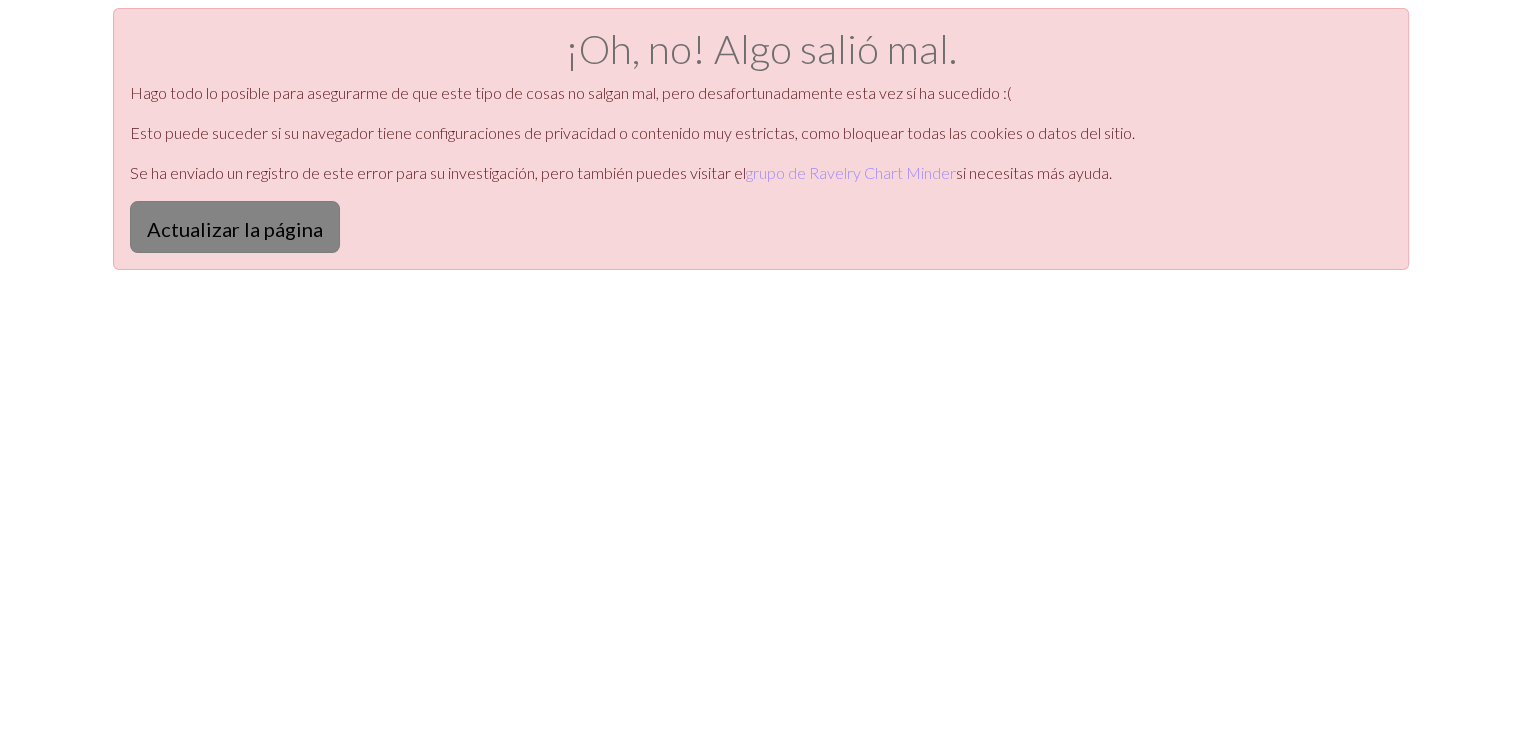 click on "Actualizar la página" at bounding box center [235, 229] 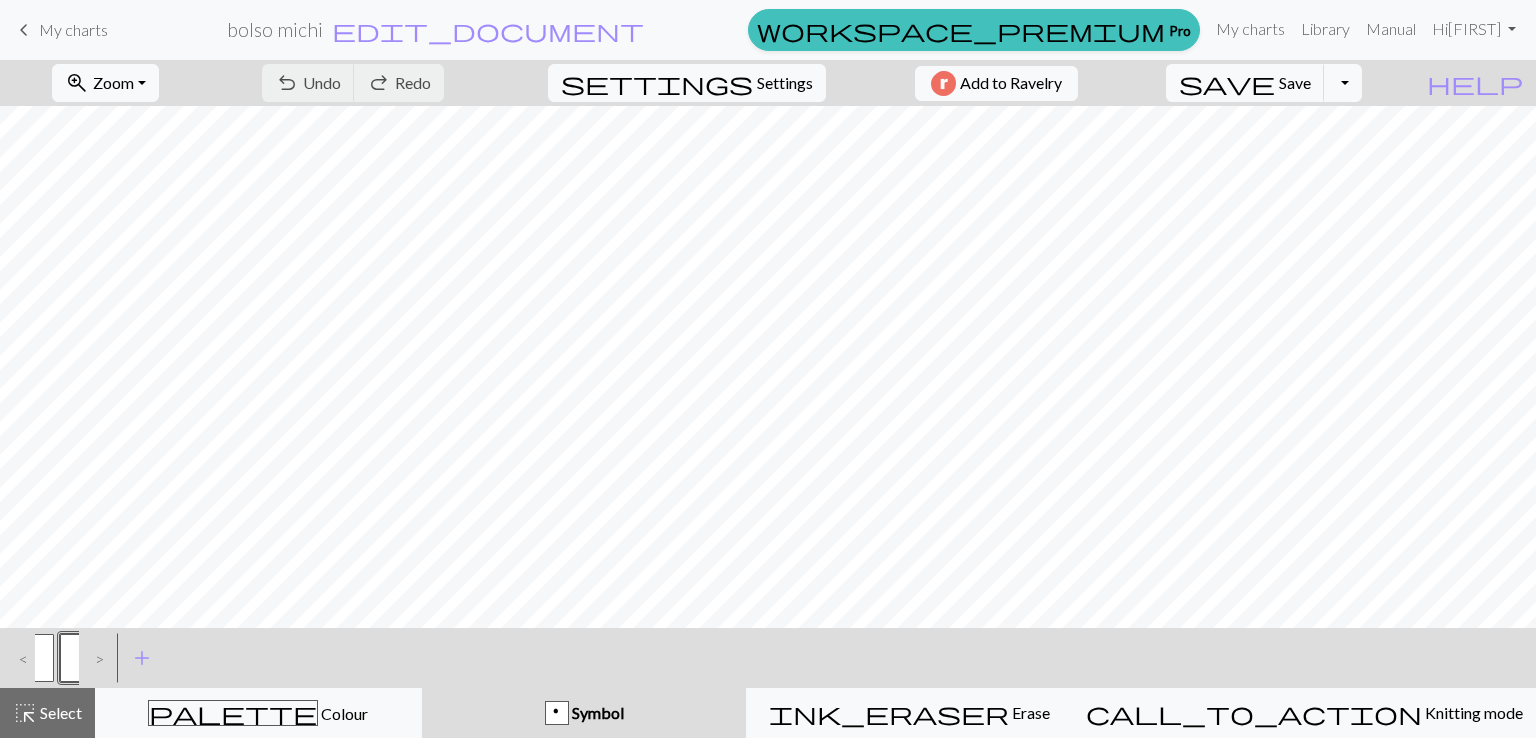 scroll, scrollTop: 0, scrollLeft: 0, axis: both 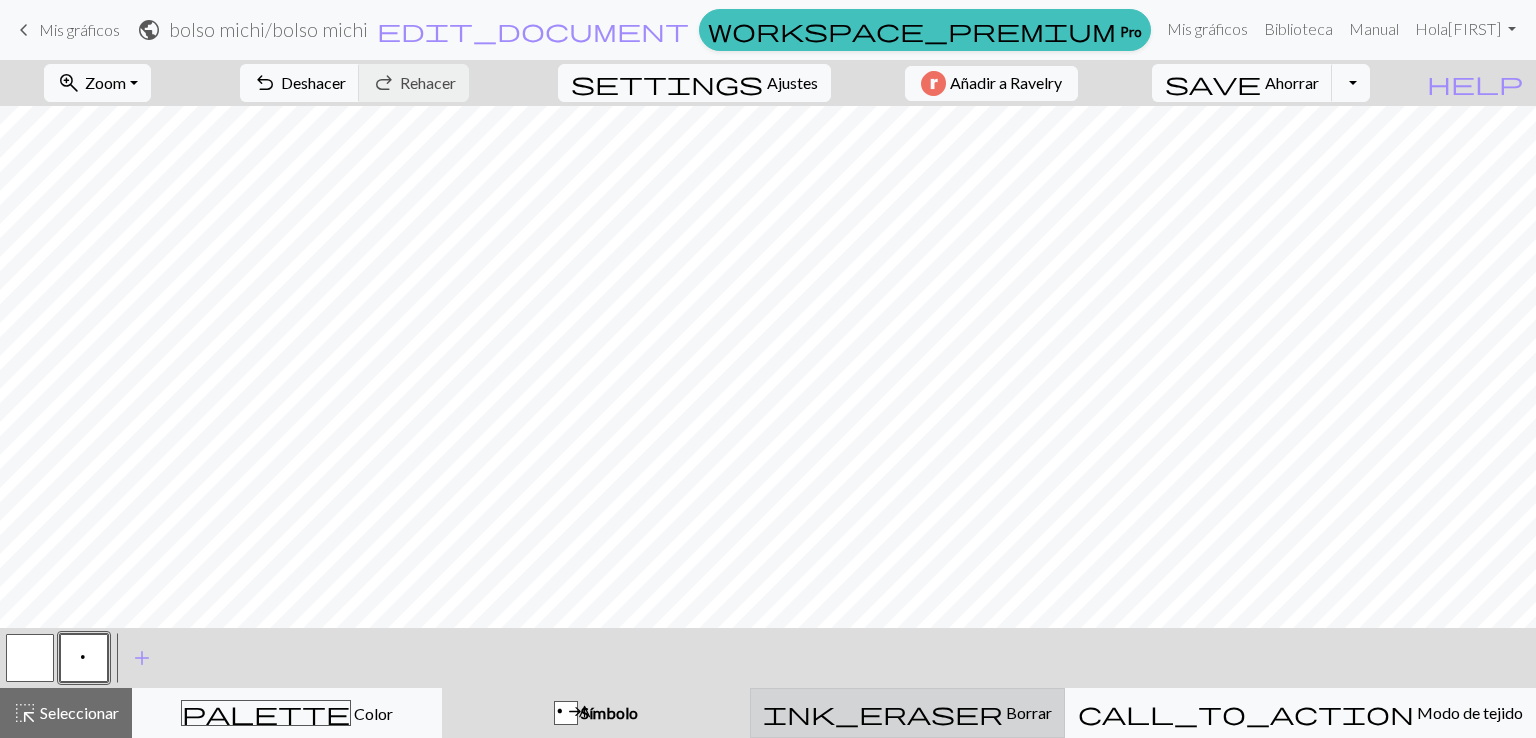 click on "ink_eraser   Borrar   Borrar" at bounding box center (907, 713) 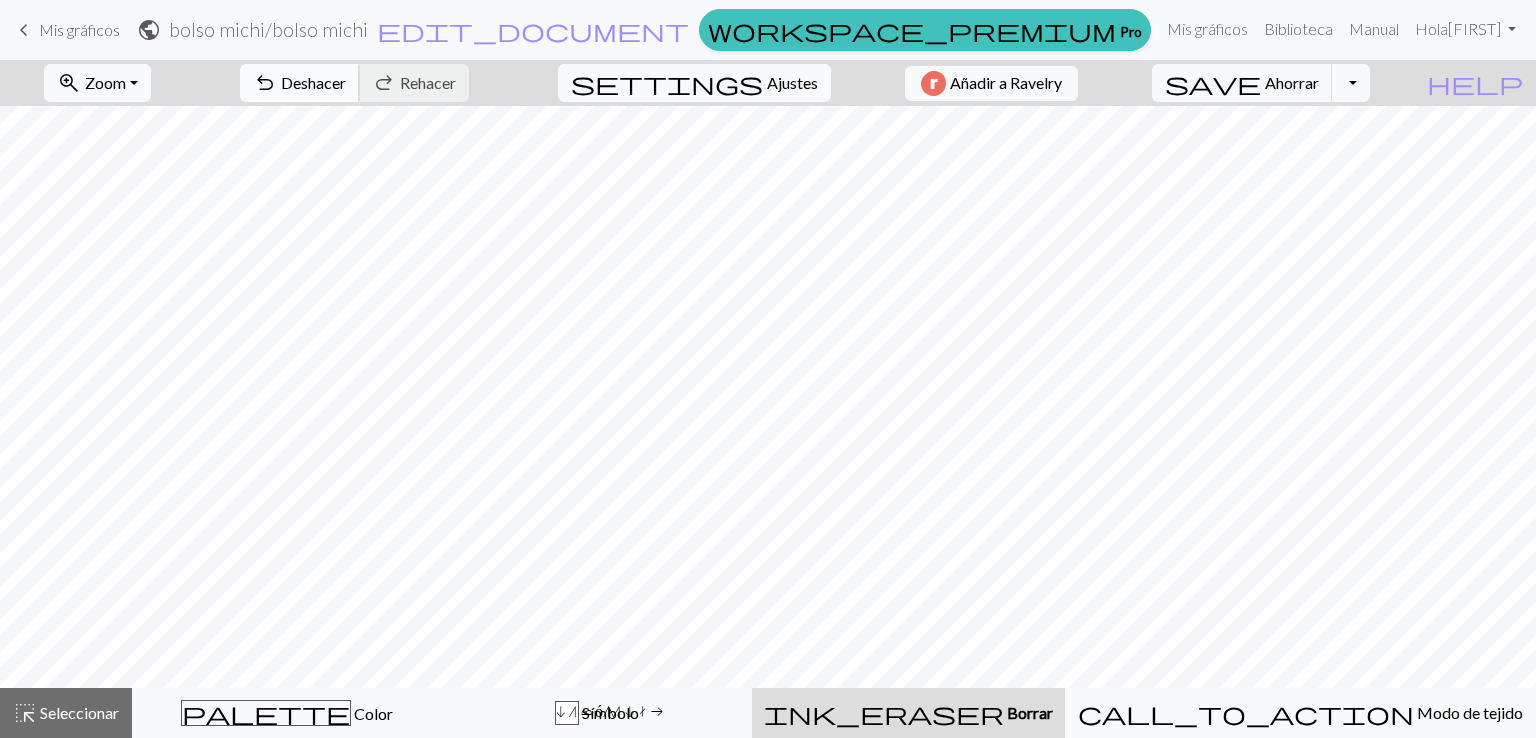 click on "Deshacer" at bounding box center [313, 82] 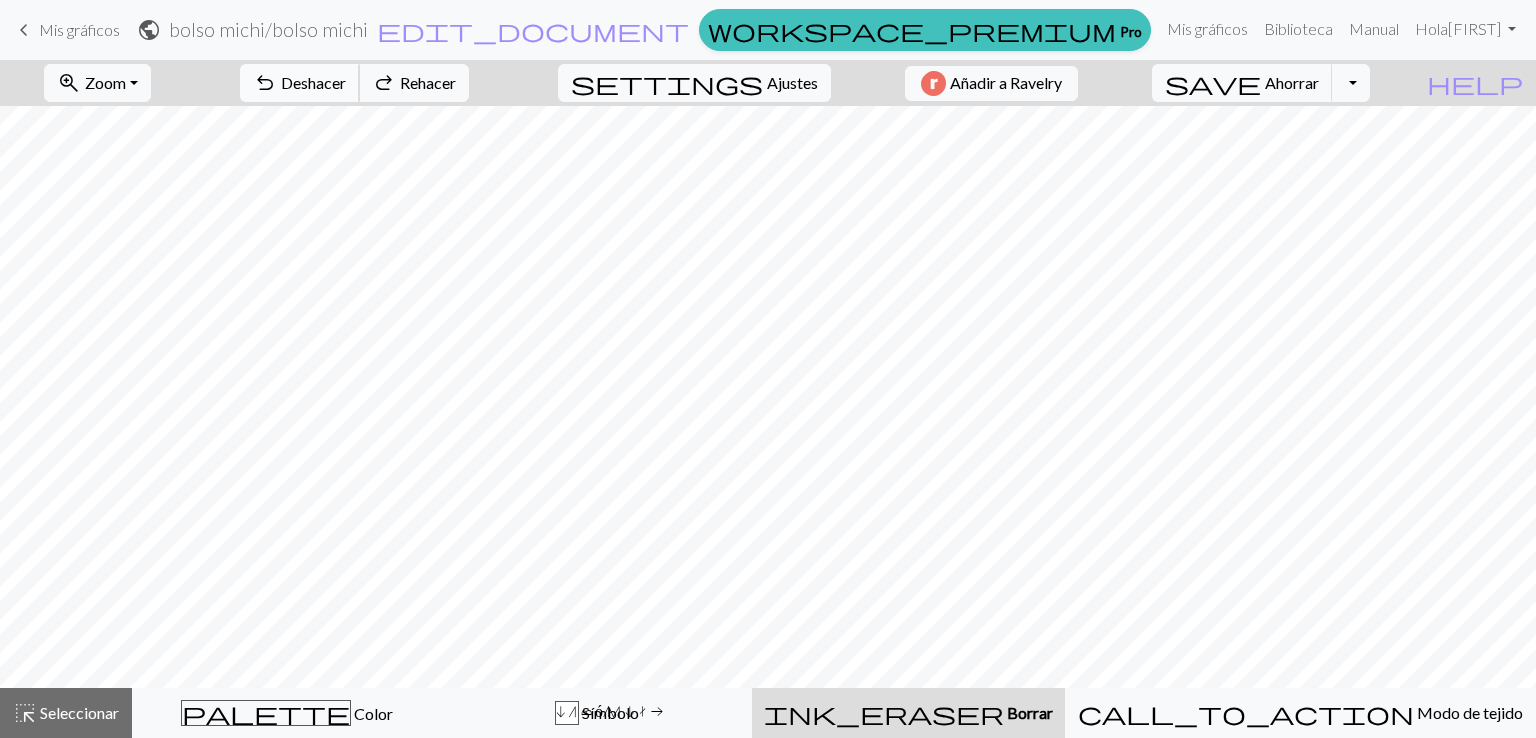 click on "Deshacer" at bounding box center (313, 82) 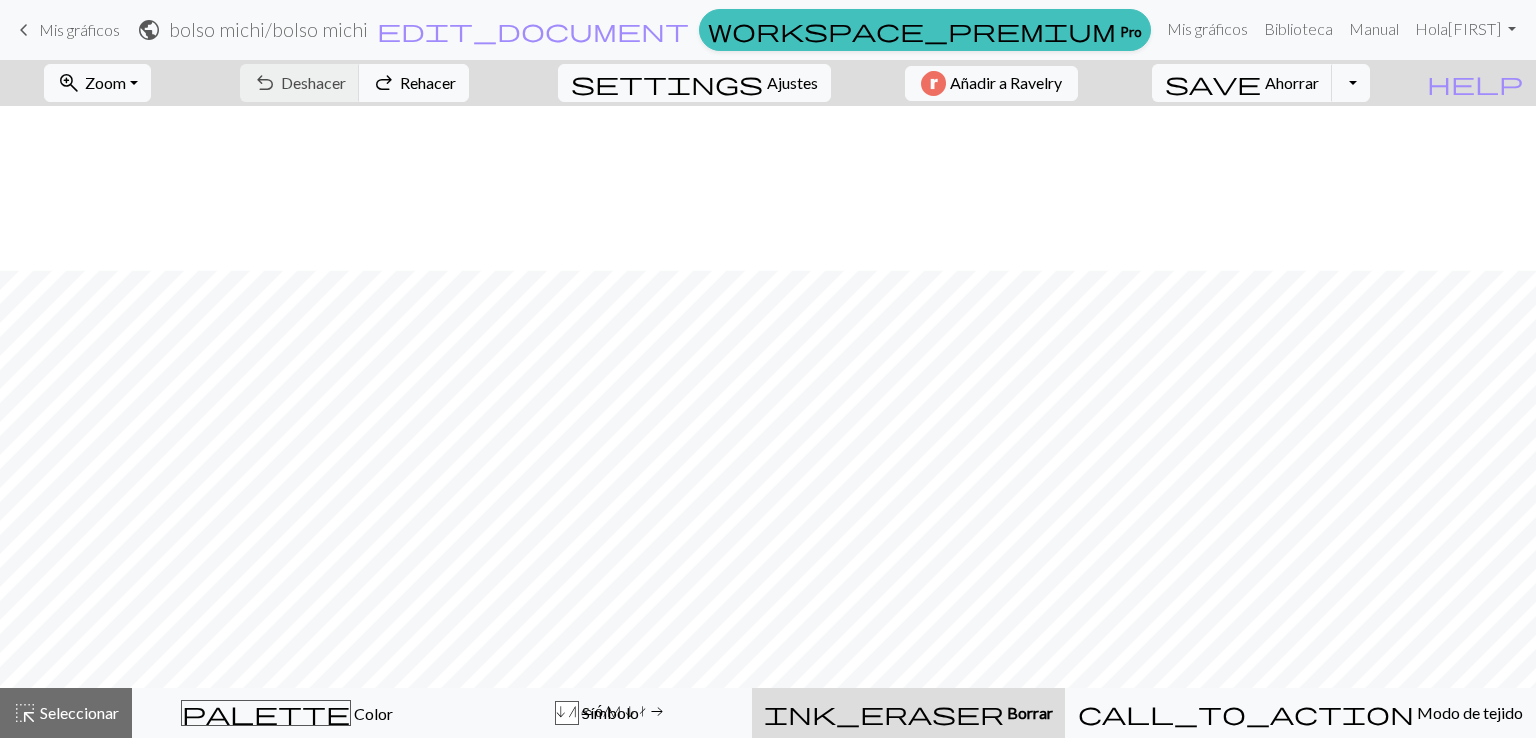 scroll, scrollTop: 164, scrollLeft: 0, axis: vertical 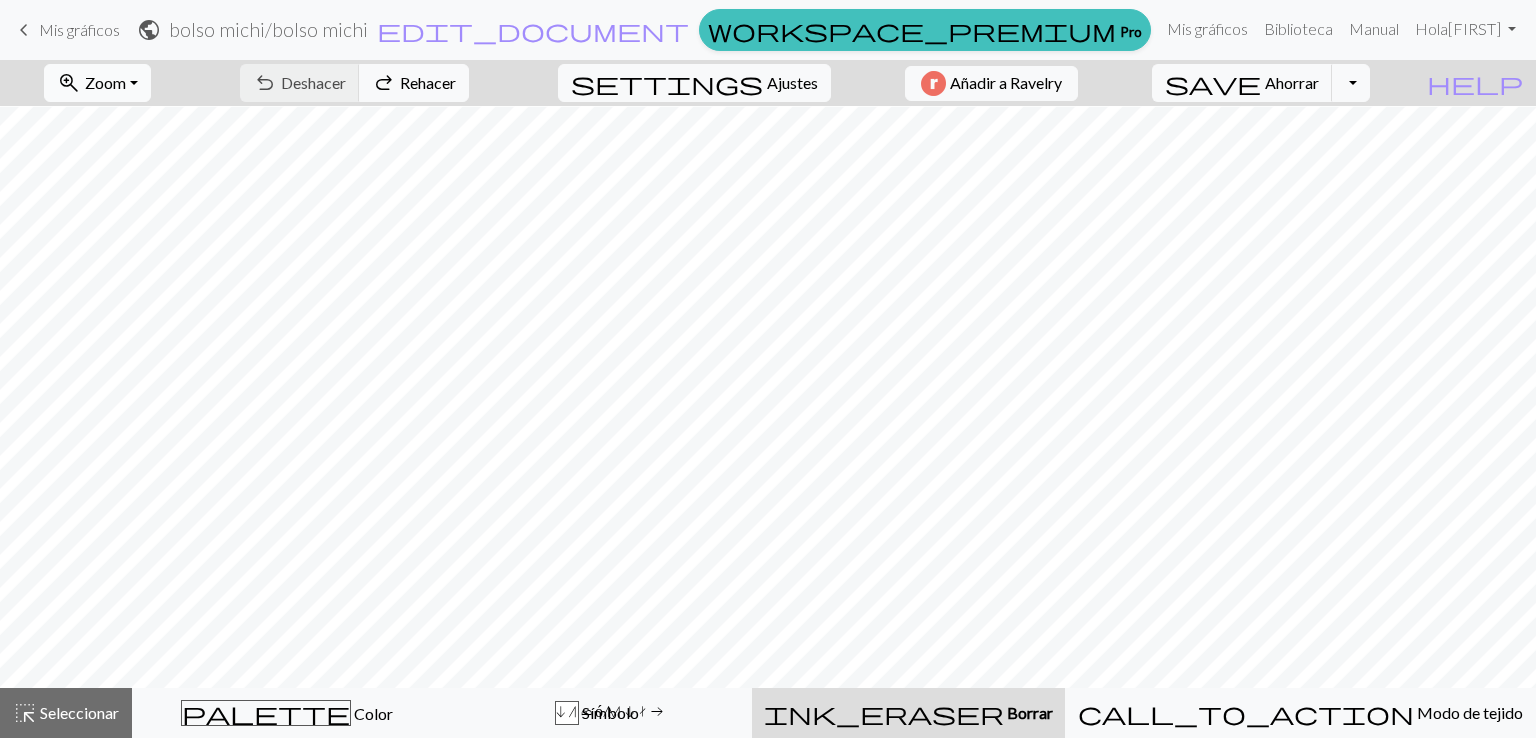 click on "zoom_in" at bounding box center [69, 83] 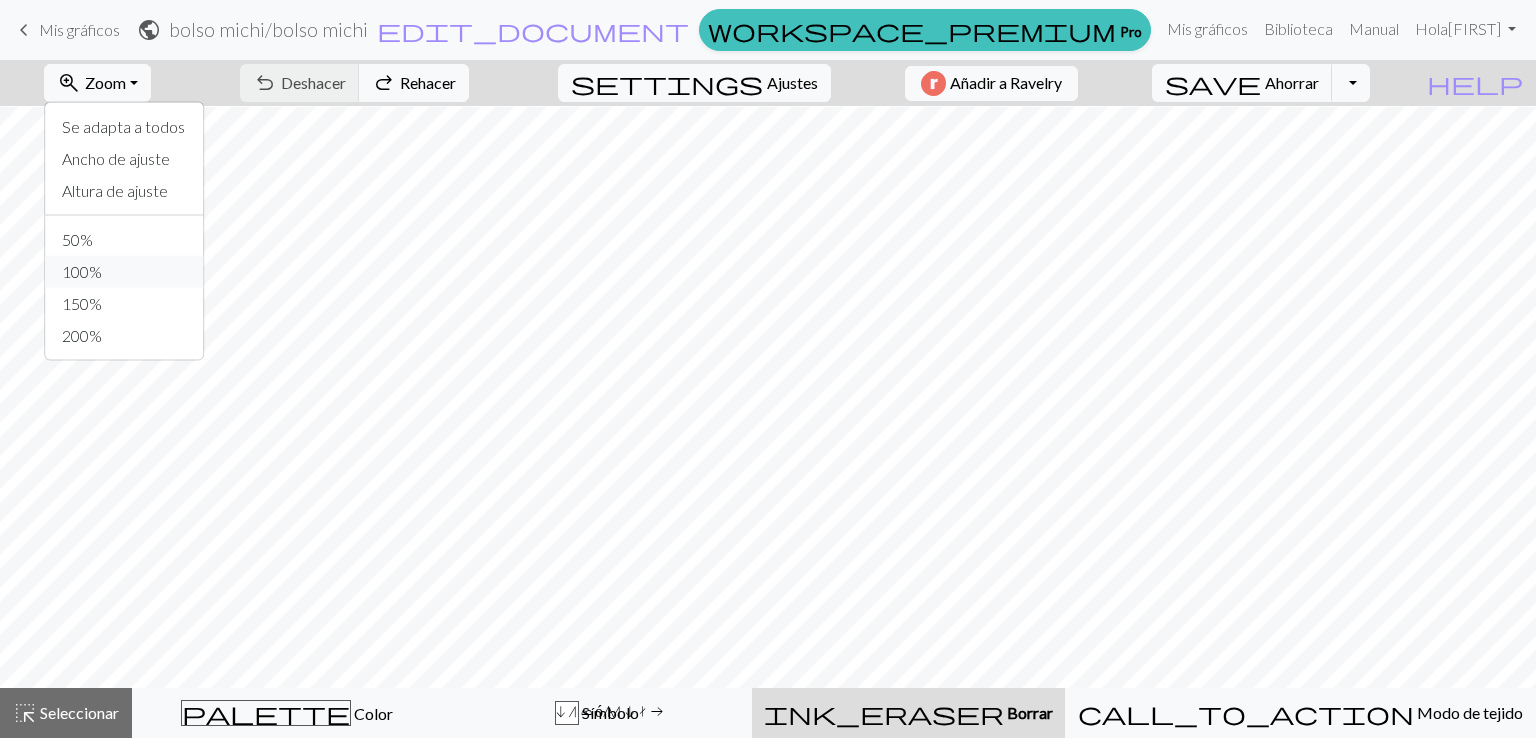 click on "100%" at bounding box center [125, 272] 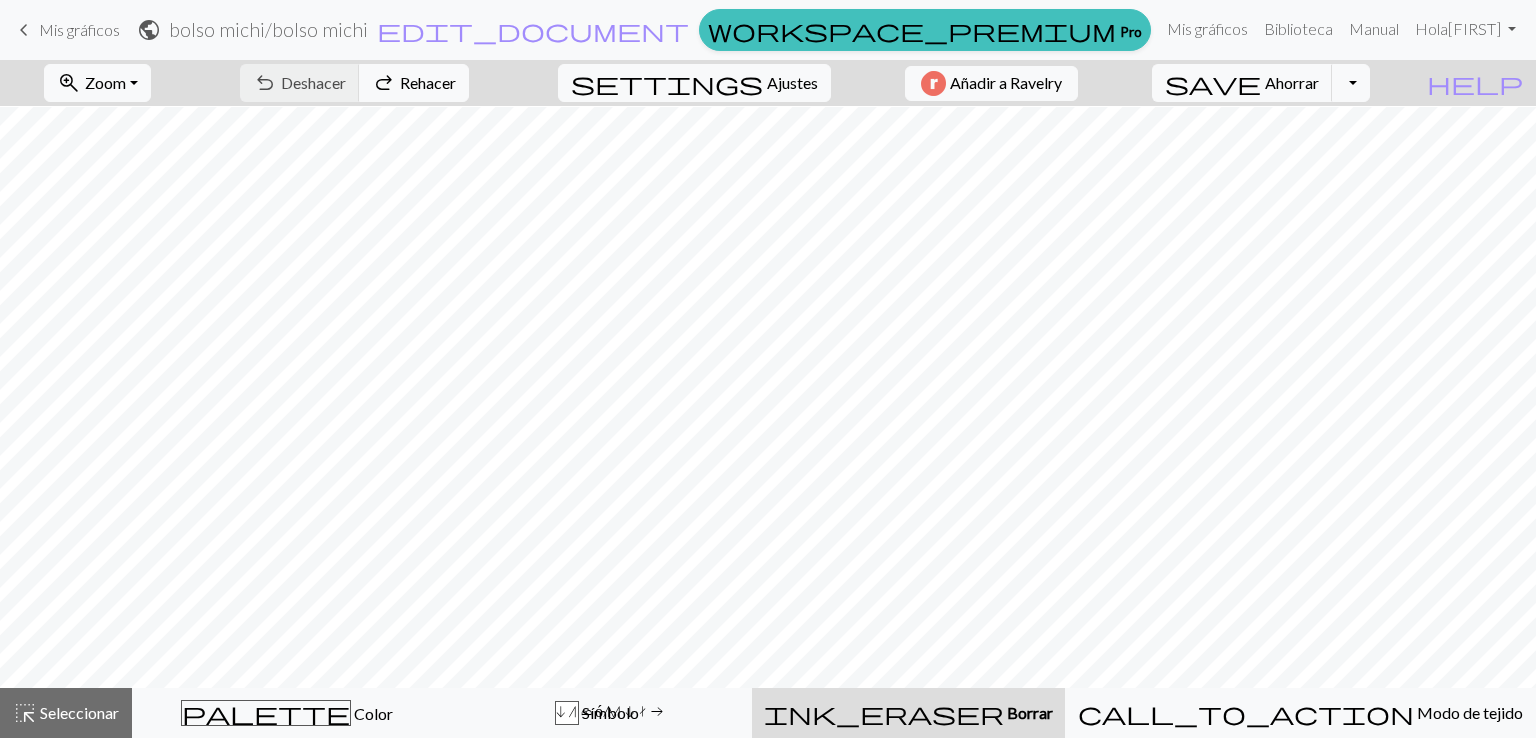 scroll, scrollTop: 332, scrollLeft: 0, axis: vertical 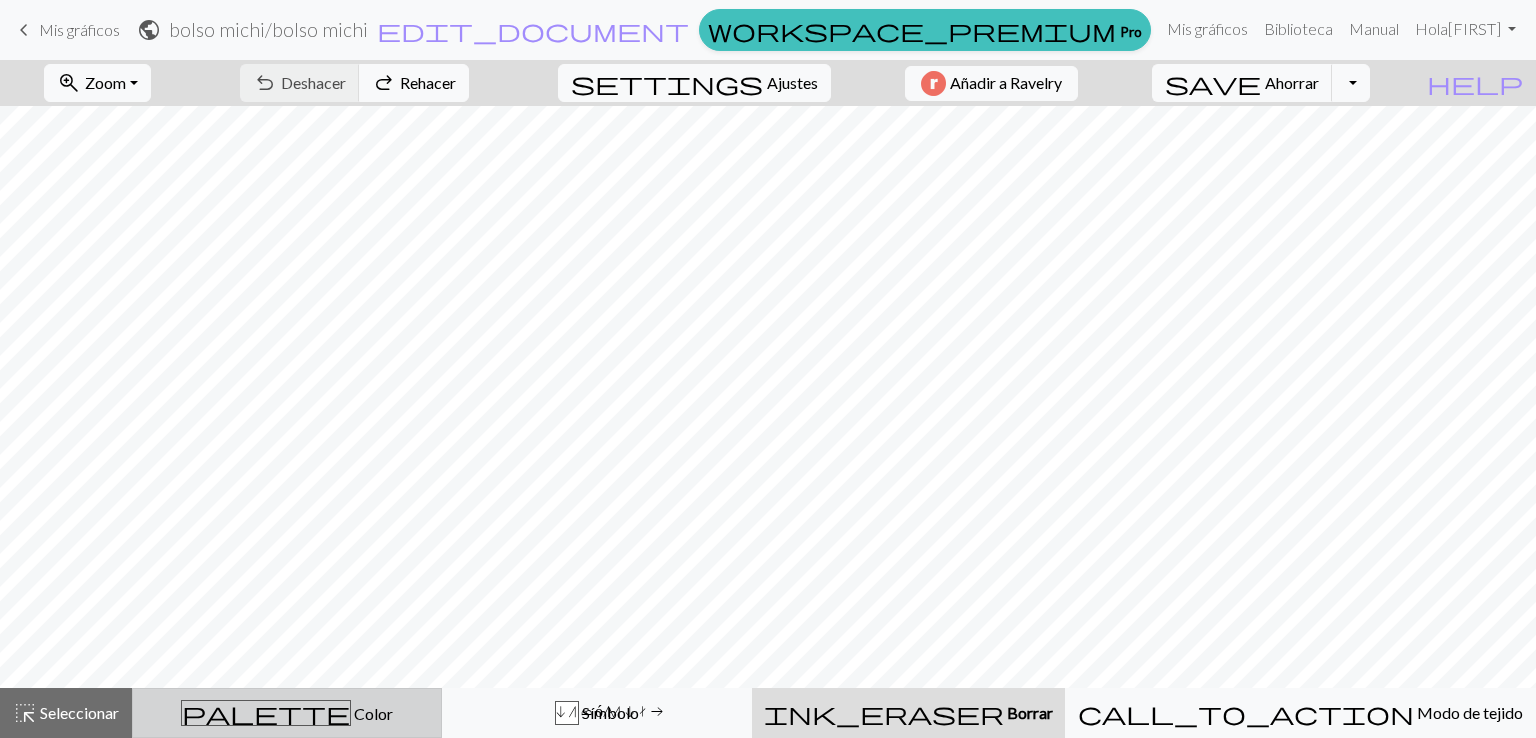 click on "palette   Color   Color" at bounding box center [287, 713] 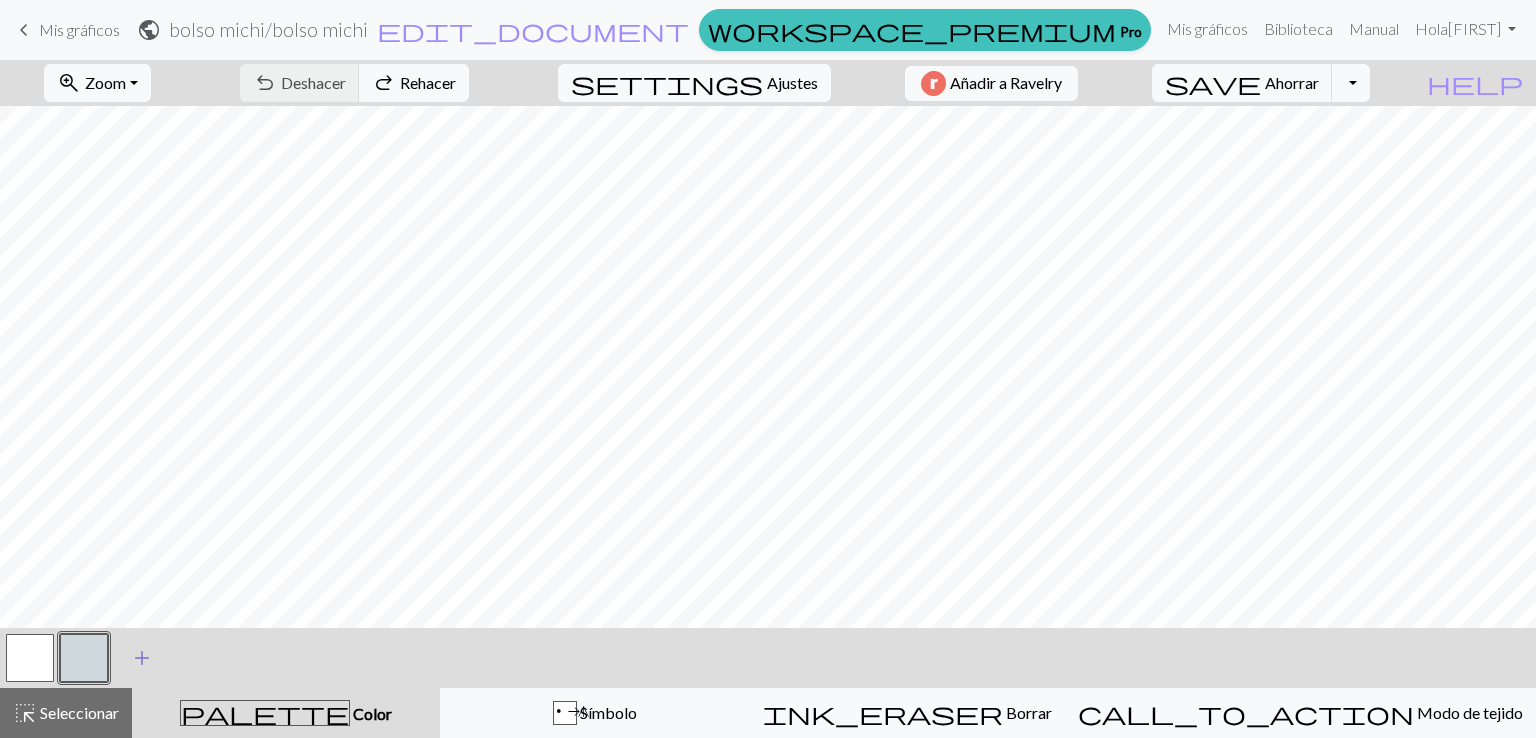 click on "add" at bounding box center (142, 658) 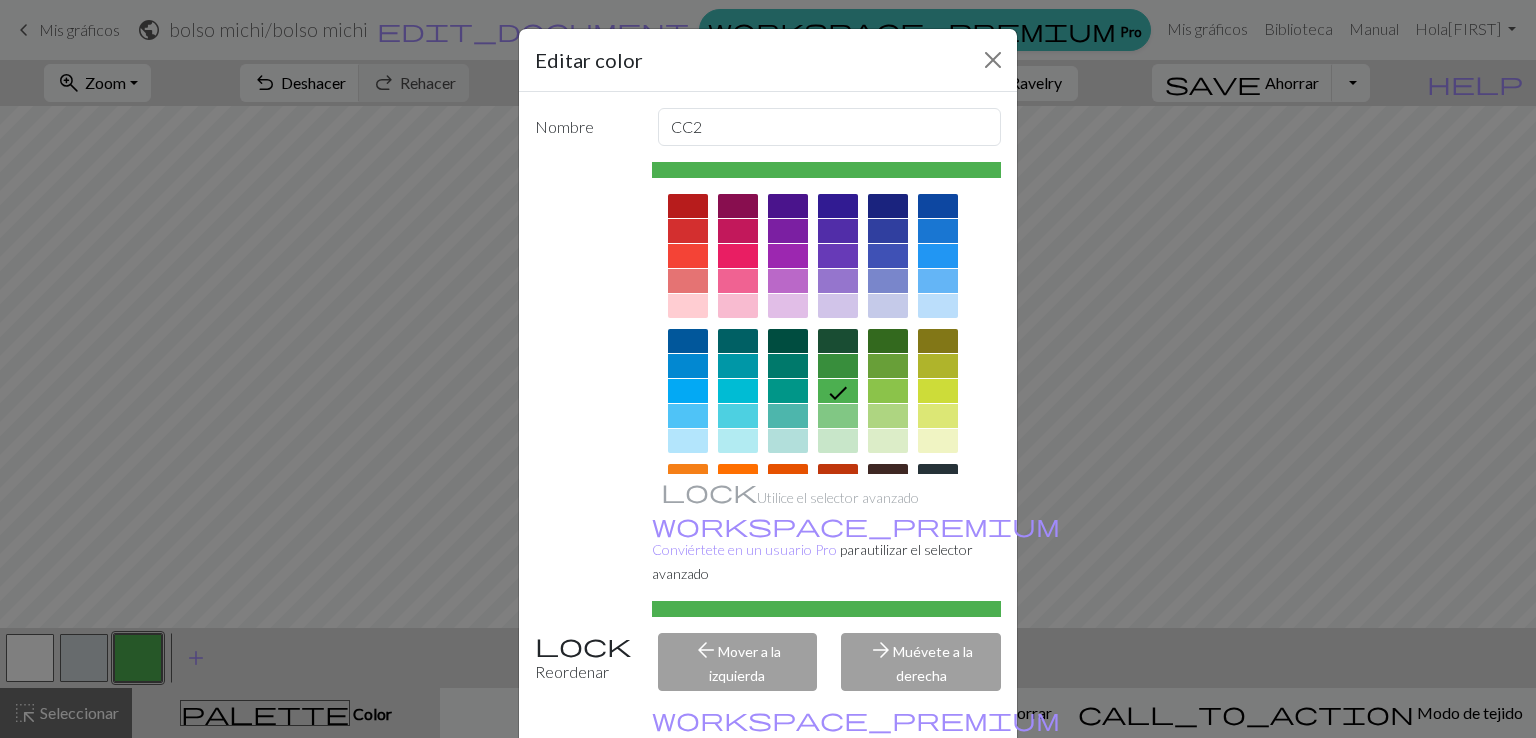 scroll, scrollTop: 0, scrollLeft: 0, axis: both 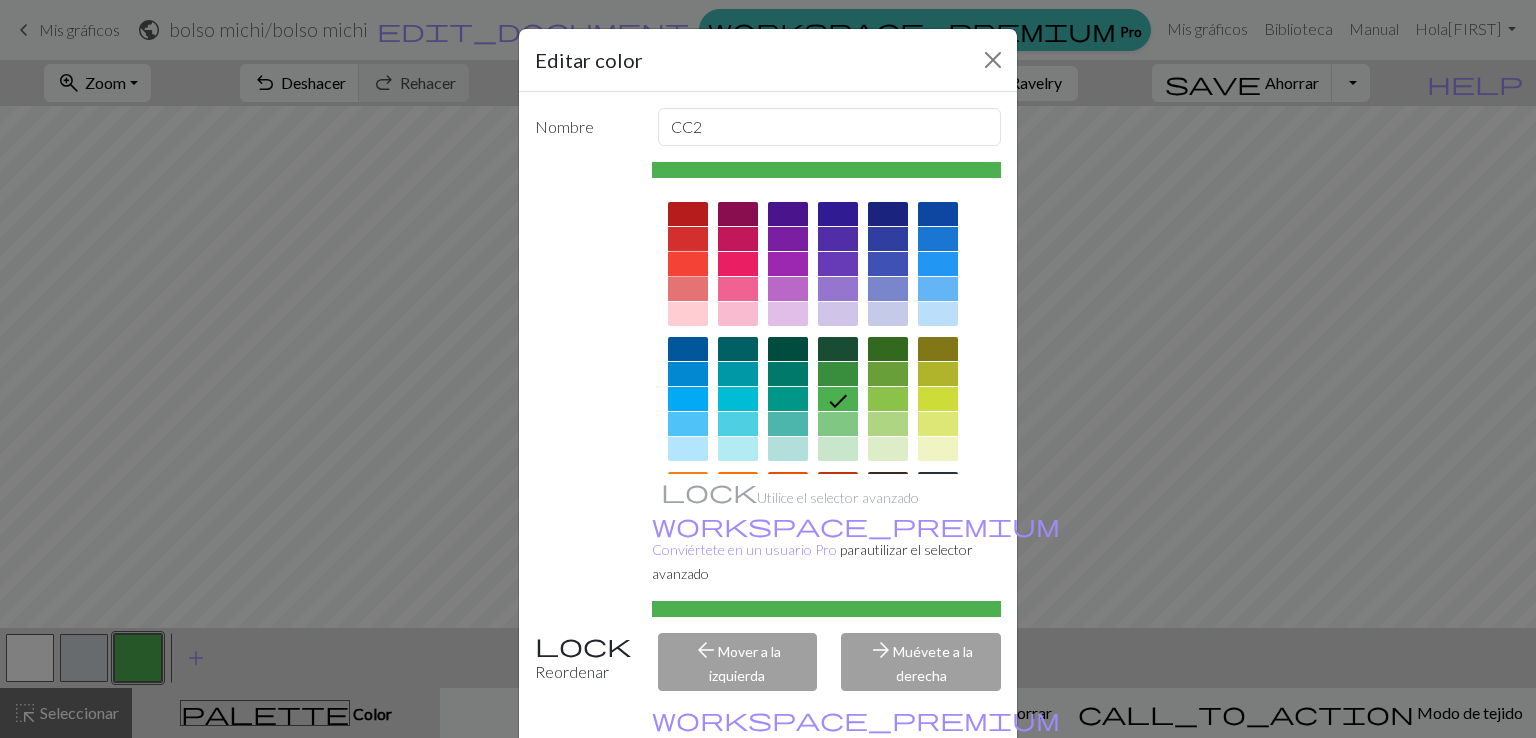 click at bounding box center [688, 264] 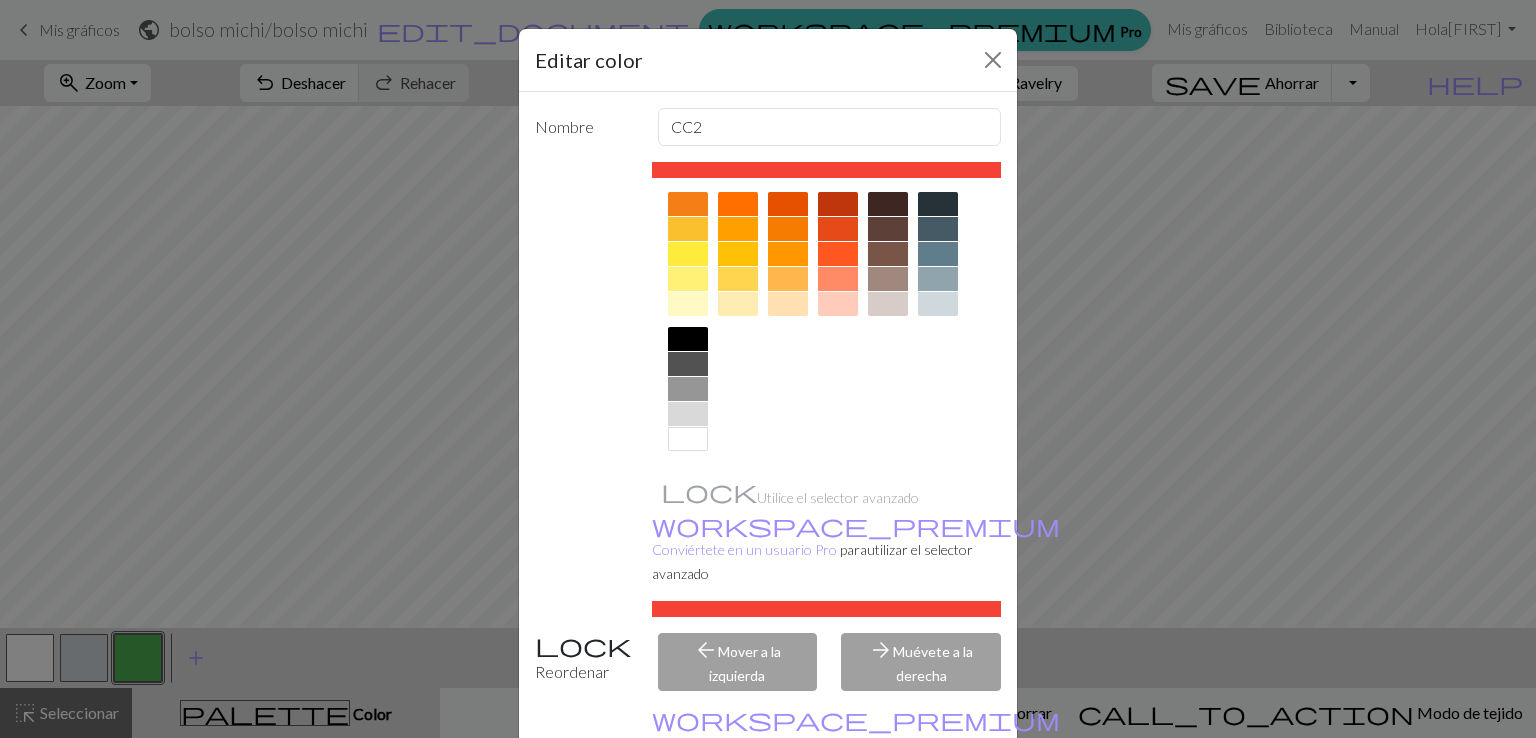scroll, scrollTop: 0, scrollLeft: 0, axis: both 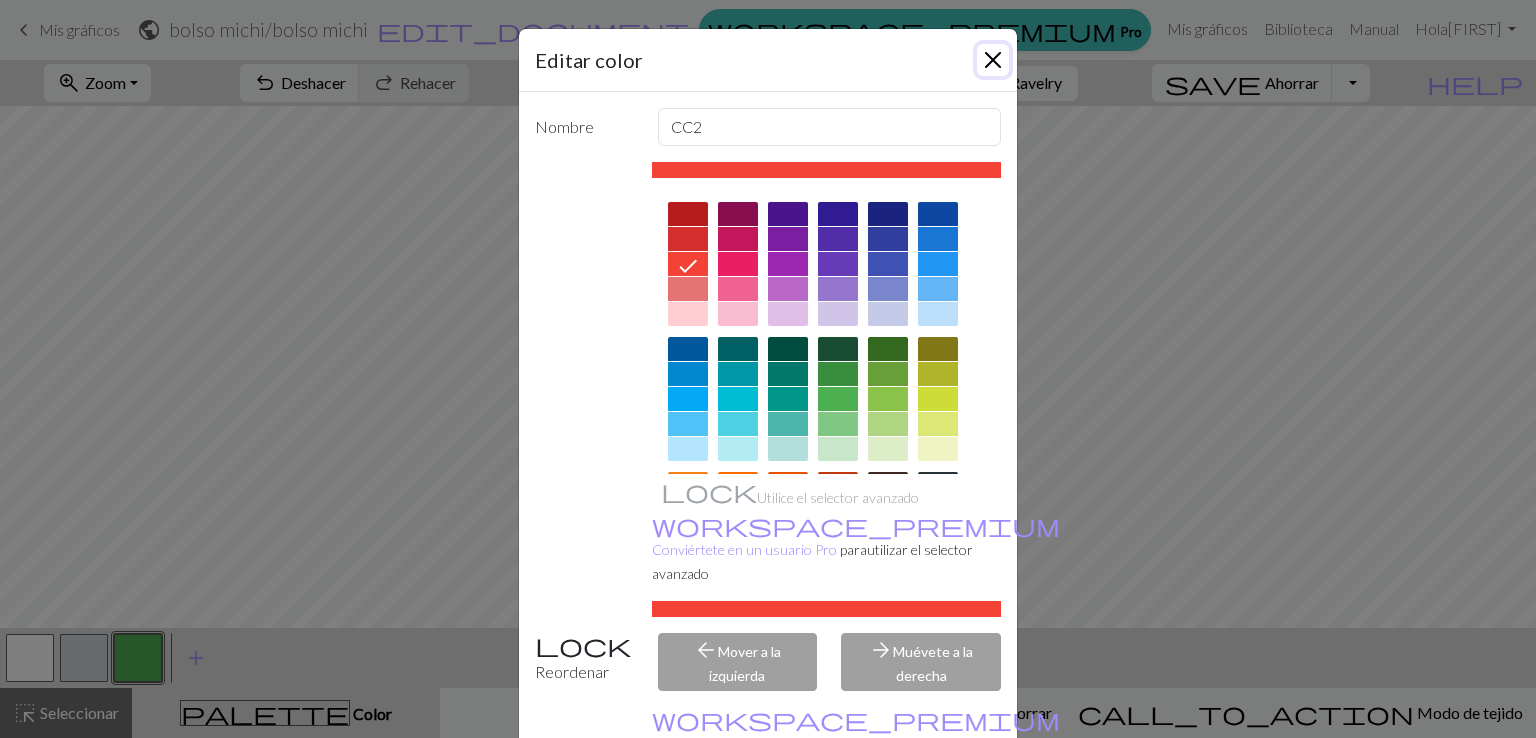 click at bounding box center (993, 60) 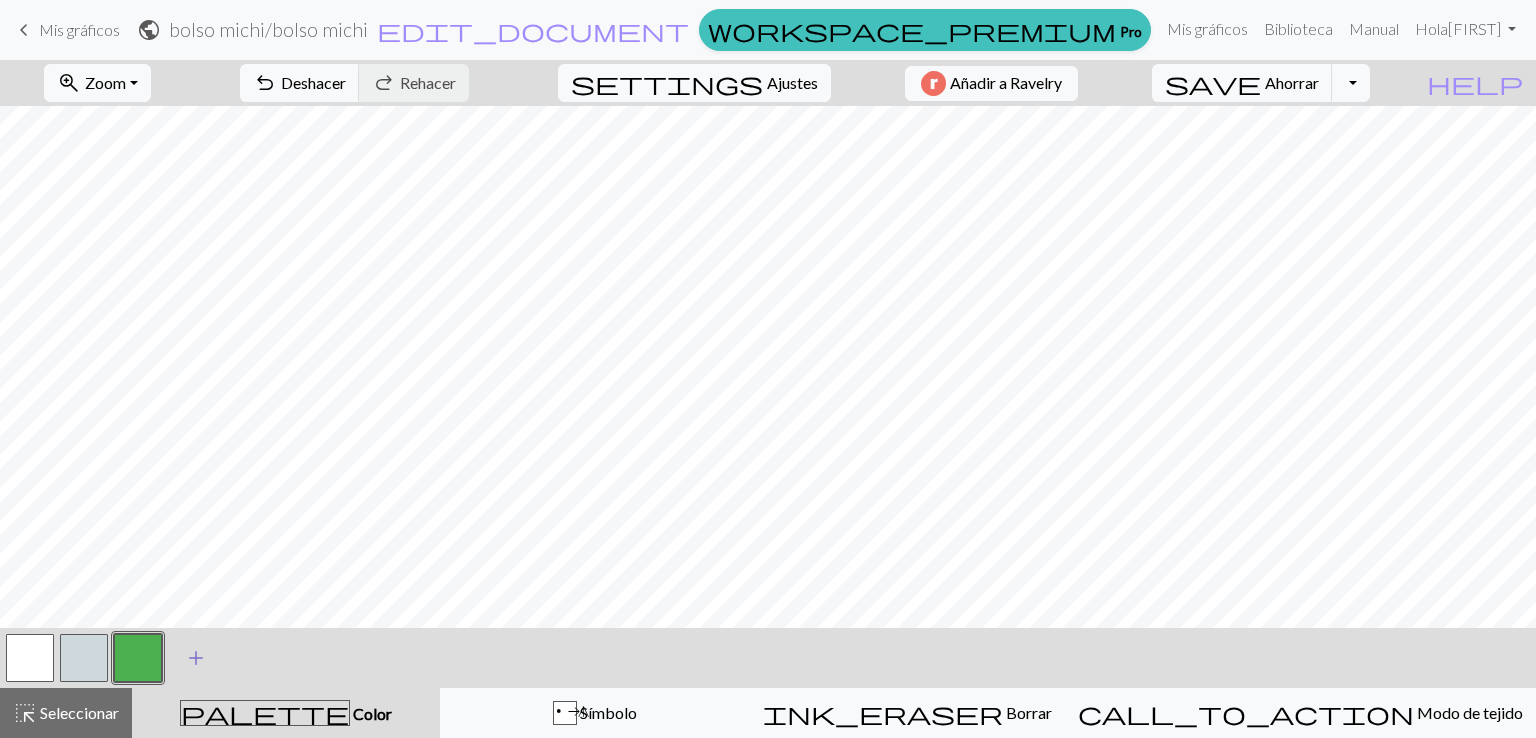 click on "add" at bounding box center (196, 658) 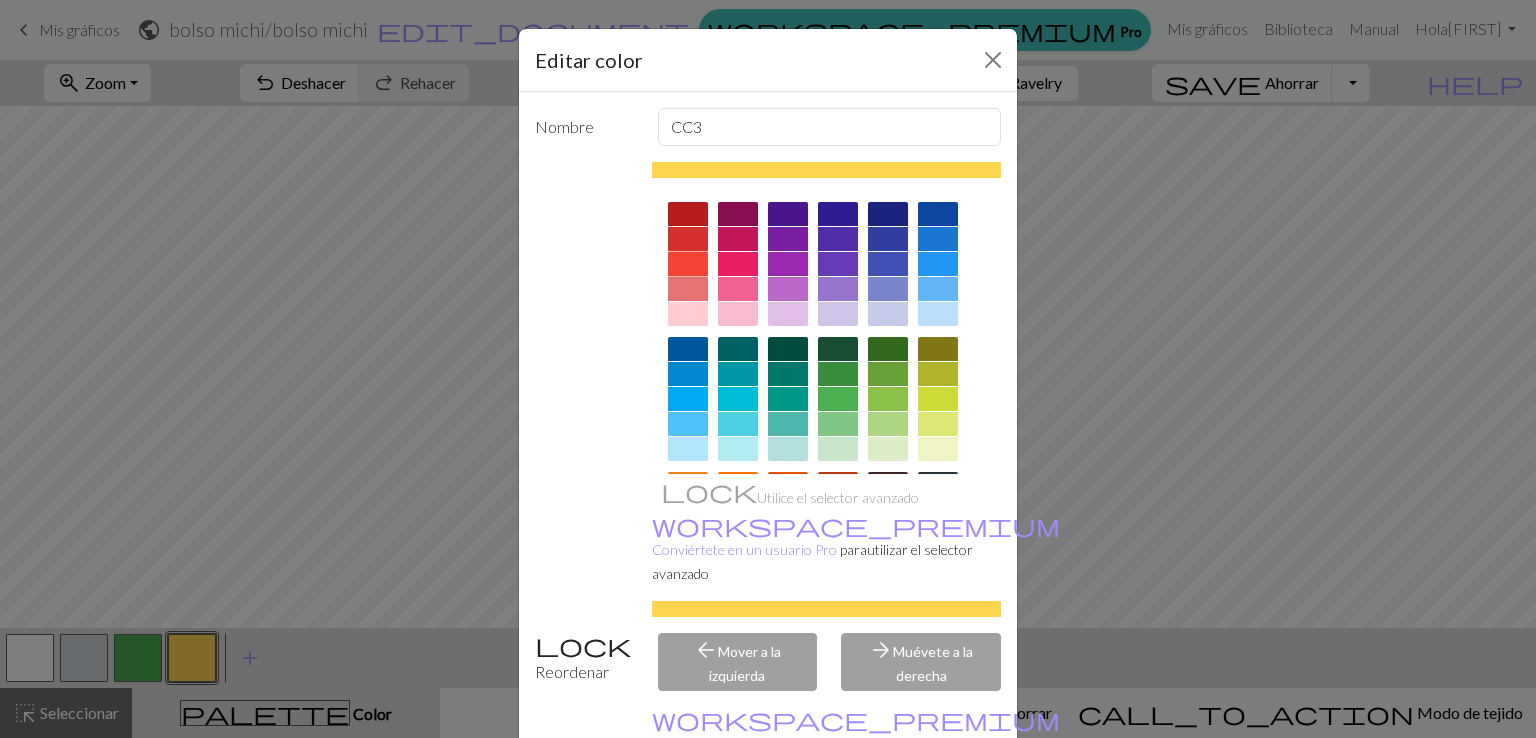 click at bounding box center [688, 264] 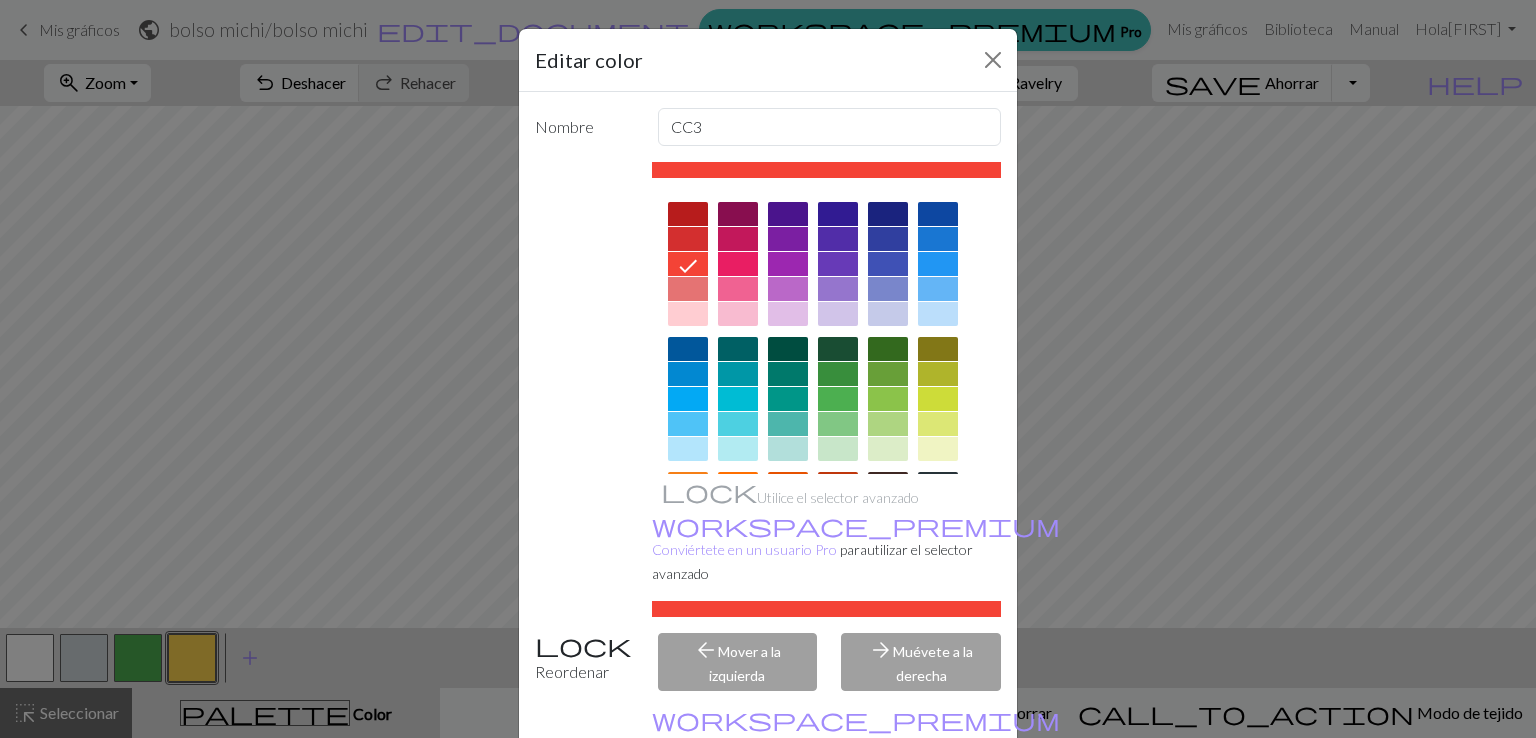 click on "arrow_forward Muévete a la derecha" at bounding box center (921, 662) 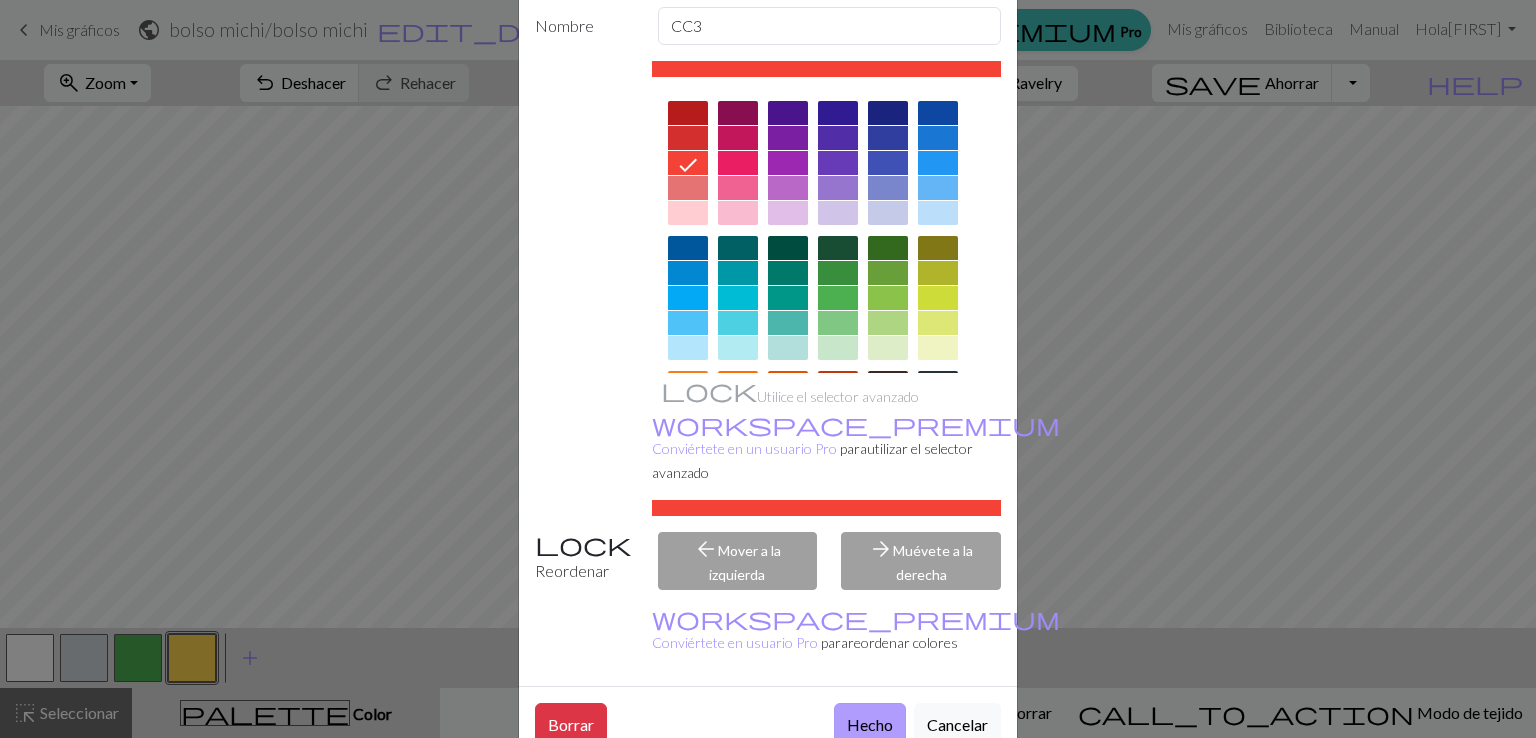 click on "Hecho" at bounding box center [870, 724] 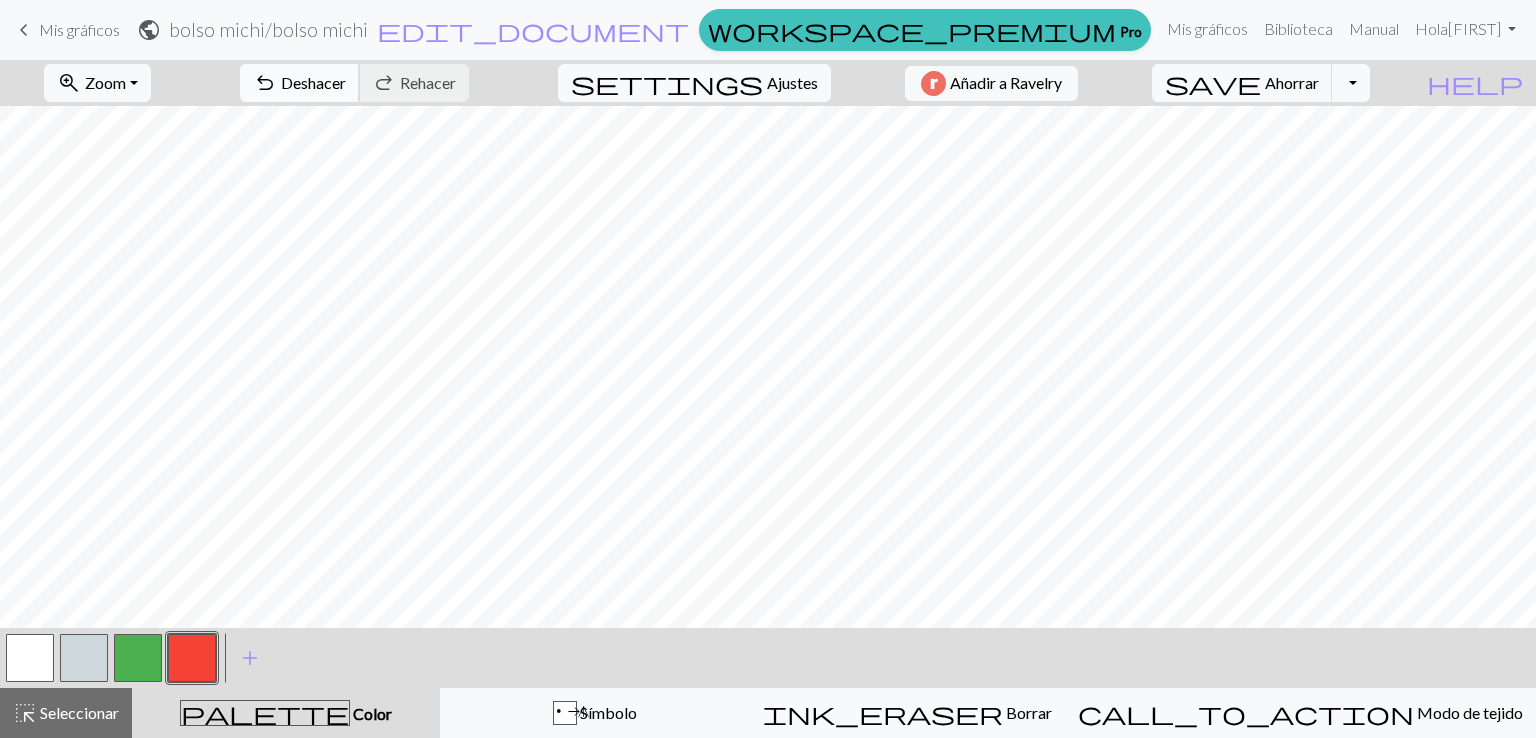 click on "Deshacer" at bounding box center (313, 82) 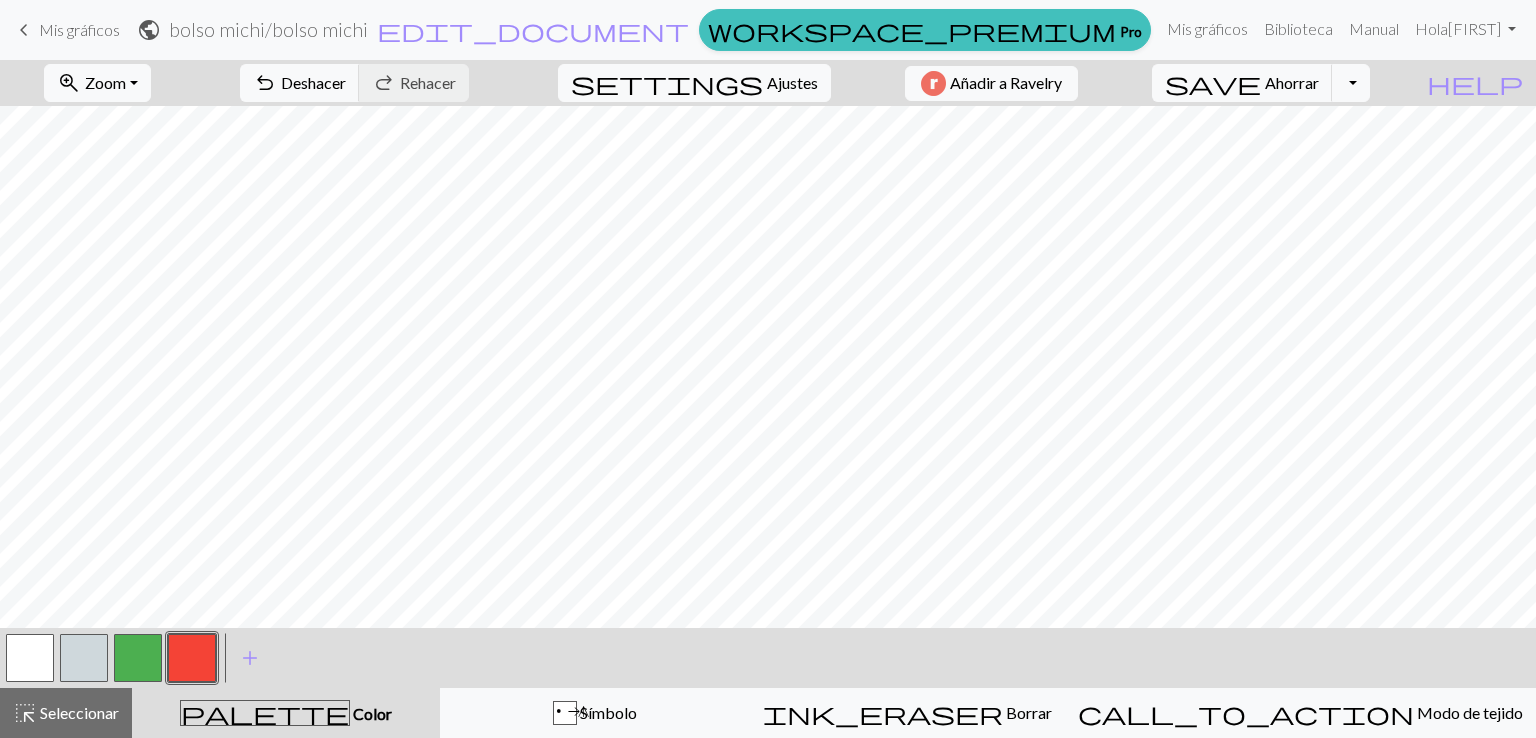 click at bounding box center [30, 658] 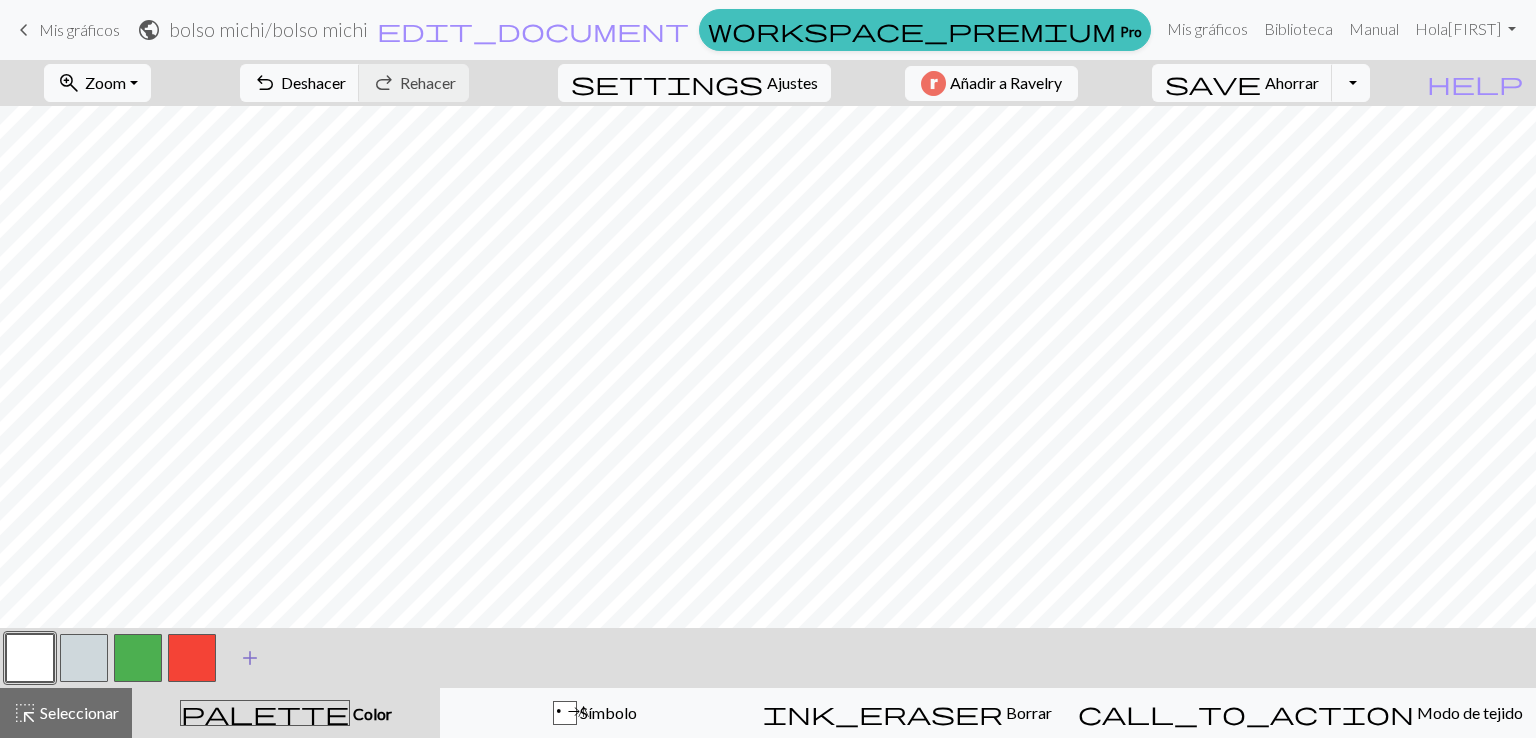 click on "add" at bounding box center (250, 658) 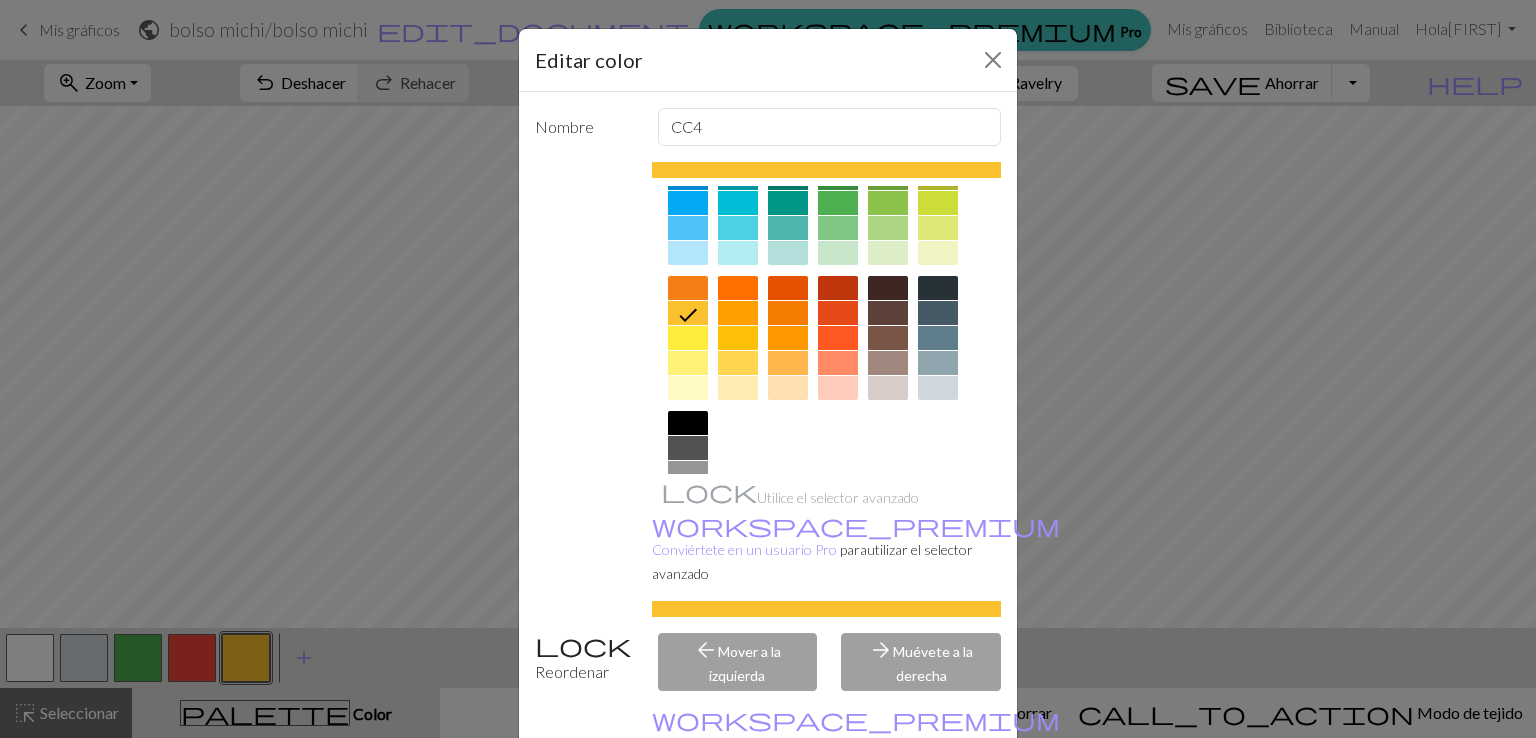 scroll, scrollTop: 216, scrollLeft: 0, axis: vertical 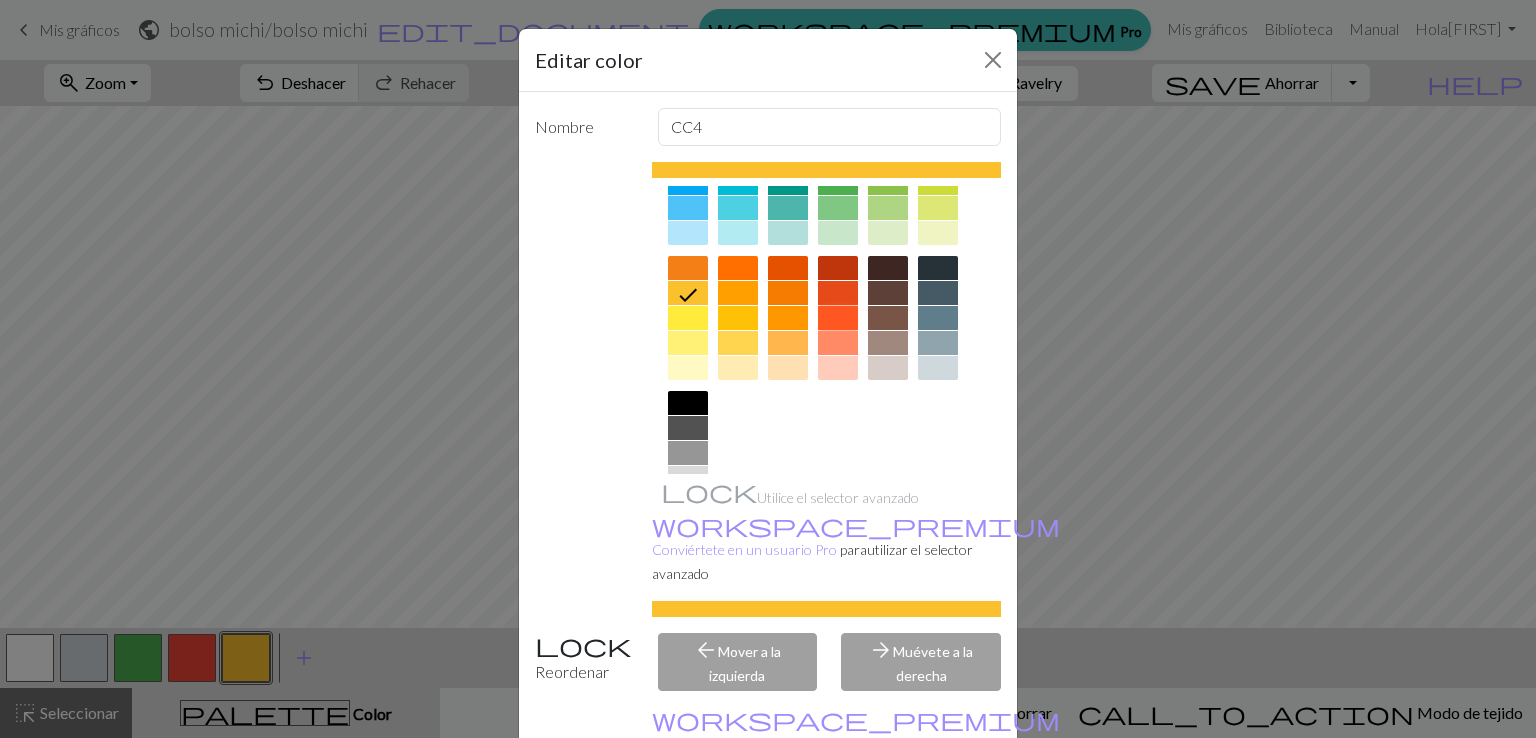 click at bounding box center (838, 318) 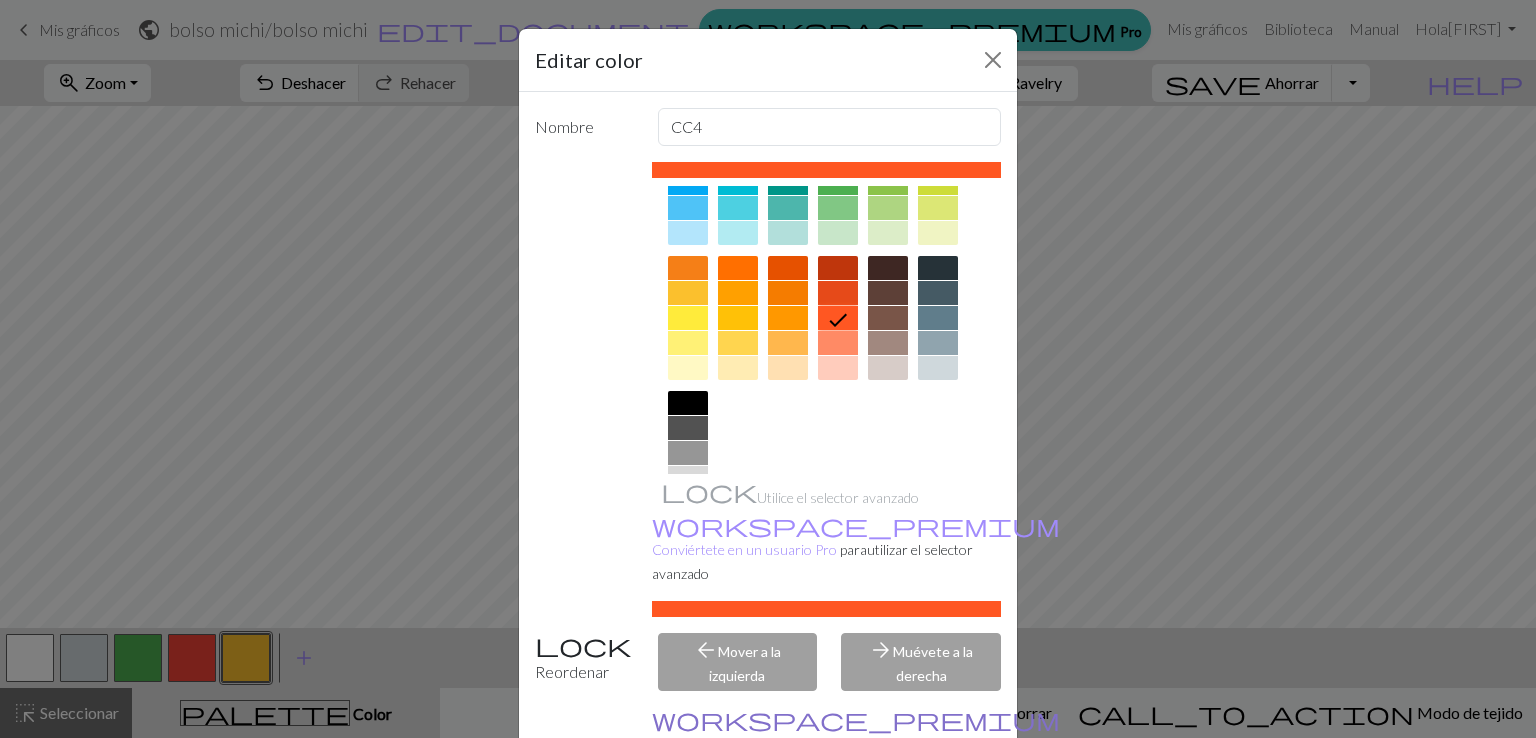 scroll, scrollTop: 101, scrollLeft: 0, axis: vertical 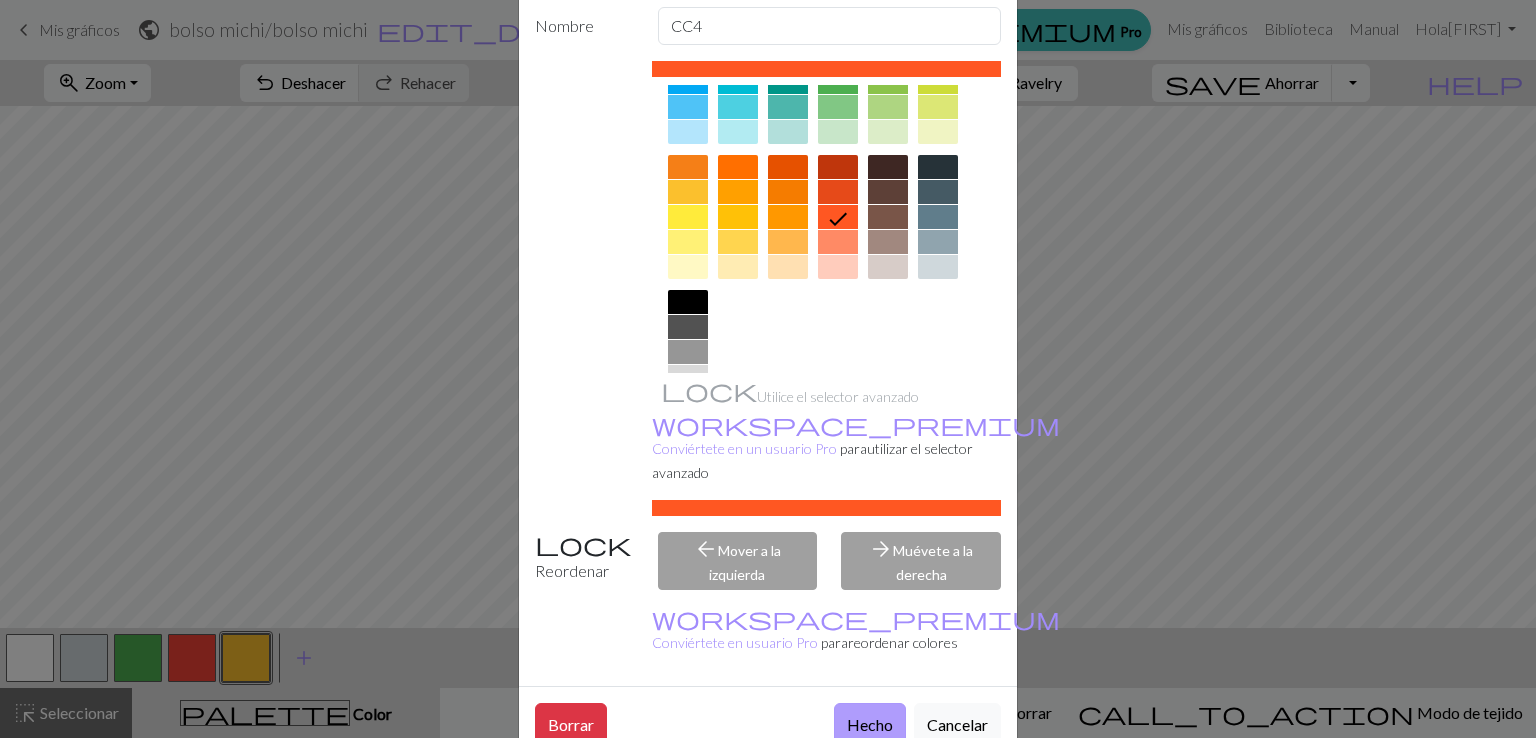 click on "Hecho" at bounding box center (870, 724) 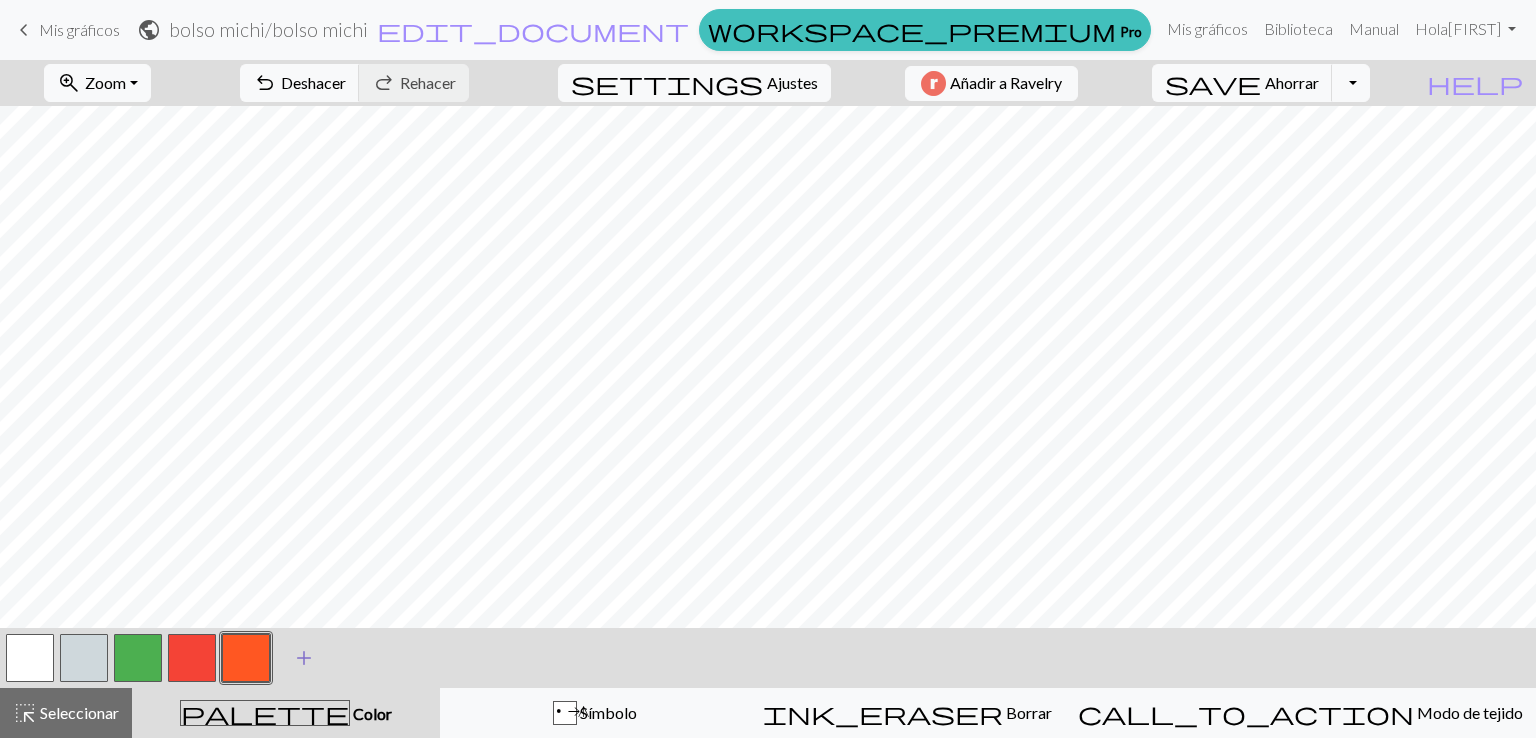 click on "add" at bounding box center (304, 658) 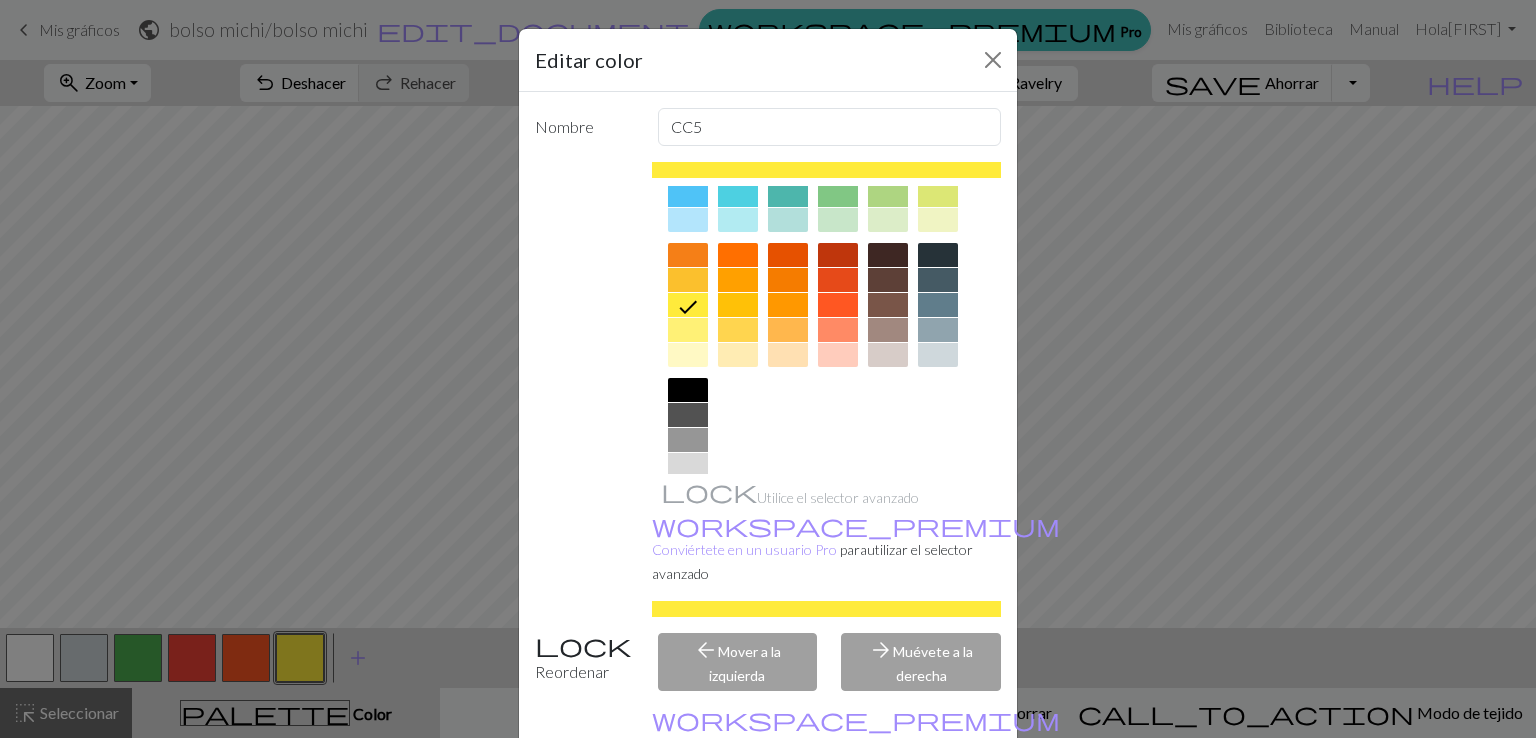 scroll, scrollTop: 221, scrollLeft: 0, axis: vertical 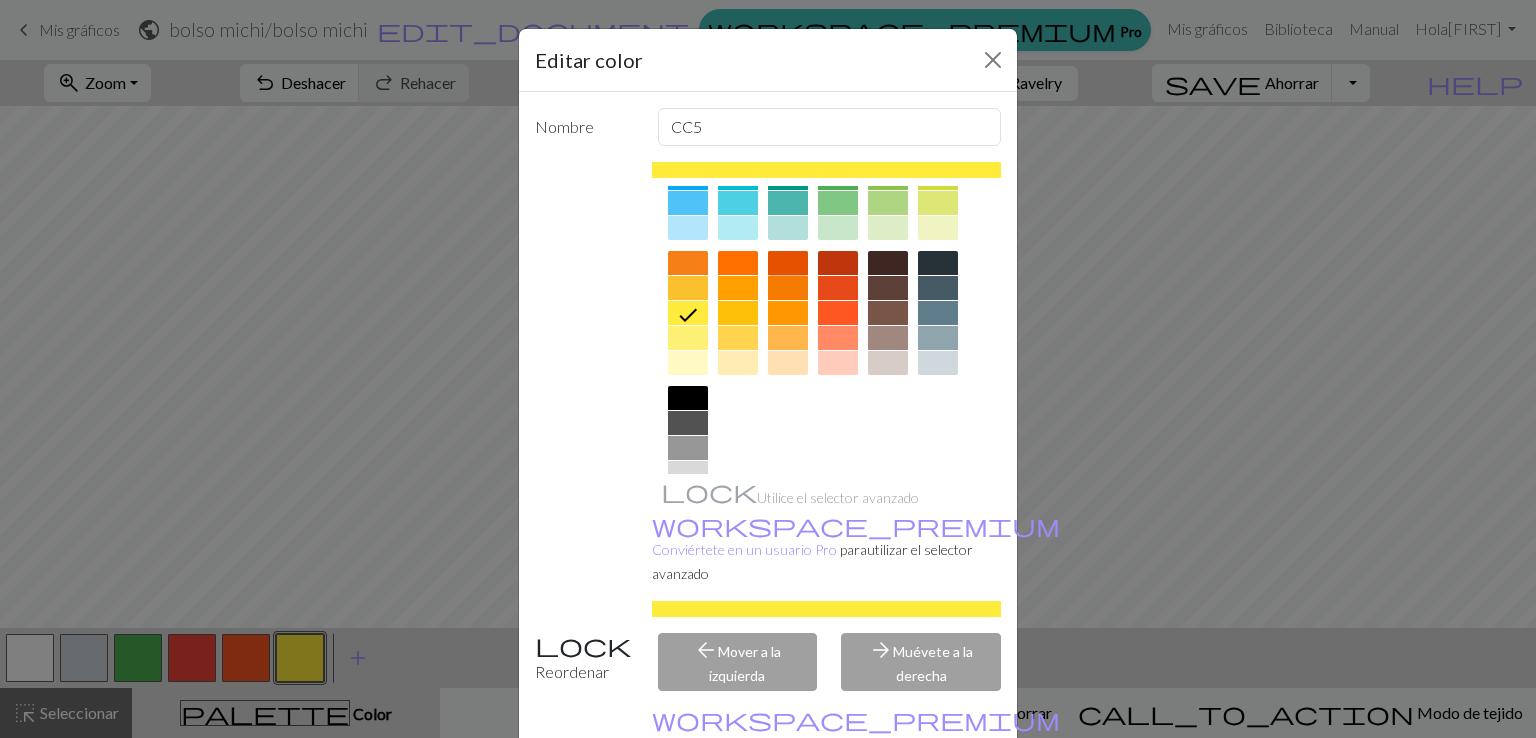 click at bounding box center [788, 263] 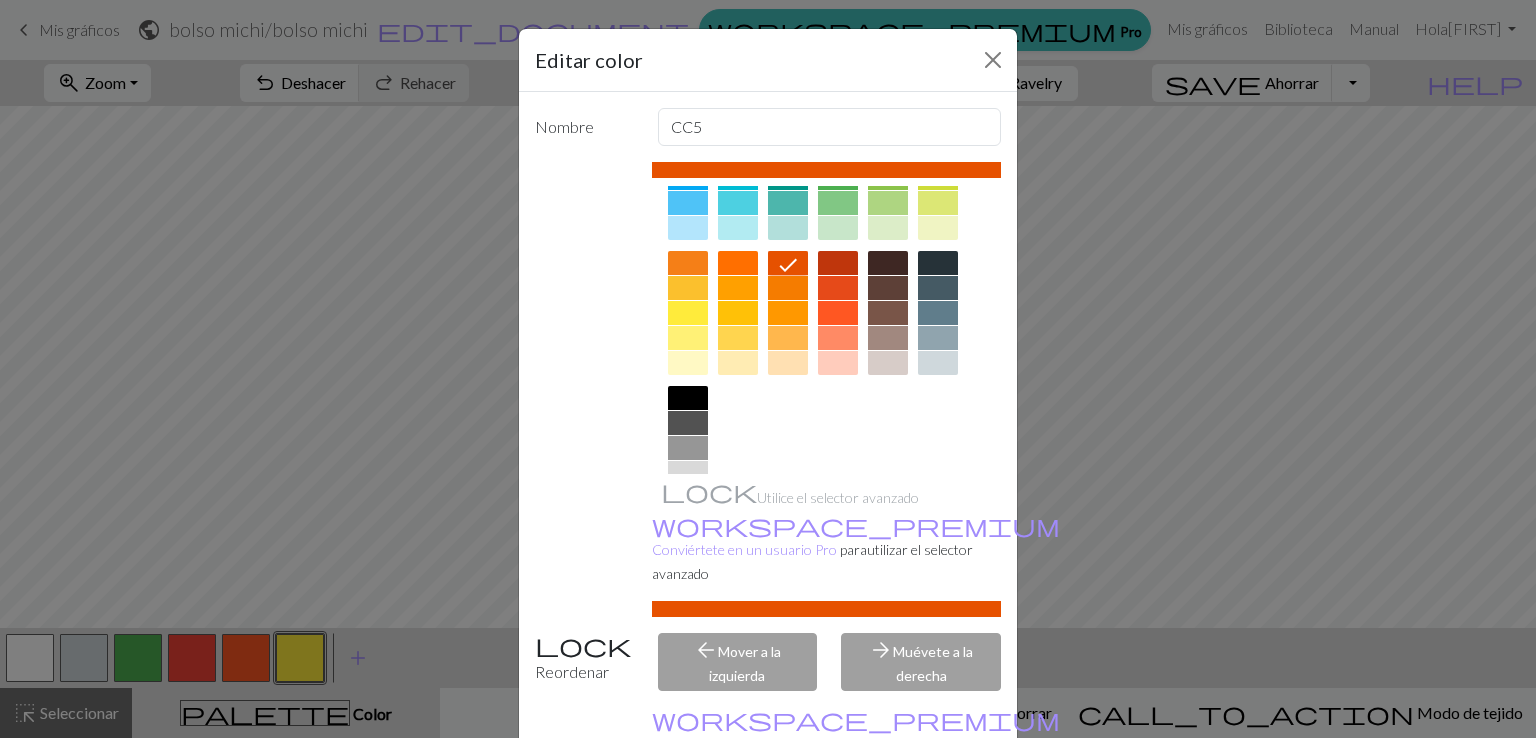 scroll, scrollTop: 101, scrollLeft: 0, axis: vertical 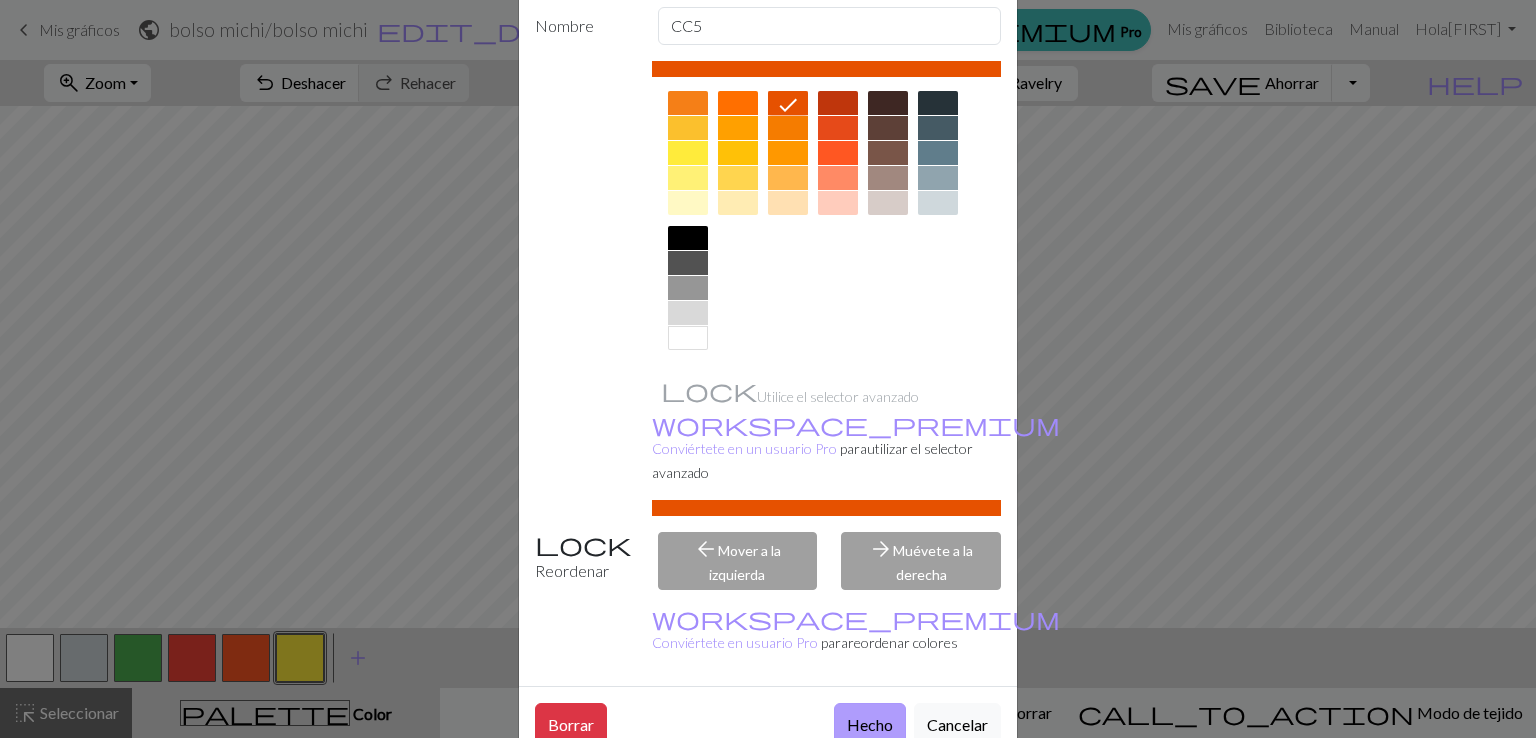 click on "Hecho" at bounding box center [870, 724] 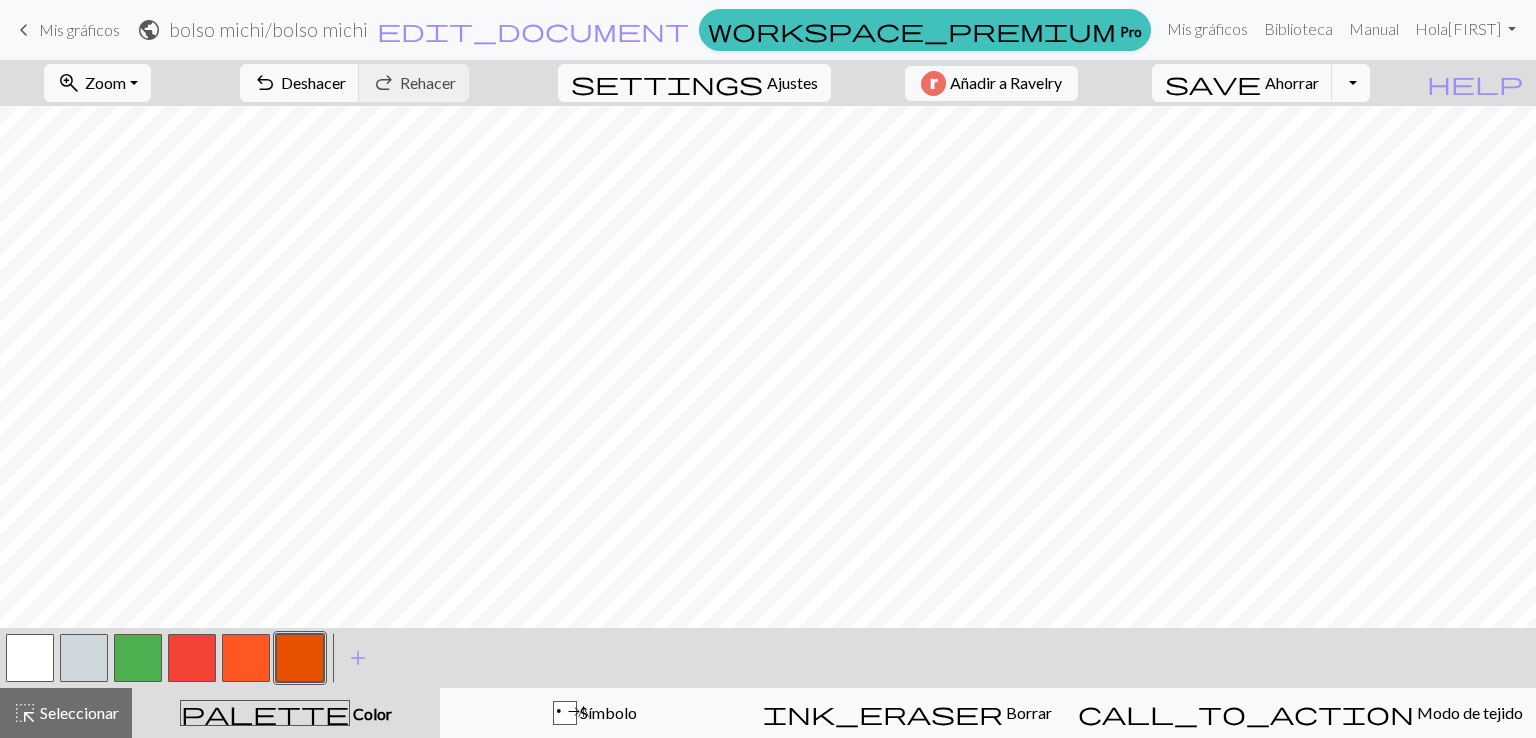 drag, startPoint x: 138, startPoint y: 658, endPoint x: 139, endPoint y: 671, distance: 13.038404 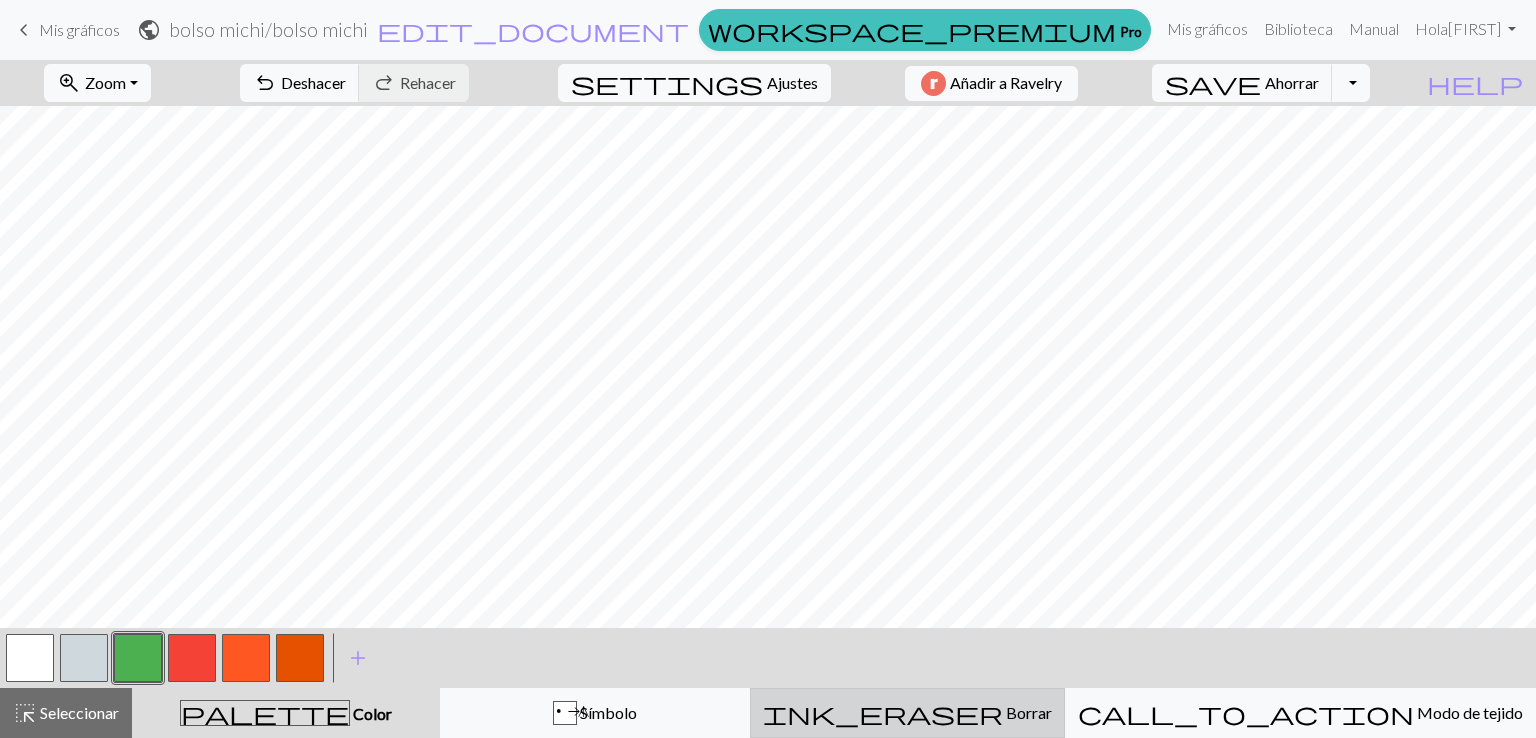 click on "ink_eraser   Borrar   Borrar" at bounding box center [907, 713] 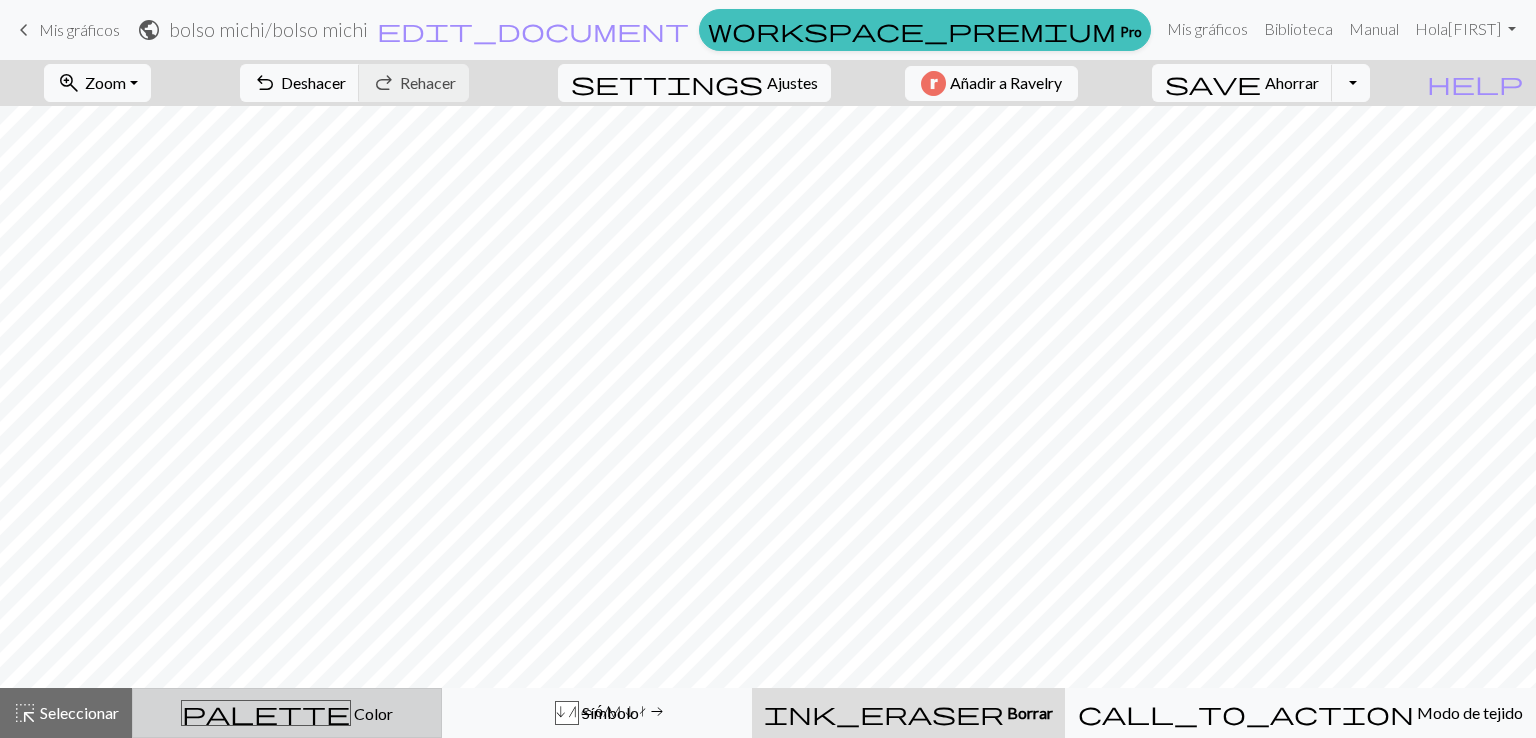 click on "palette   Color   Color" at bounding box center (287, 713) 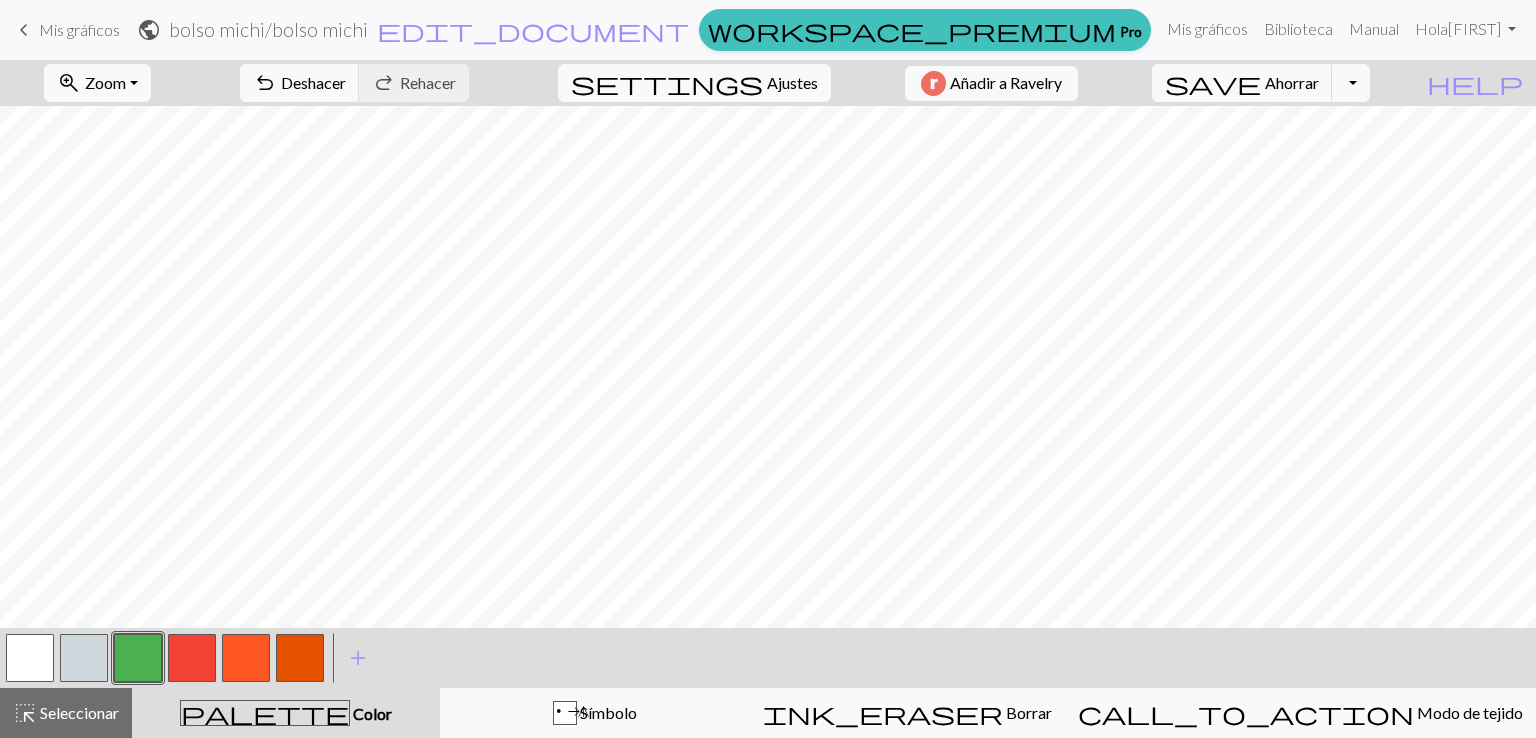 click at bounding box center (138, 658) 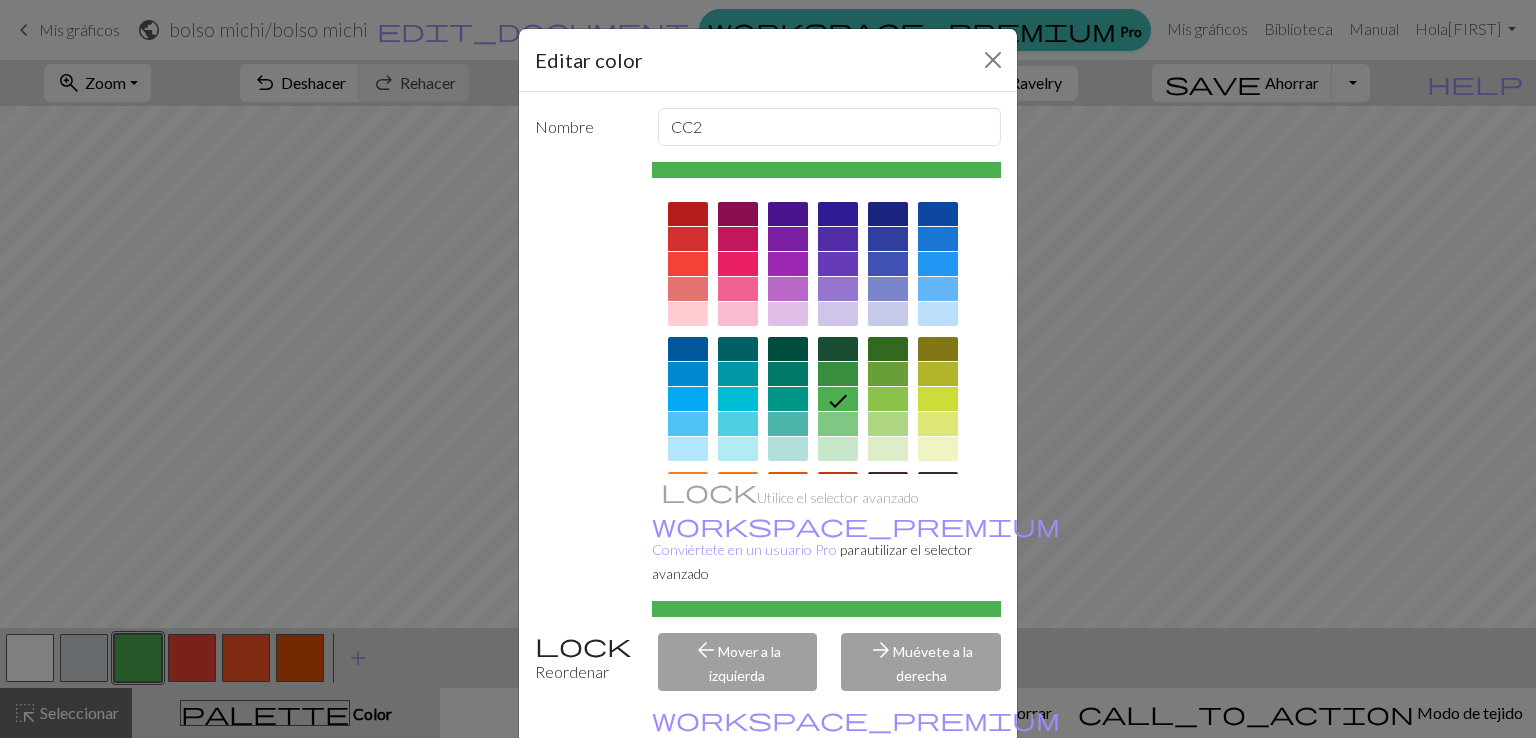 scroll, scrollTop: 101, scrollLeft: 0, axis: vertical 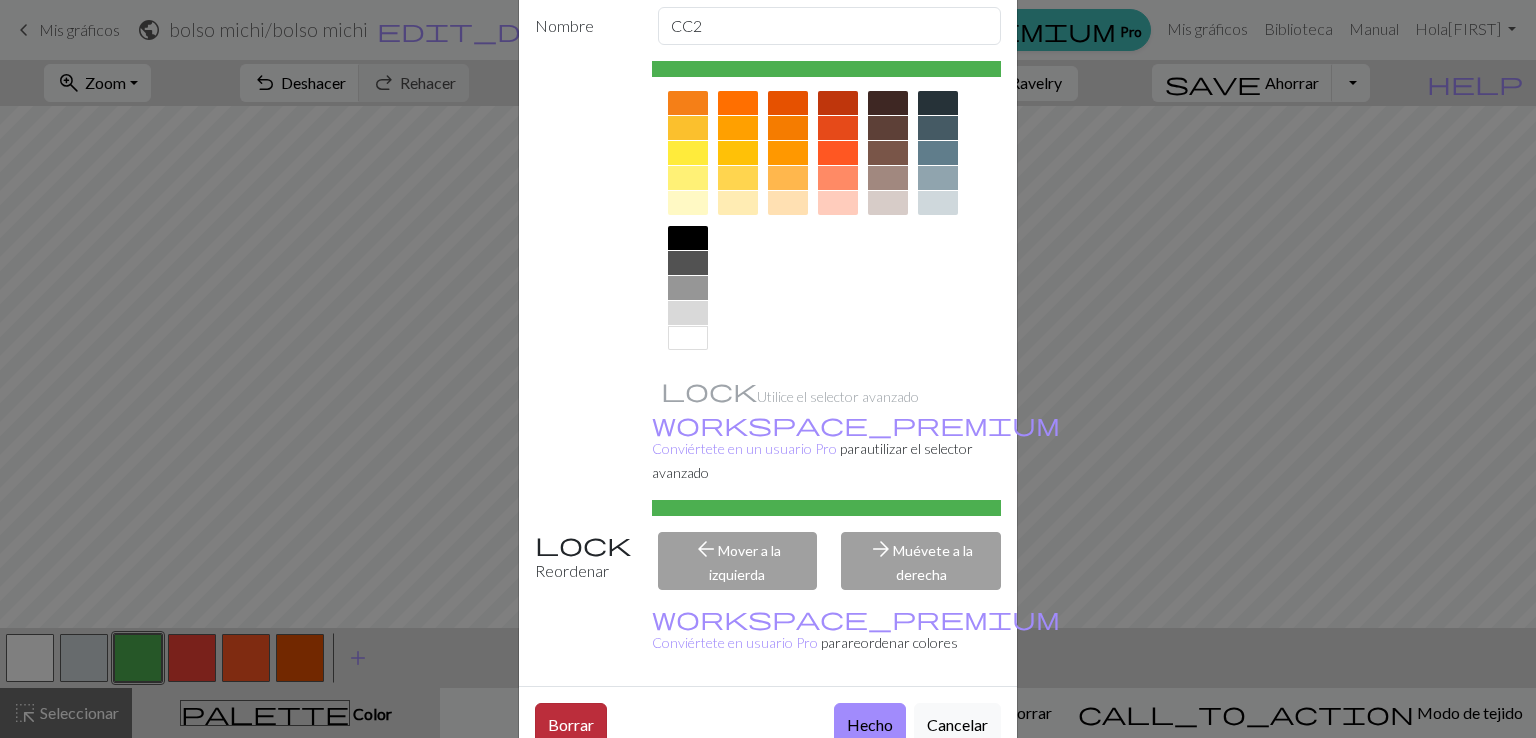 click on "Borrar" at bounding box center (571, 723) 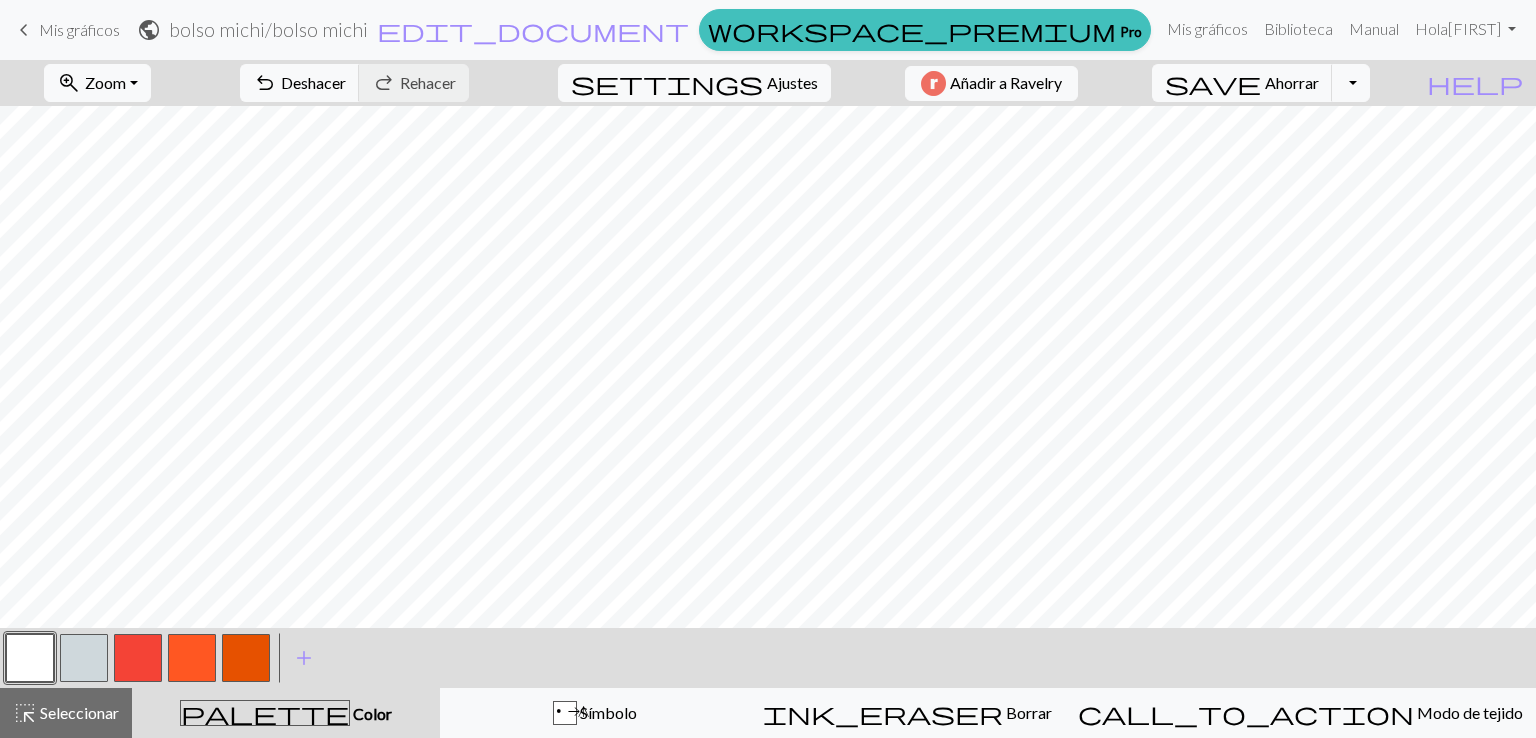 click at bounding box center (84, 658) 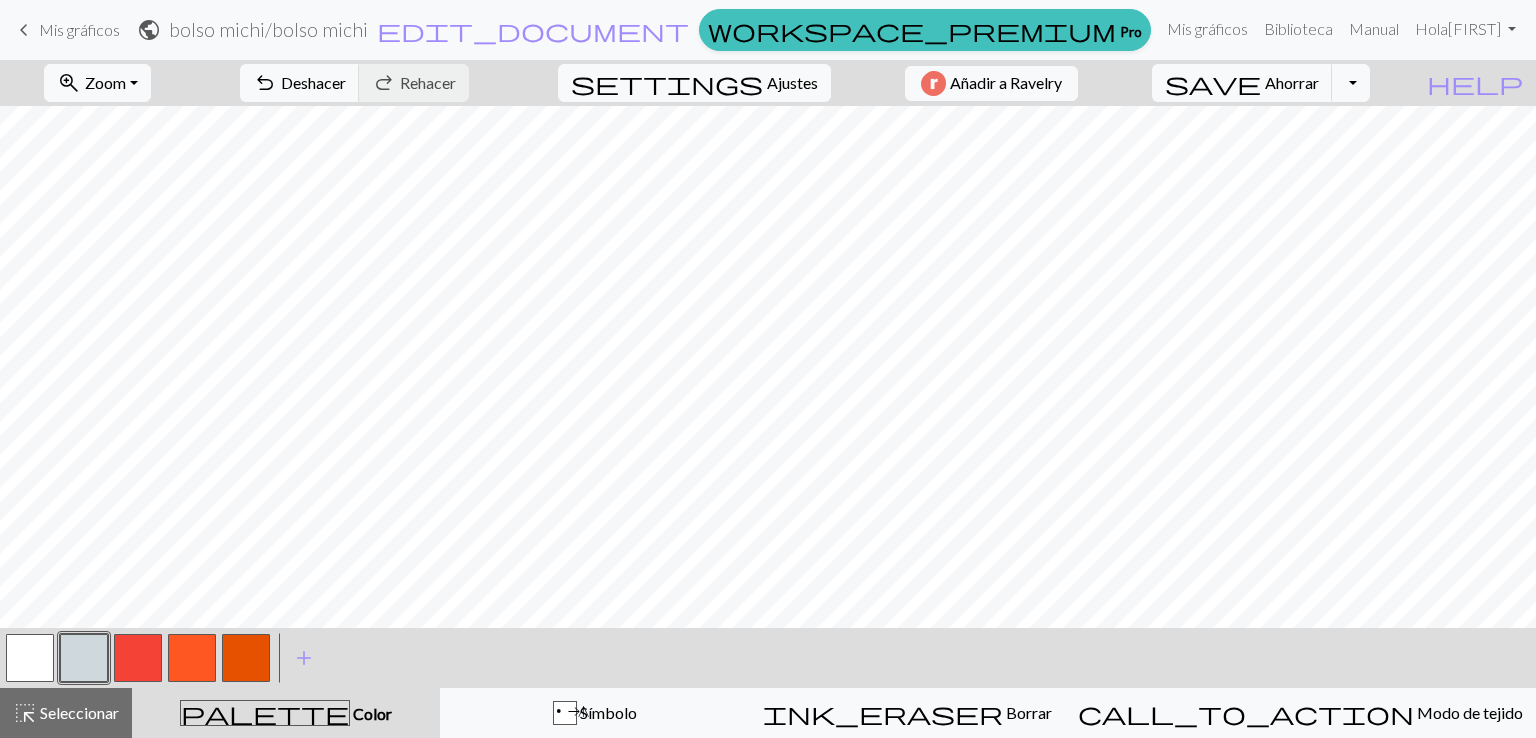 click at bounding box center (84, 658) 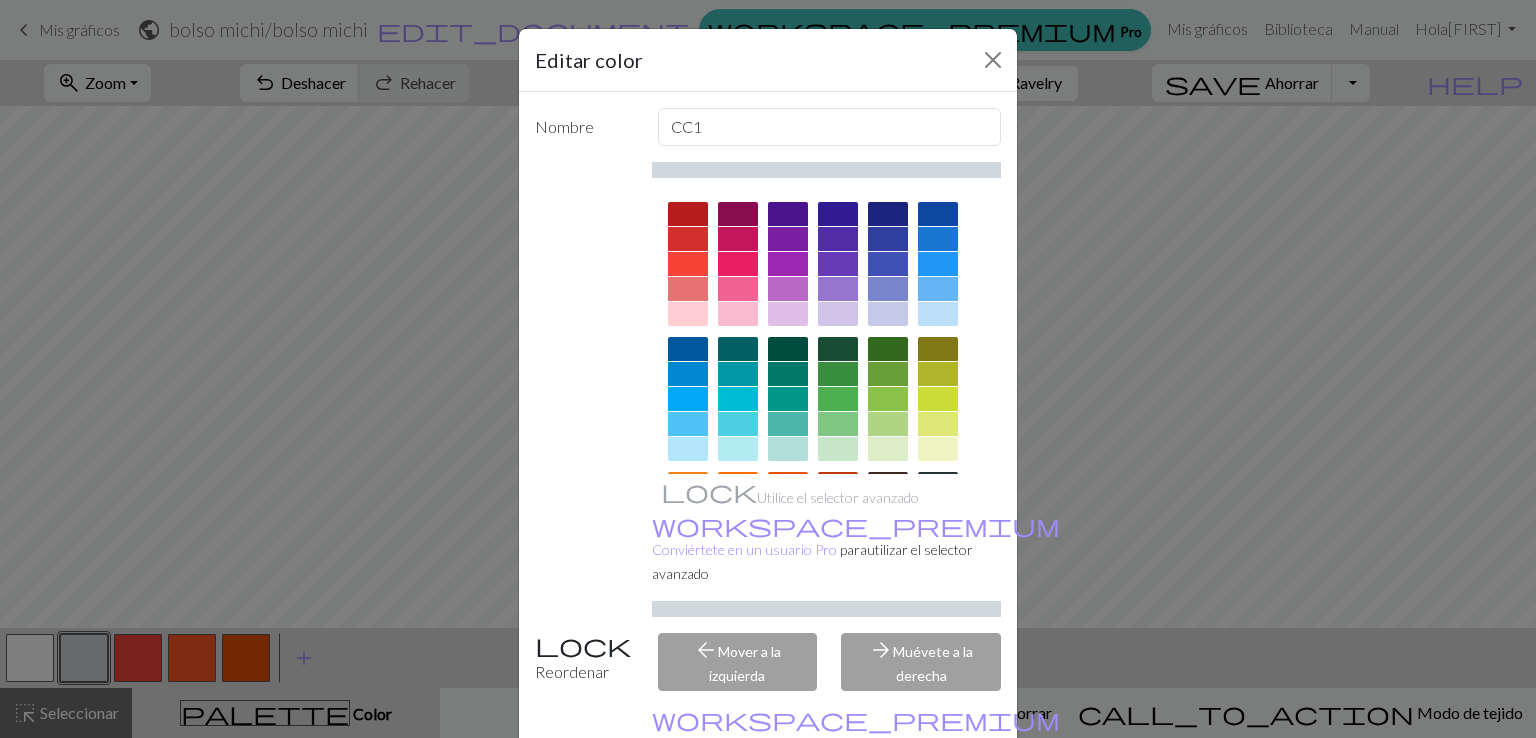 scroll, scrollTop: 280, scrollLeft: 0, axis: vertical 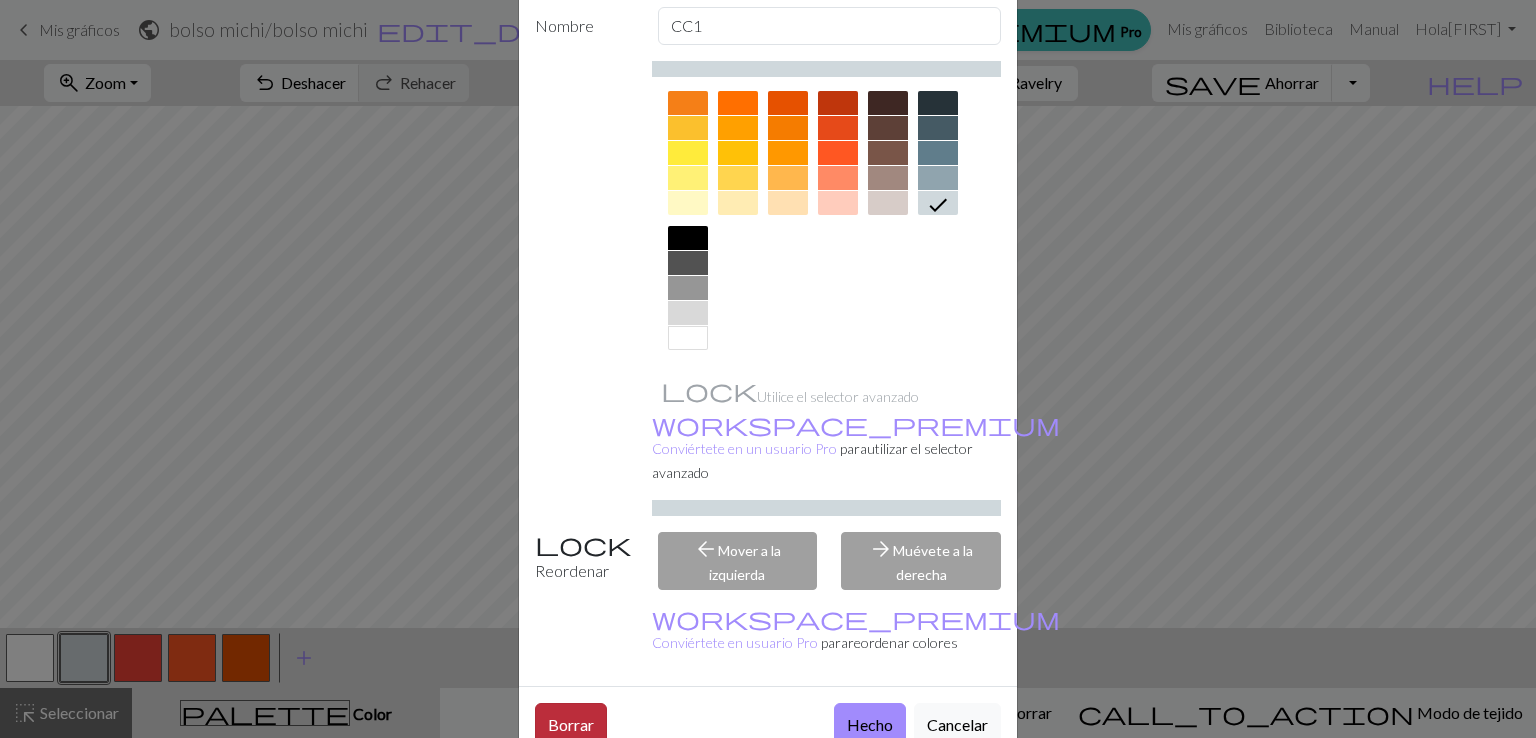 click on "Borrar" at bounding box center [571, 724] 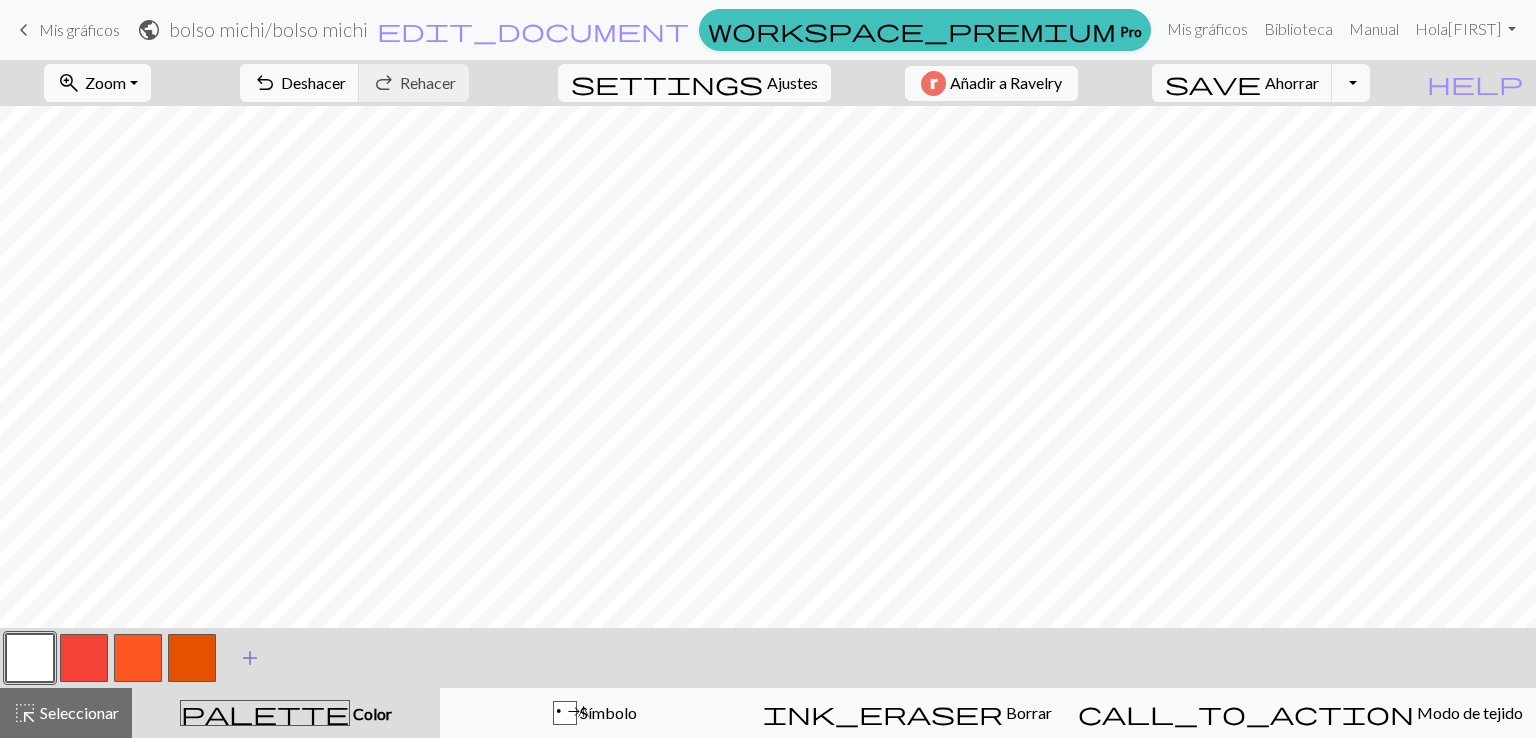 click on "add" at bounding box center [250, 658] 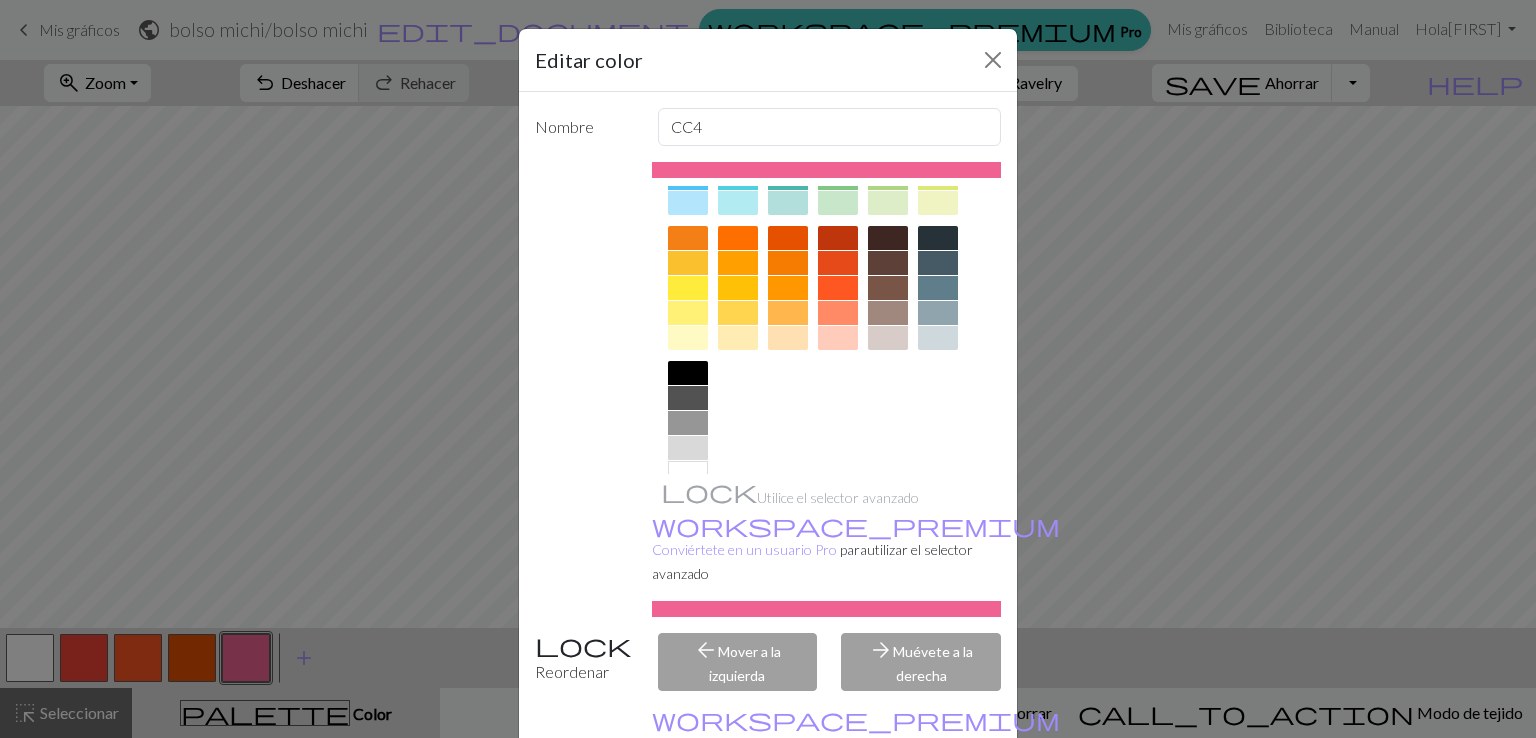 scroll, scrollTop: 247, scrollLeft: 0, axis: vertical 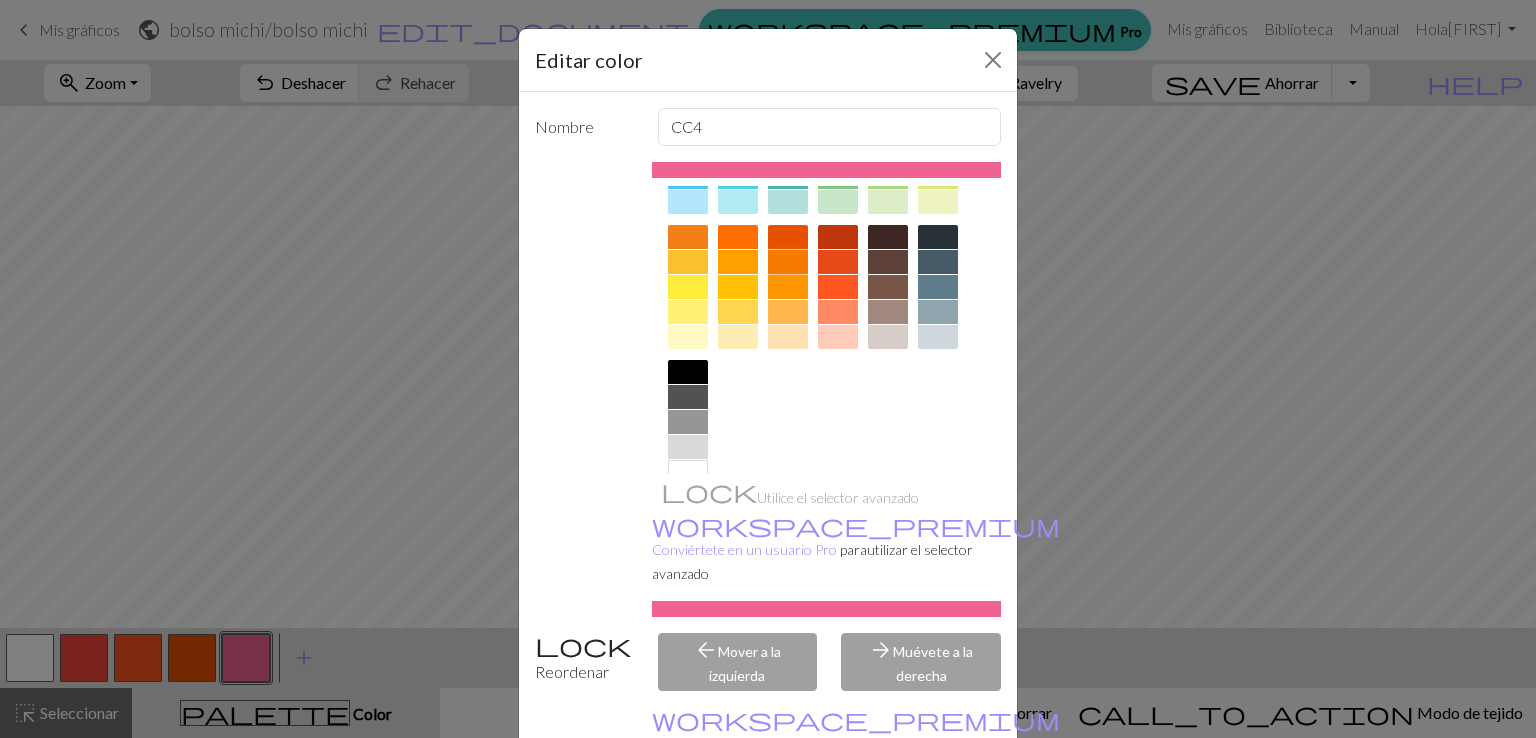 click at bounding box center (788, 262) 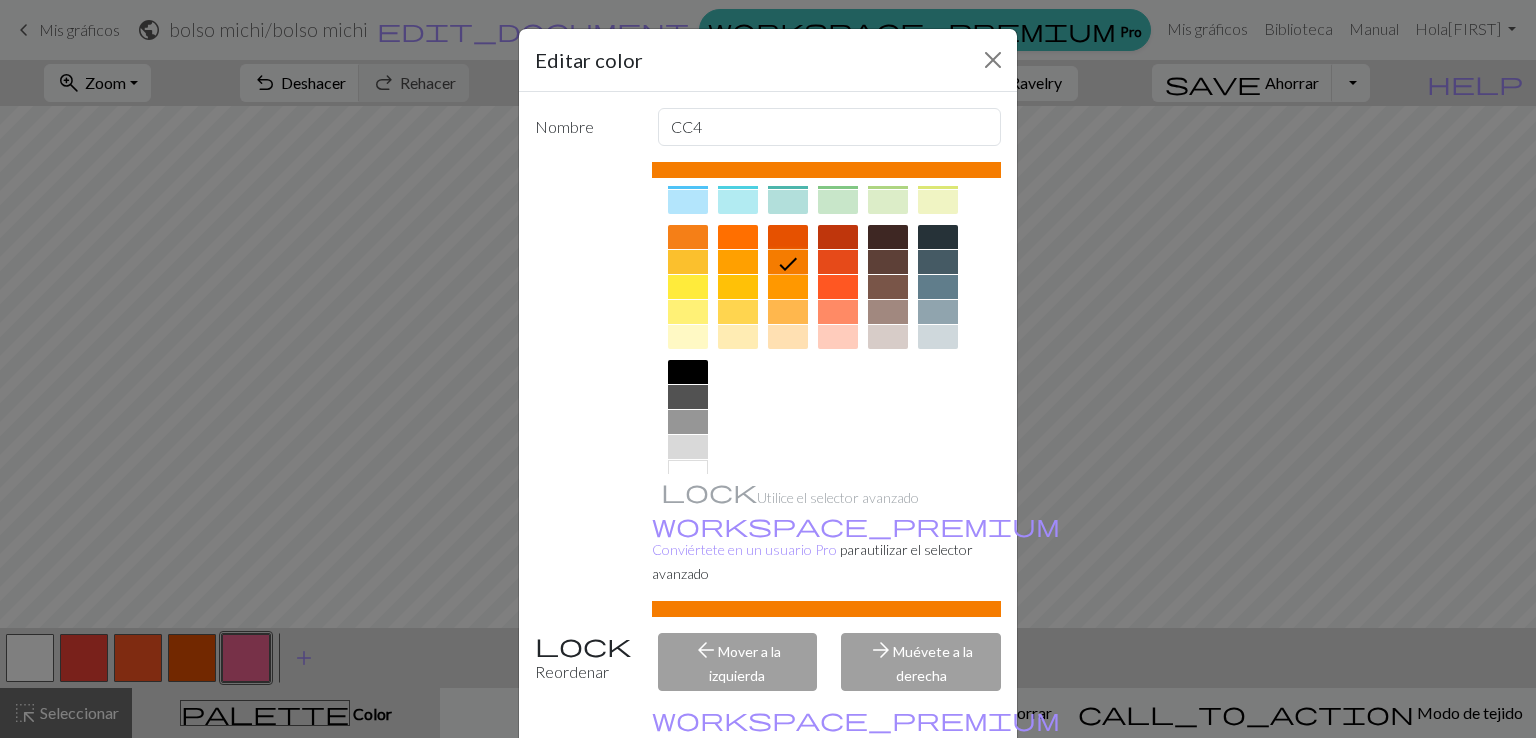 scroll, scrollTop: 101, scrollLeft: 0, axis: vertical 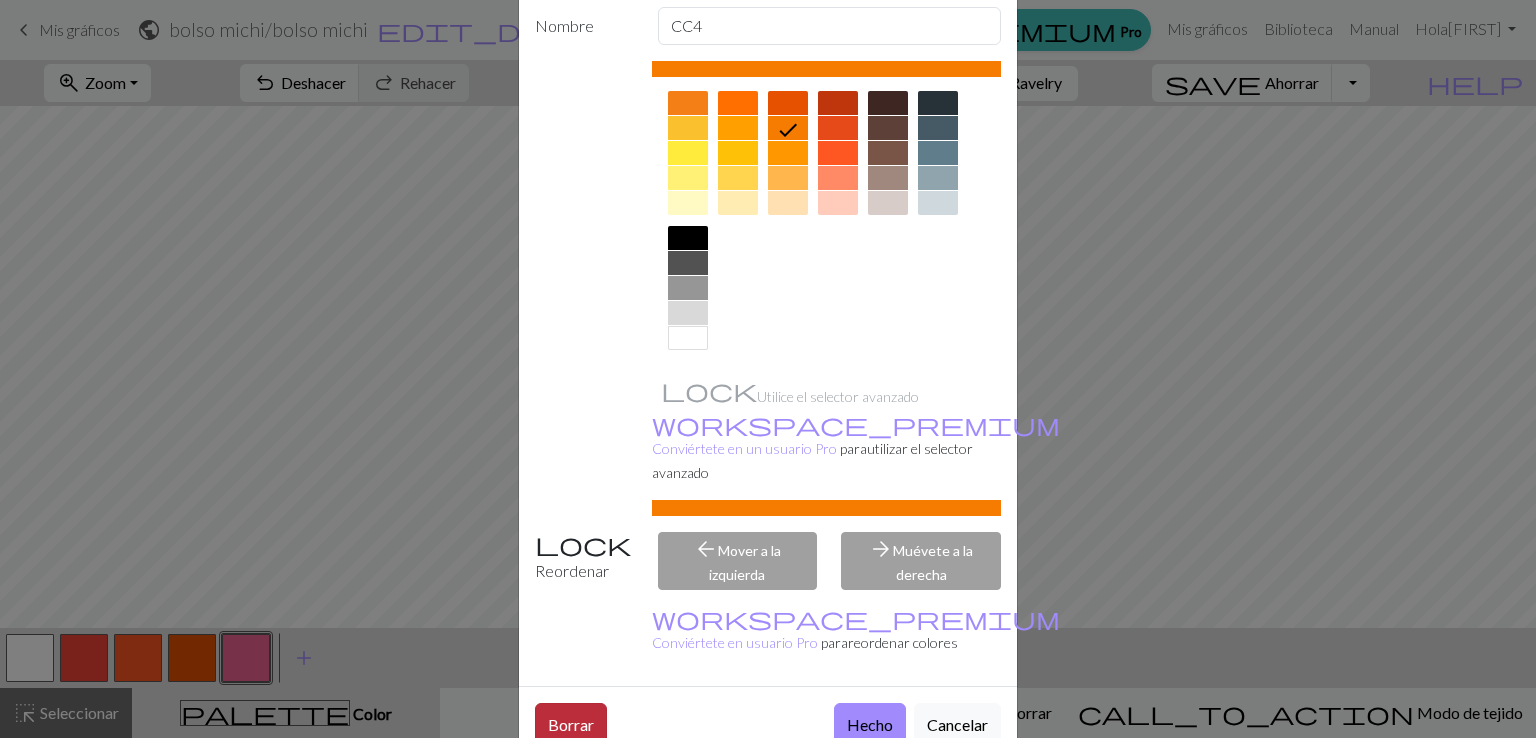 click on "Borrar" at bounding box center [571, 724] 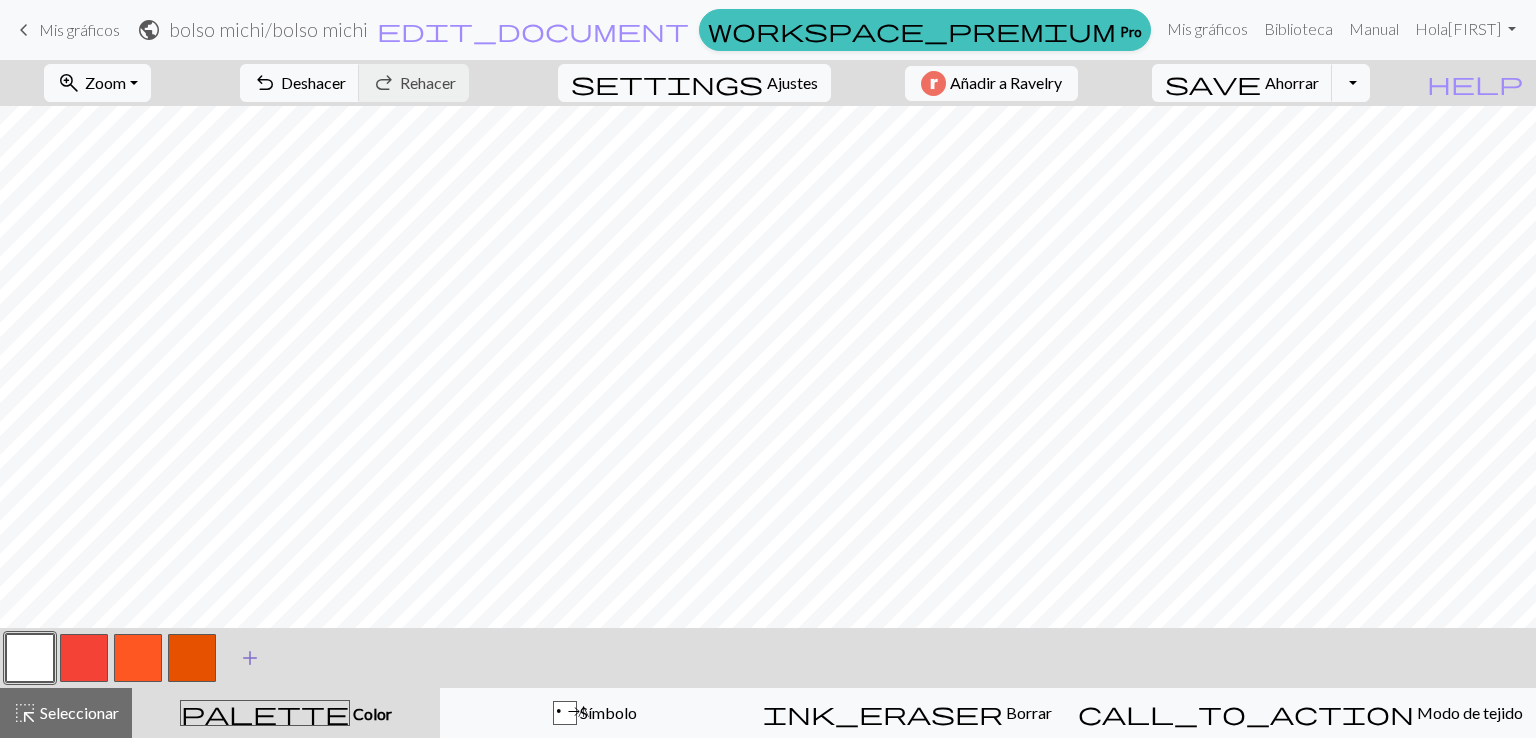 click on "add" at bounding box center [250, 658] 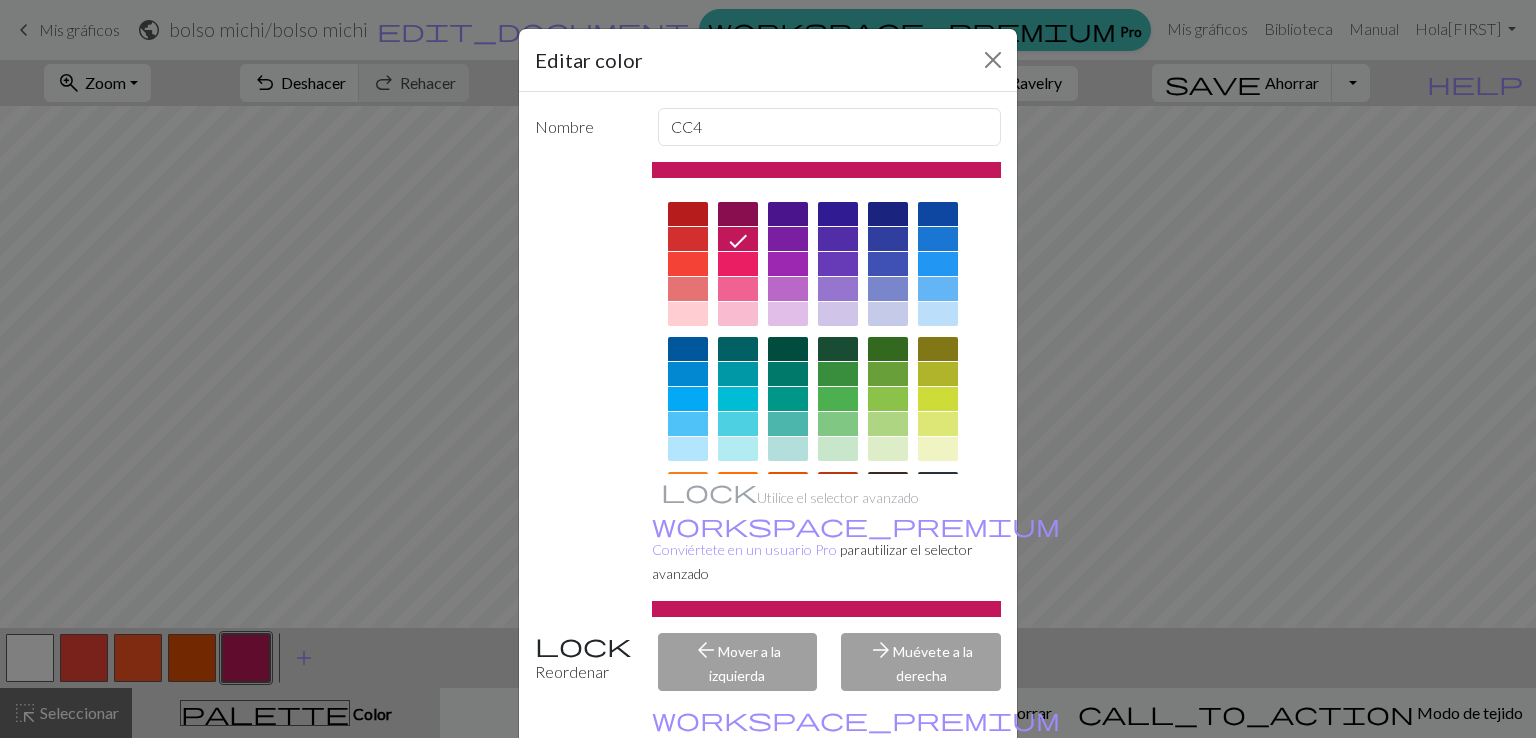 scroll, scrollTop: 280, scrollLeft: 0, axis: vertical 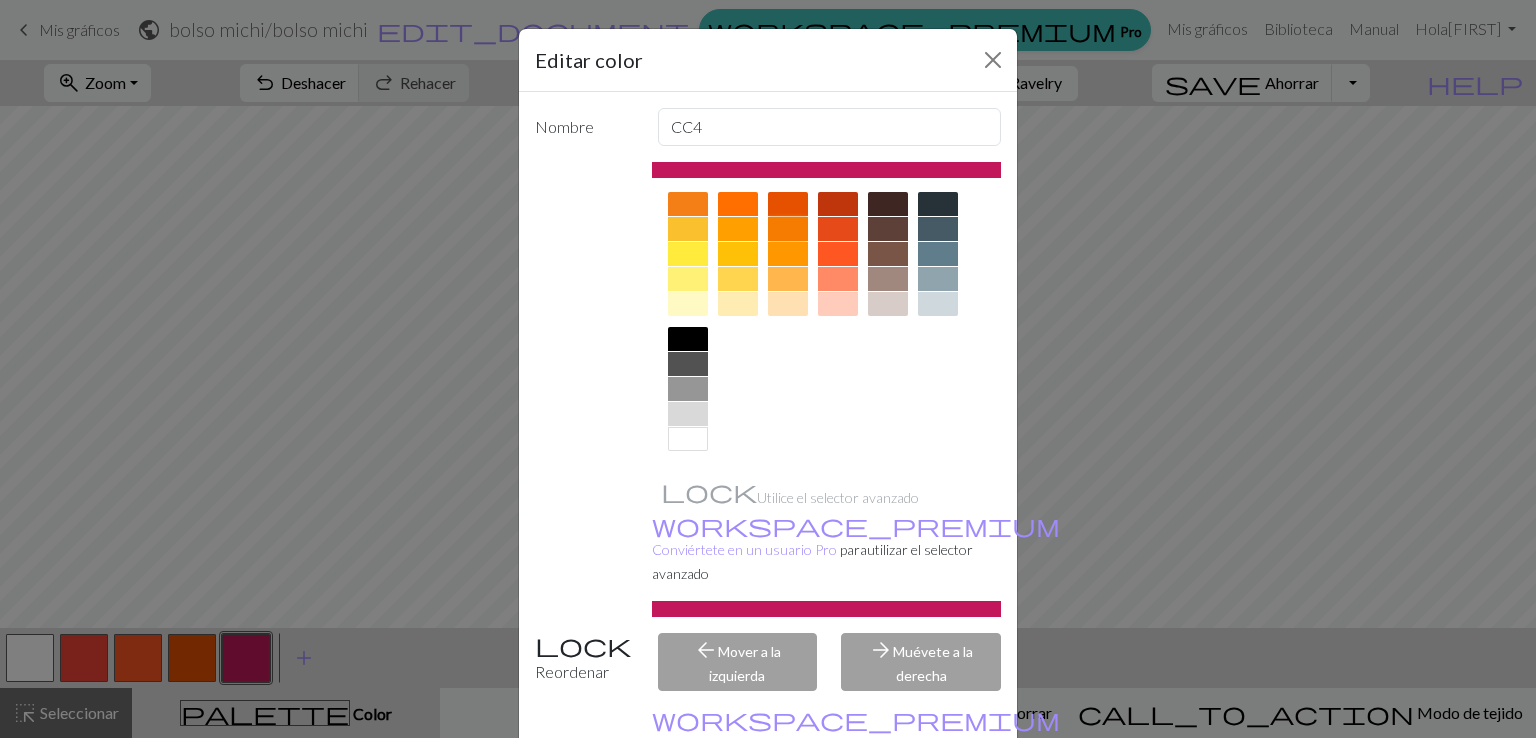 click at bounding box center [788, 229] 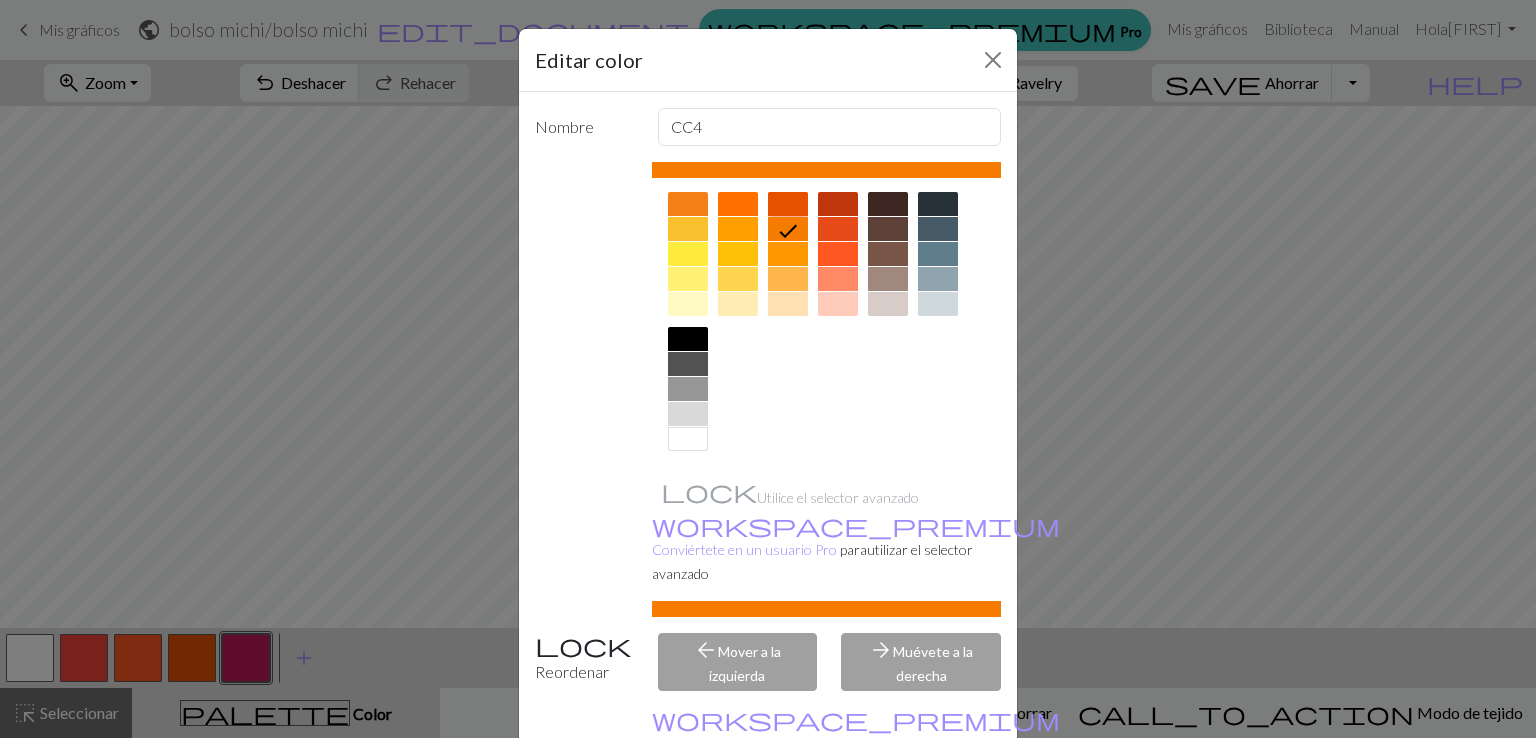 click at bounding box center [788, 204] 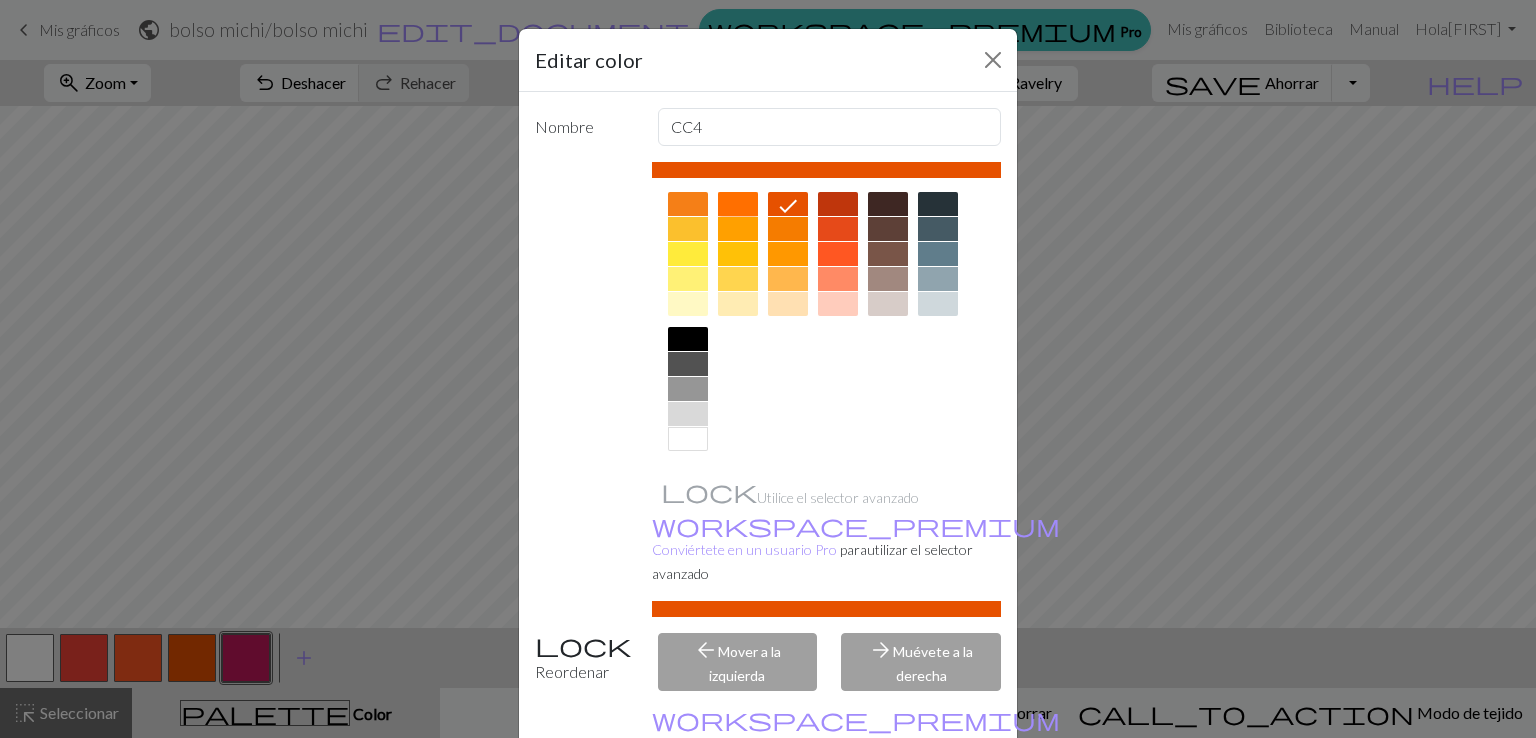 click at bounding box center [738, 204] 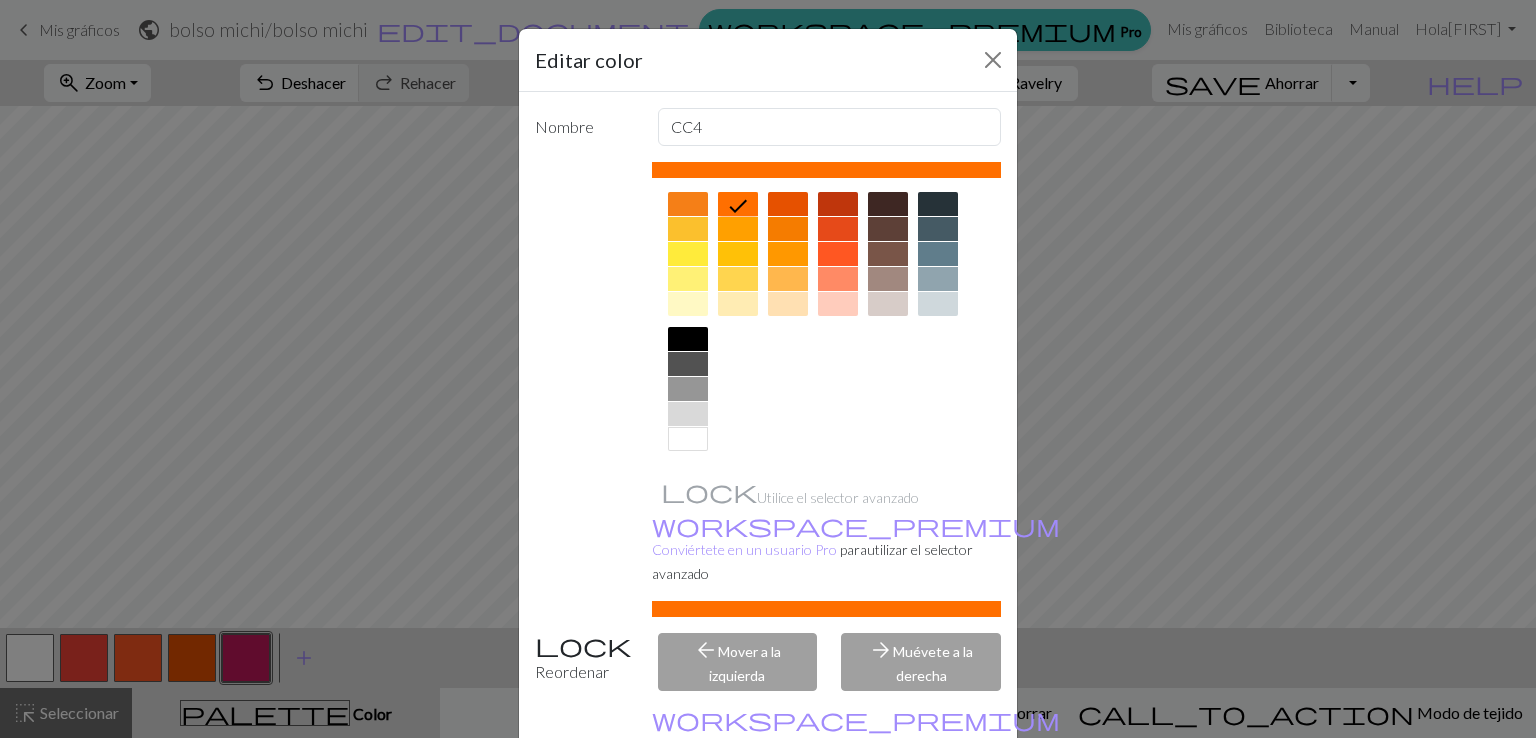 click at bounding box center (788, 204) 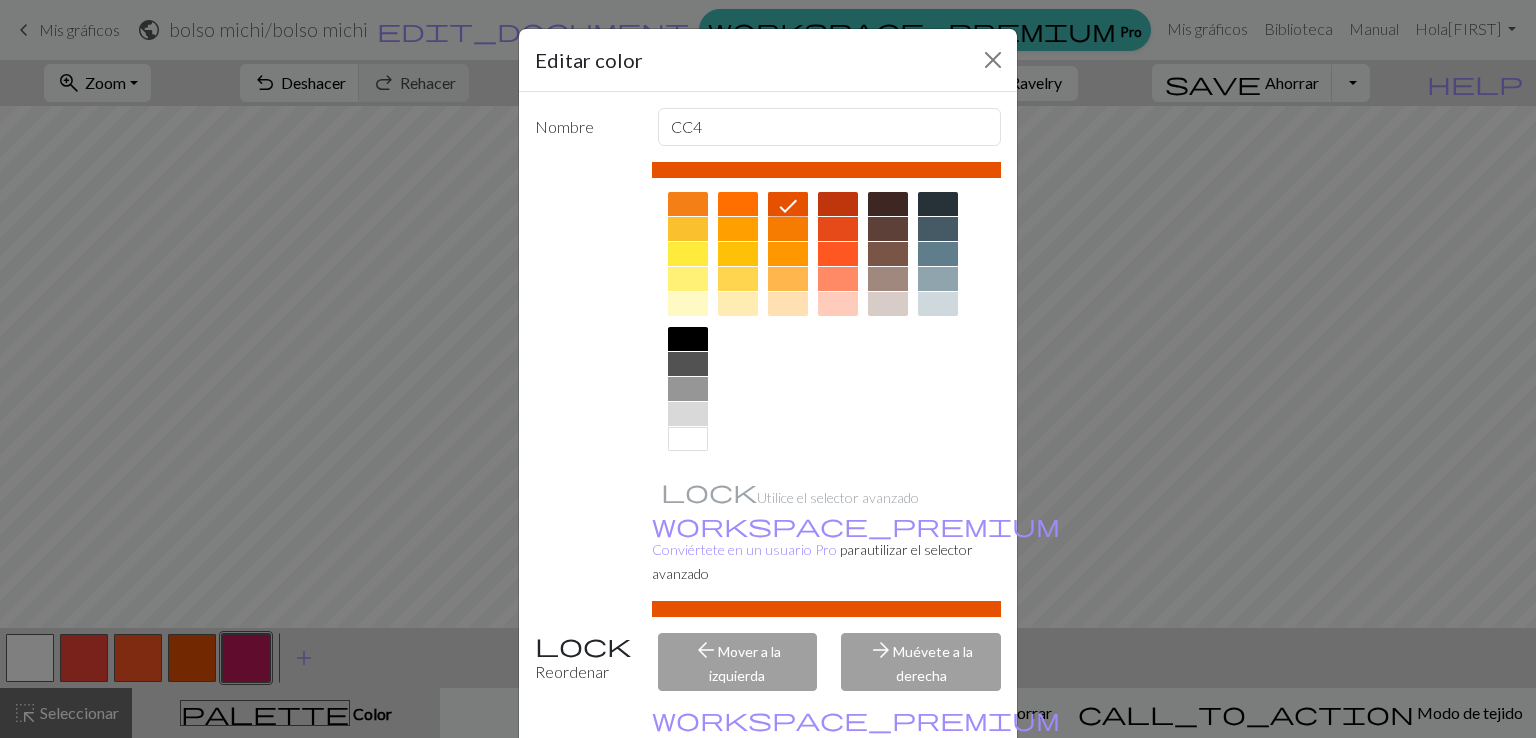 scroll, scrollTop: 101, scrollLeft: 0, axis: vertical 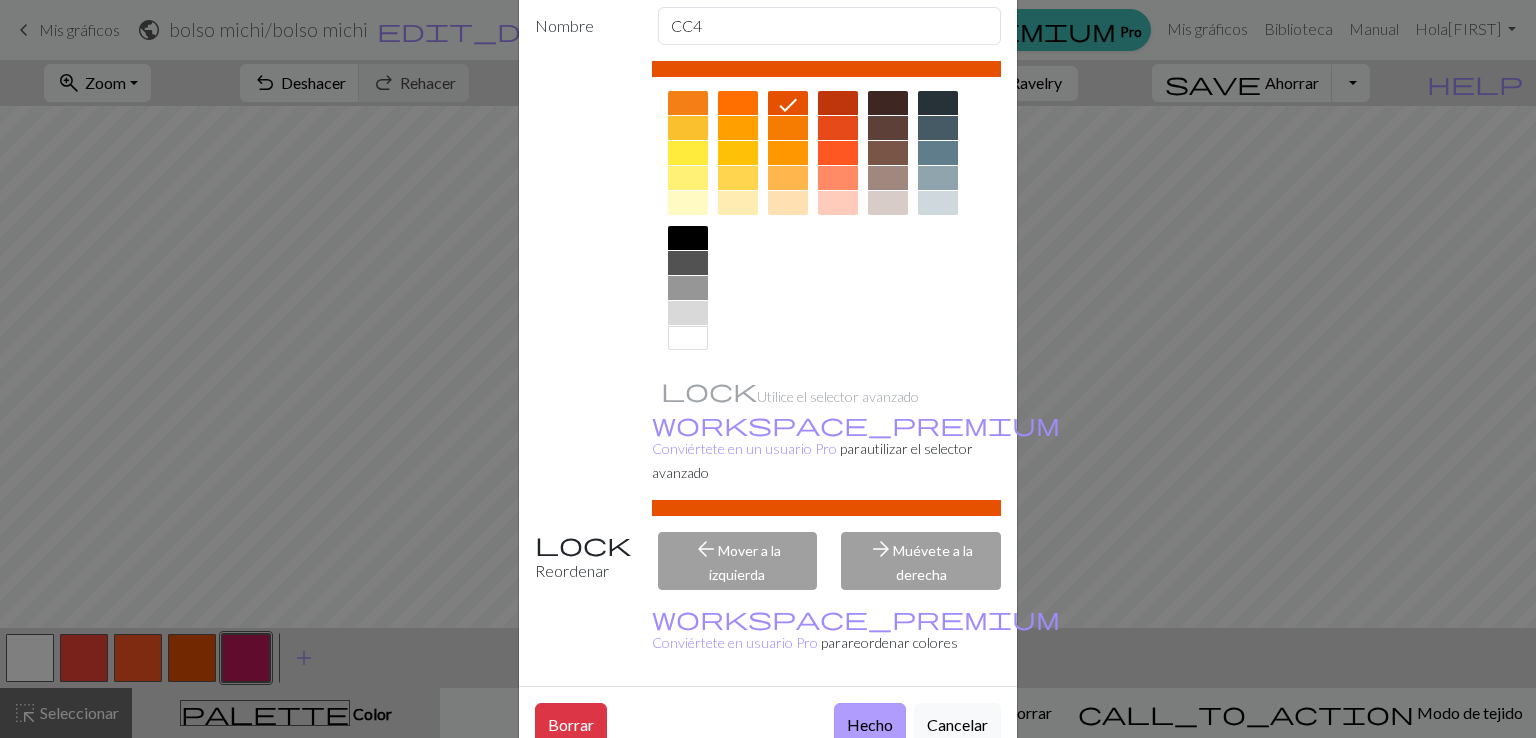 click on "Hecho" at bounding box center (870, 723) 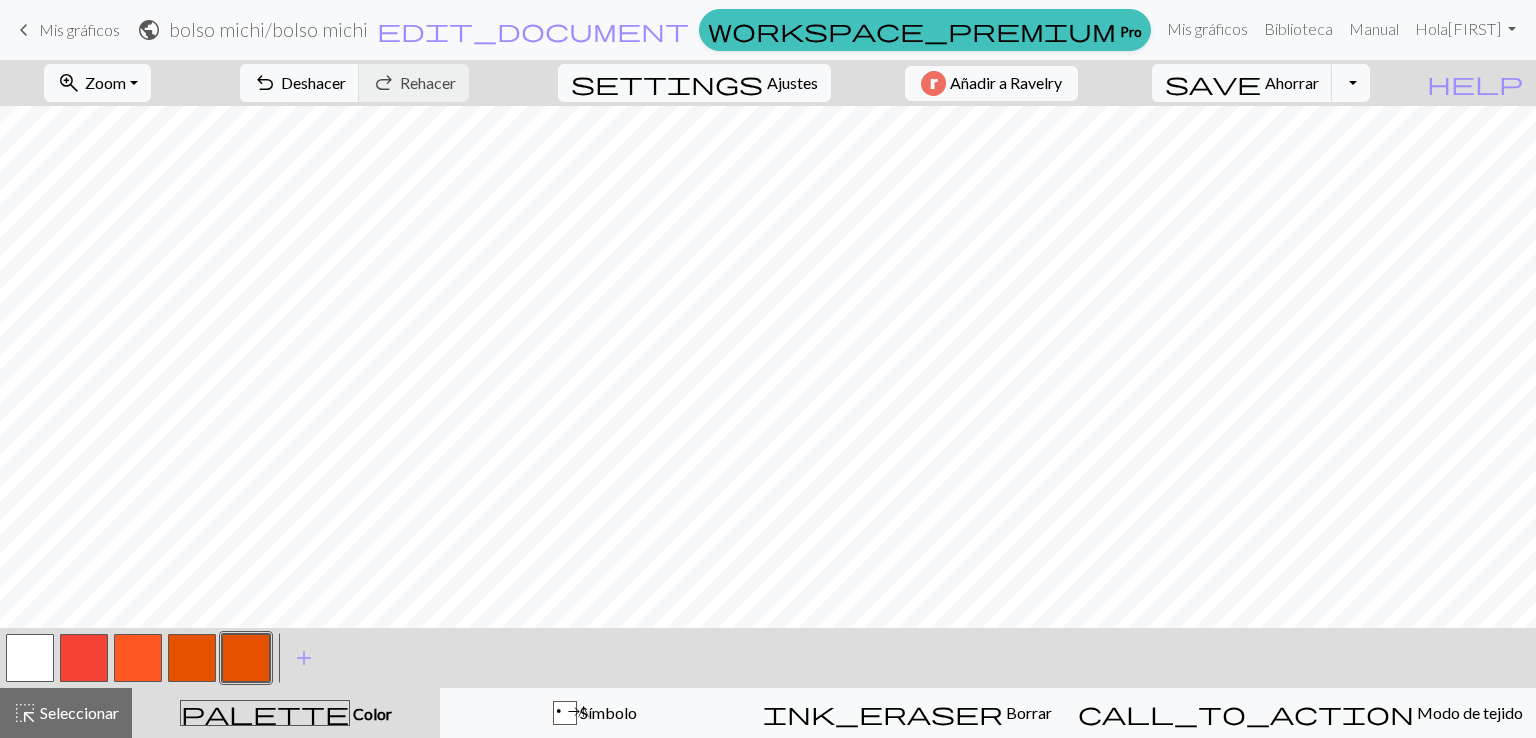 click at bounding box center [138, 658] 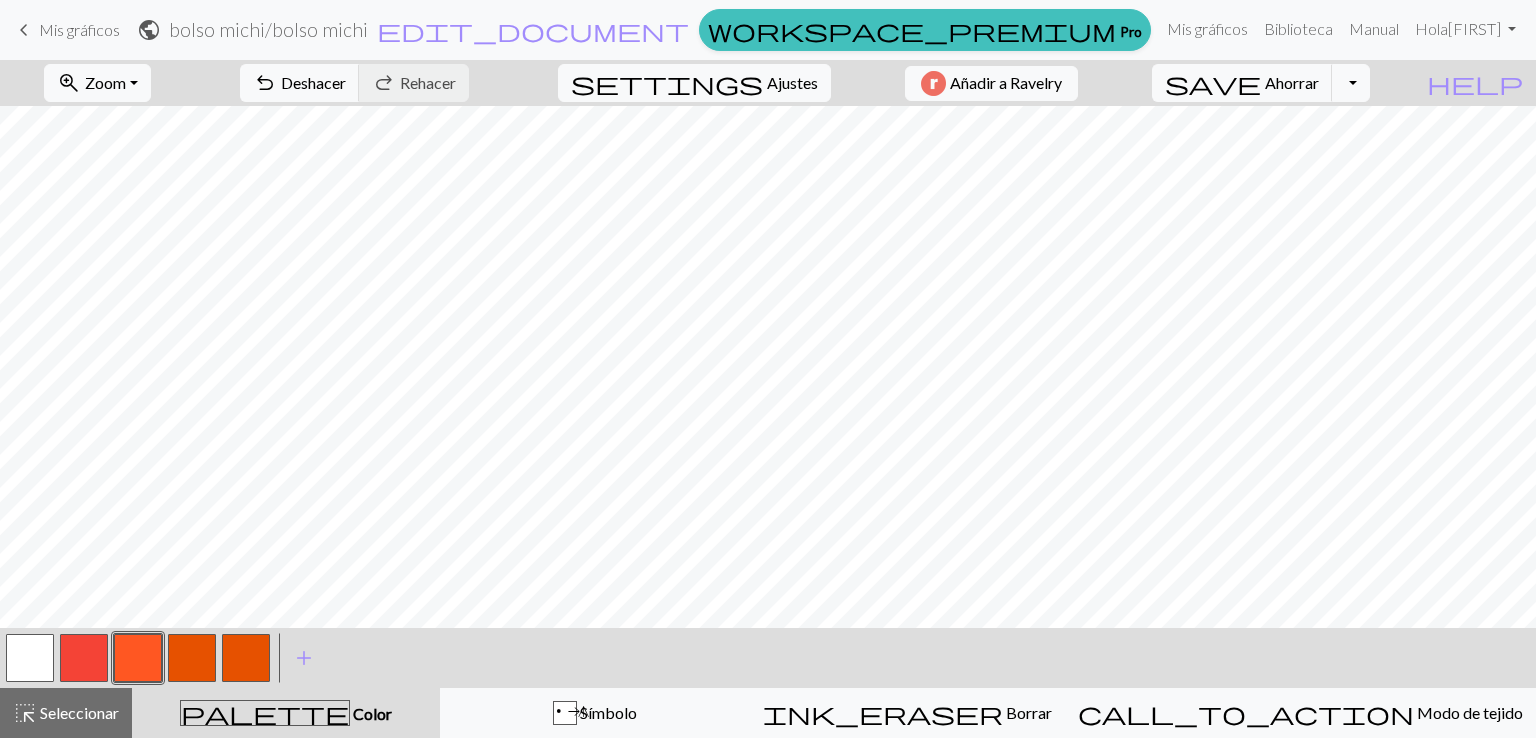 click at bounding box center [246, 658] 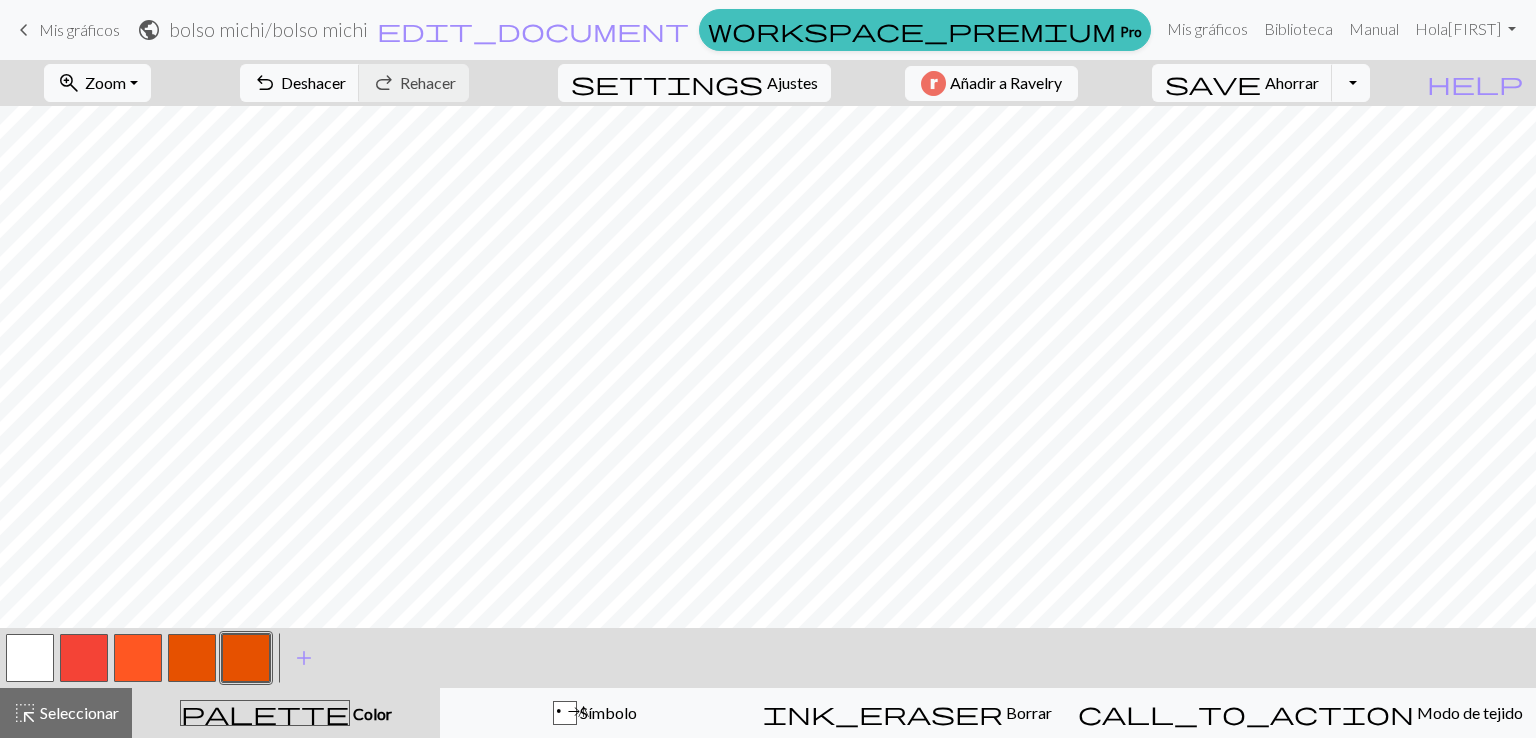 click at bounding box center (192, 658) 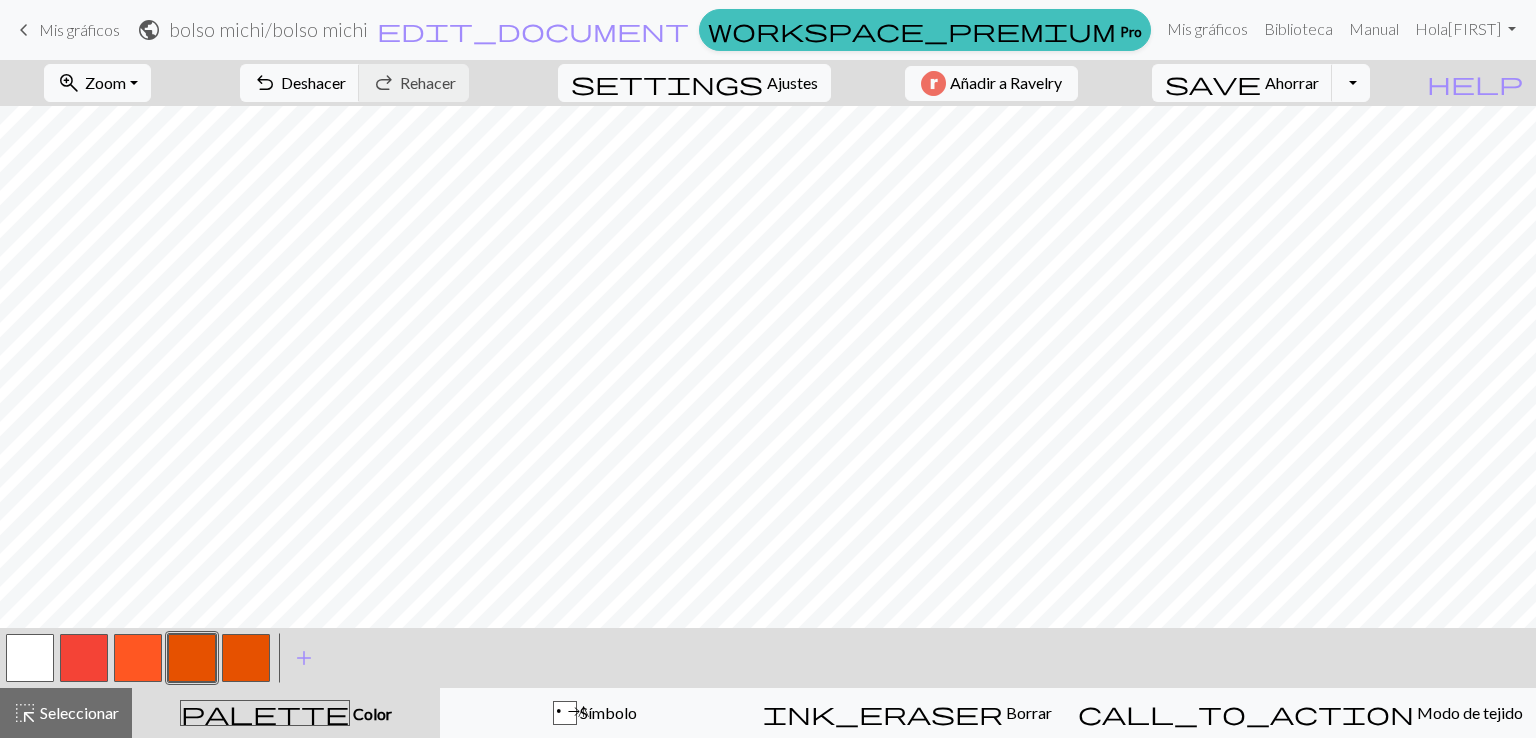 click at bounding box center [138, 658] 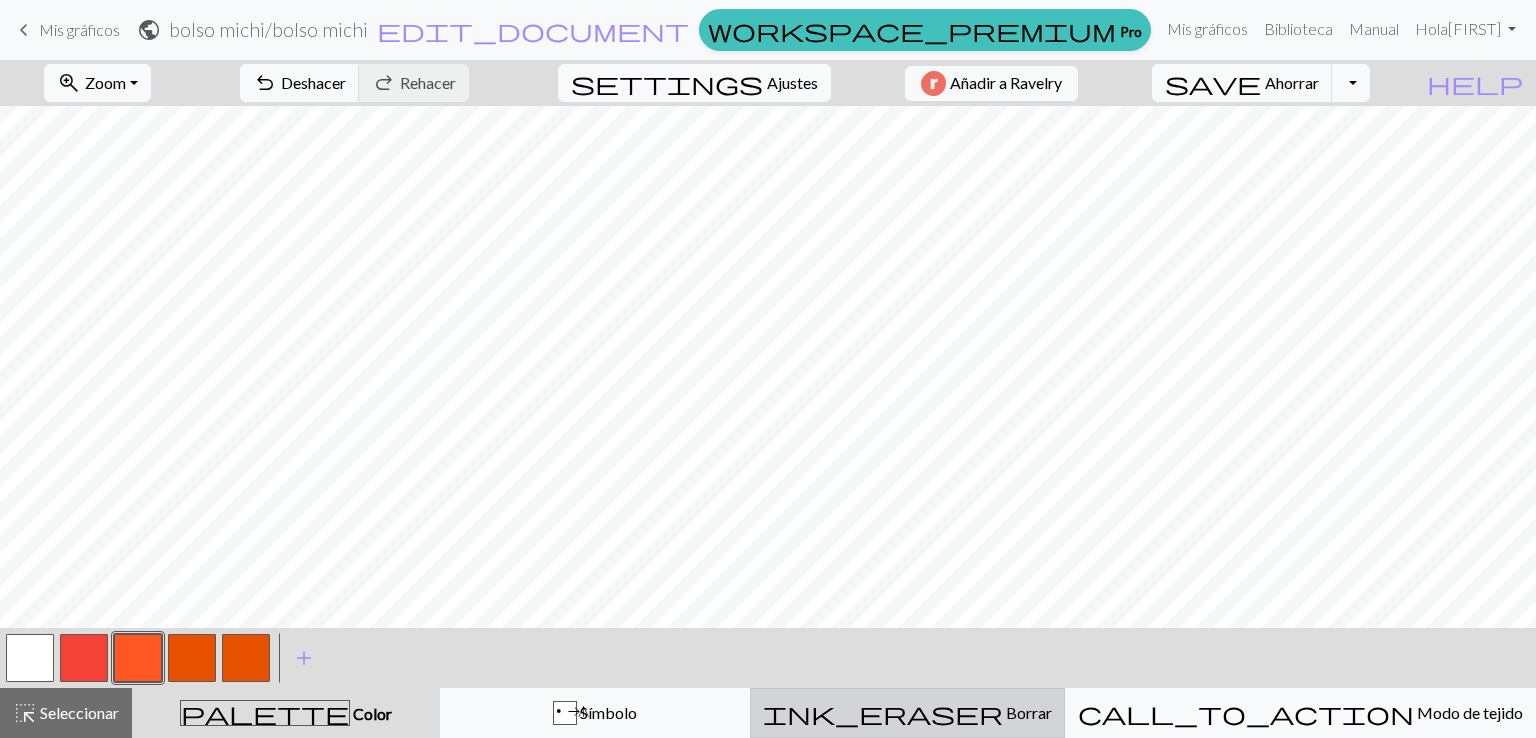 click on "ink_eraser" at bounding box center (883, 713) 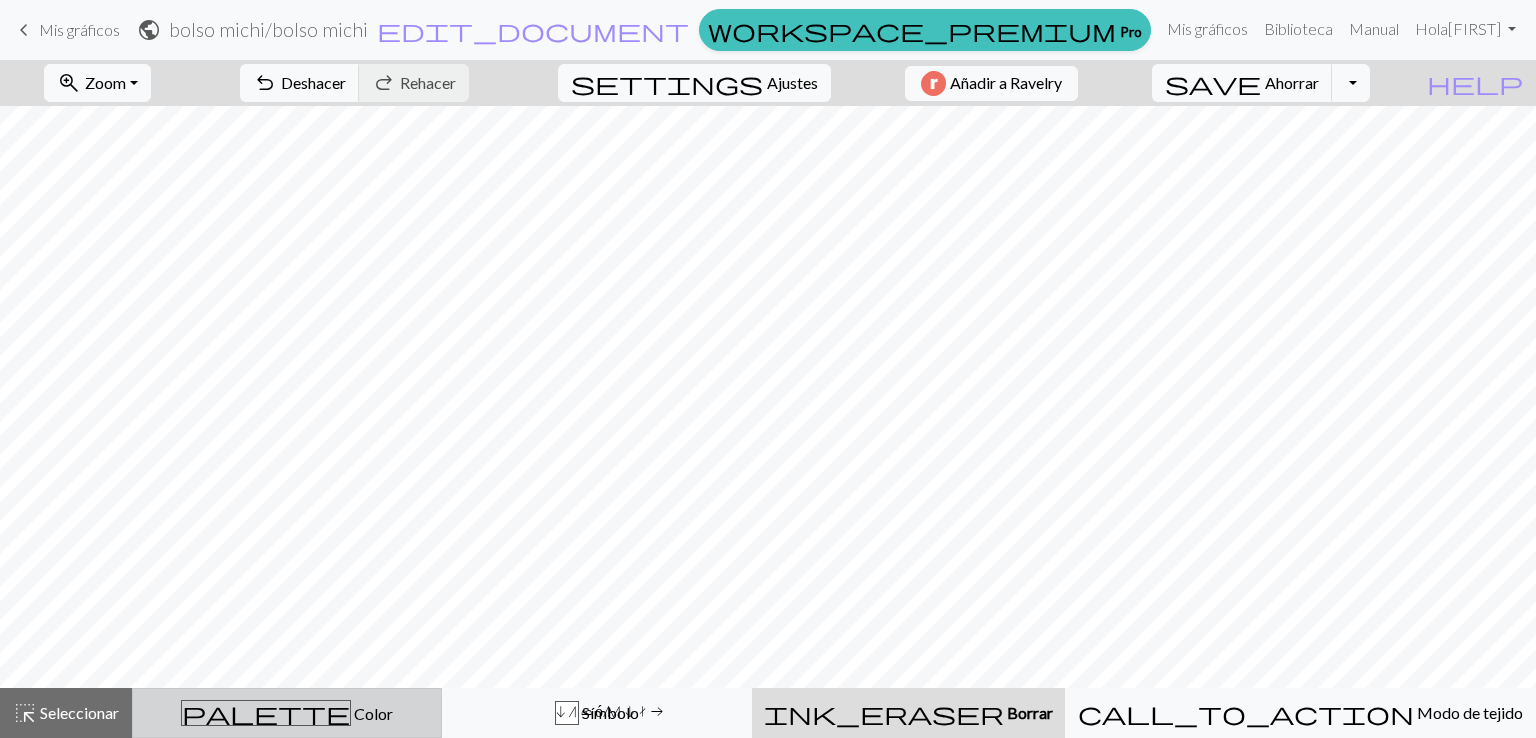 click on "palette   Color   Color" at bounding box center [287, 713] 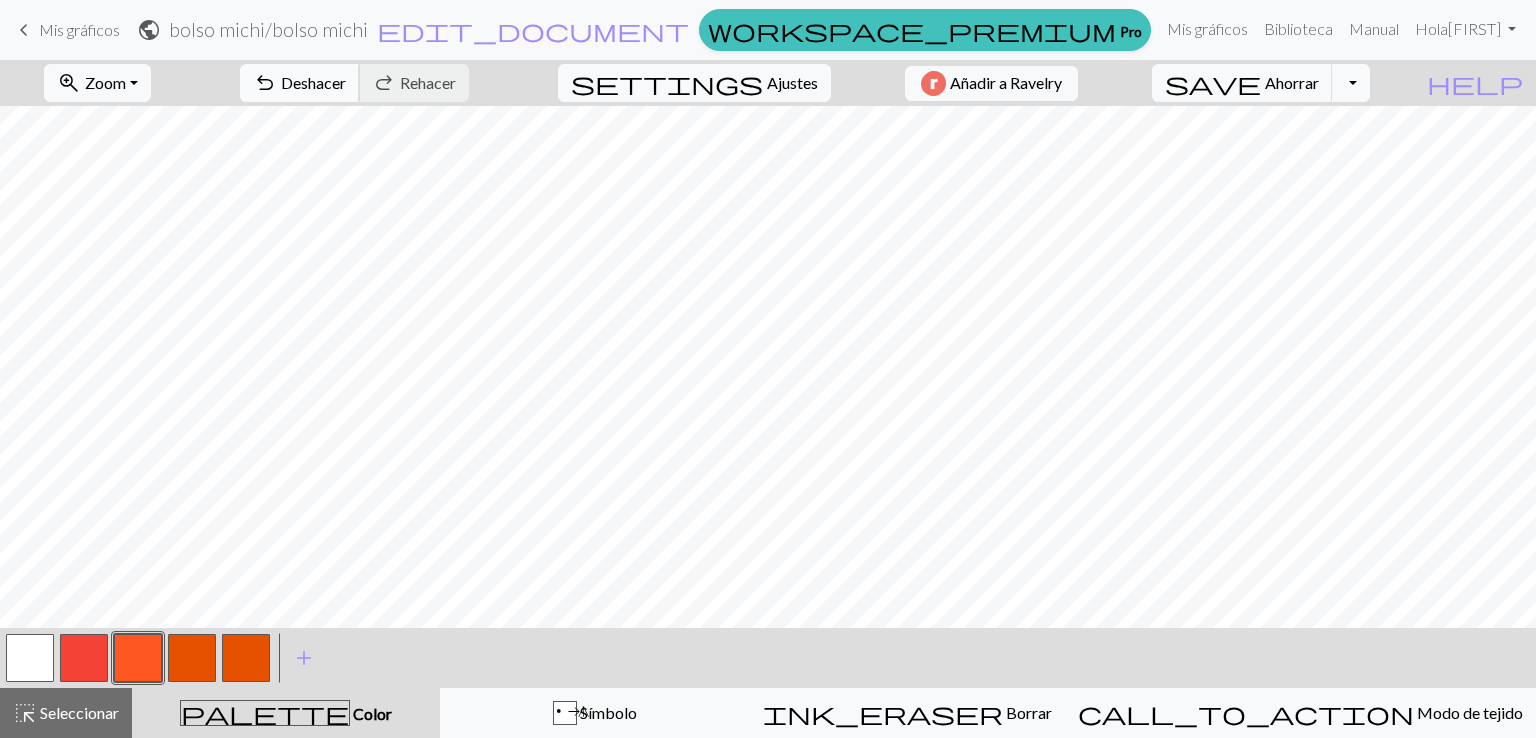 click on "Deshacer" at bounding box center (313, 82) 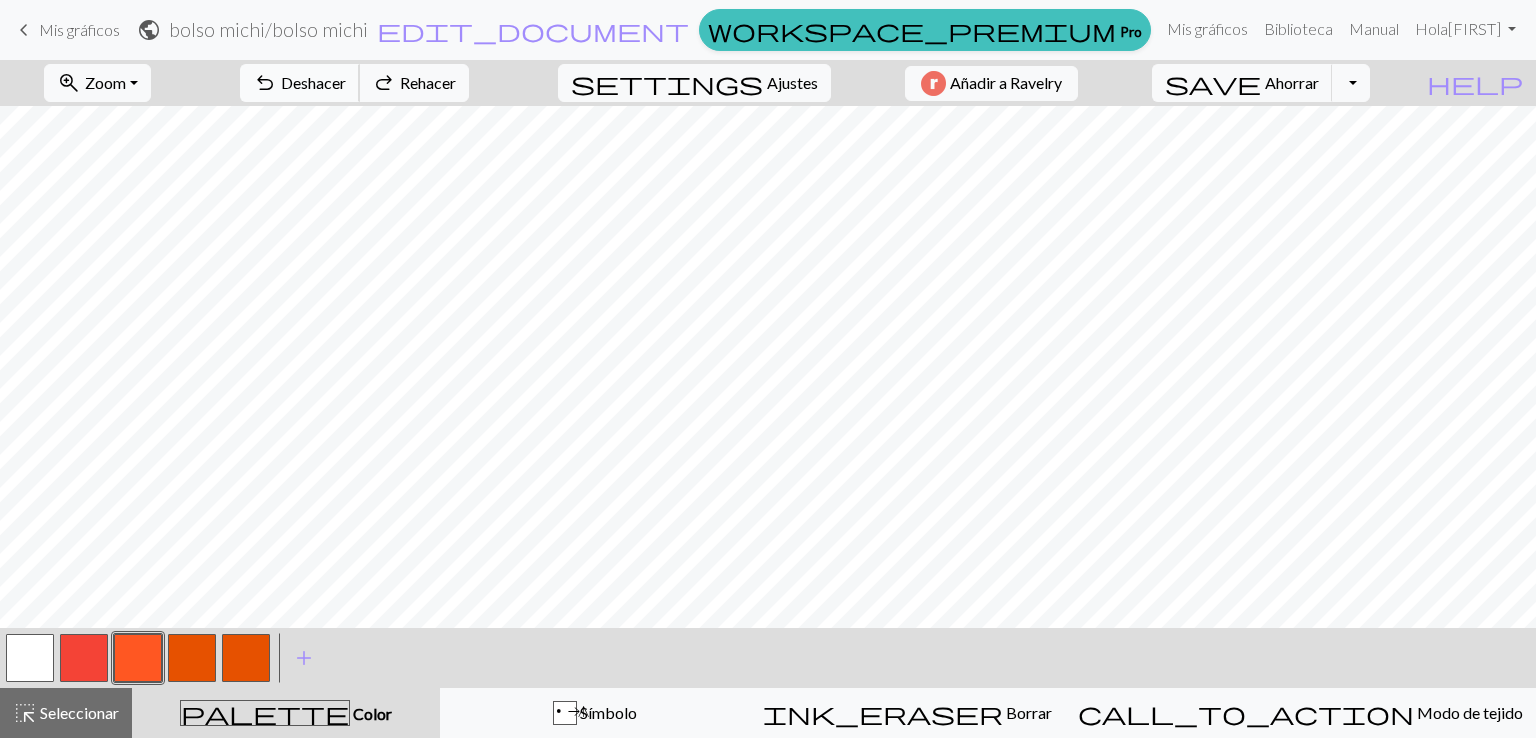 click on "Deshacer" at bounding box center [313, 82] 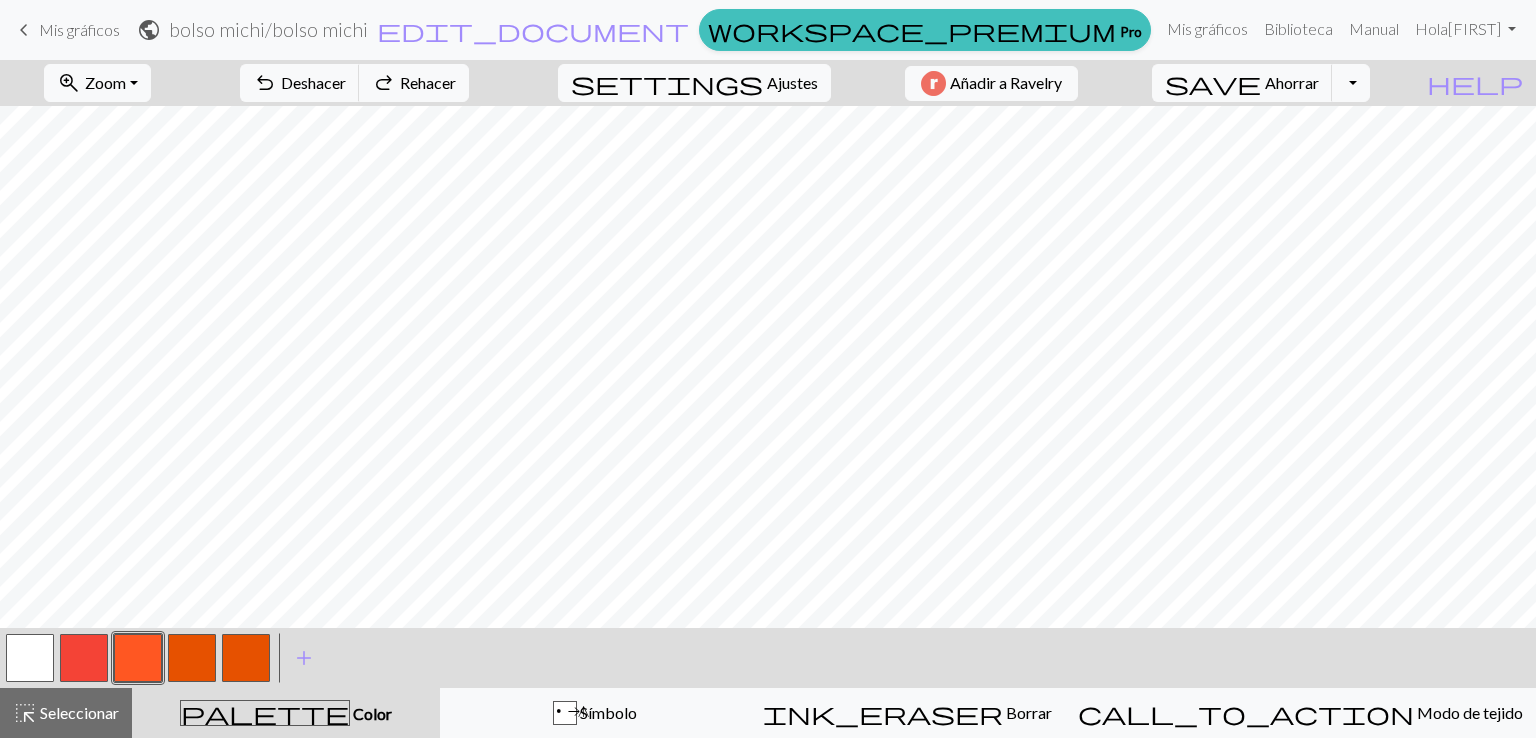 click at bounding box center [246, 658] 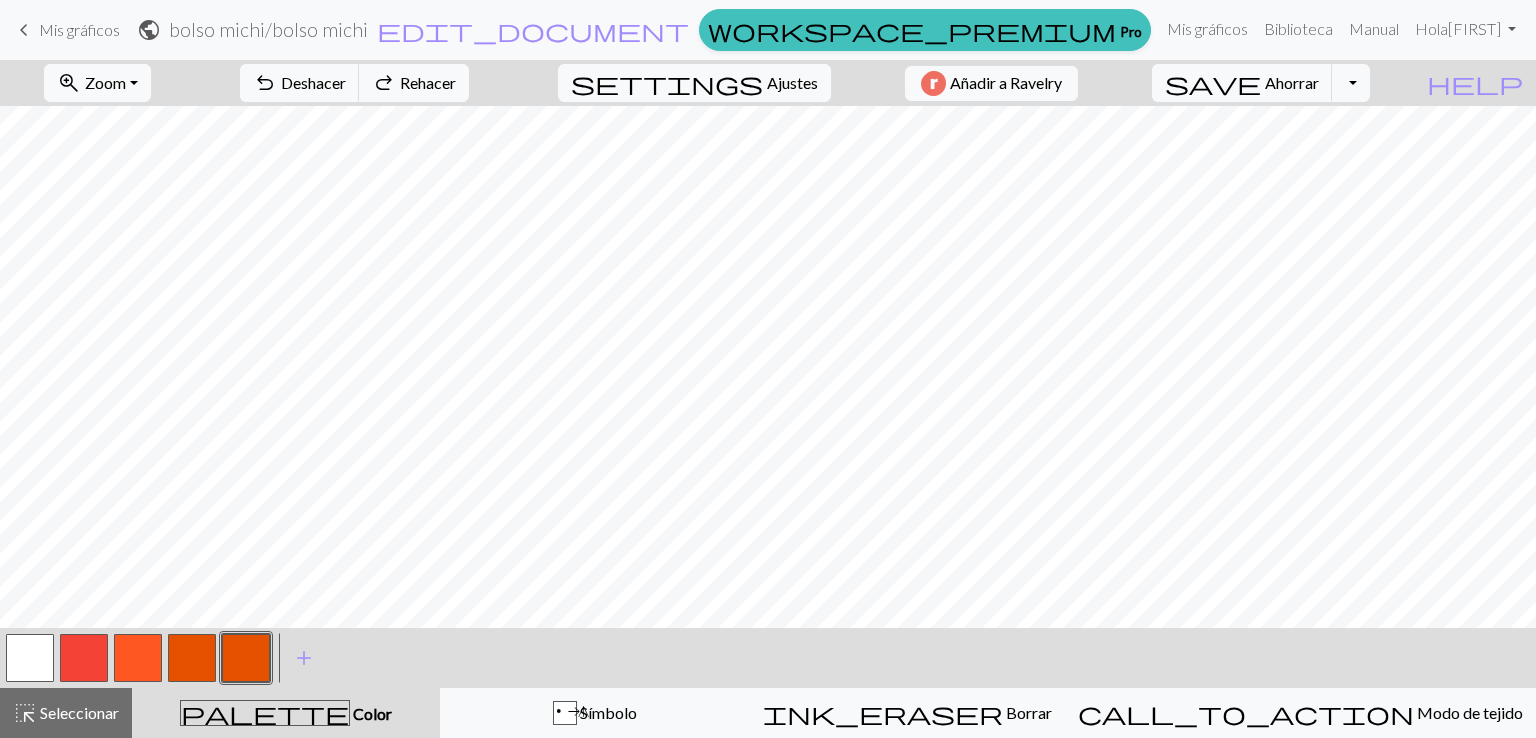click at bounding box center (192, 658) 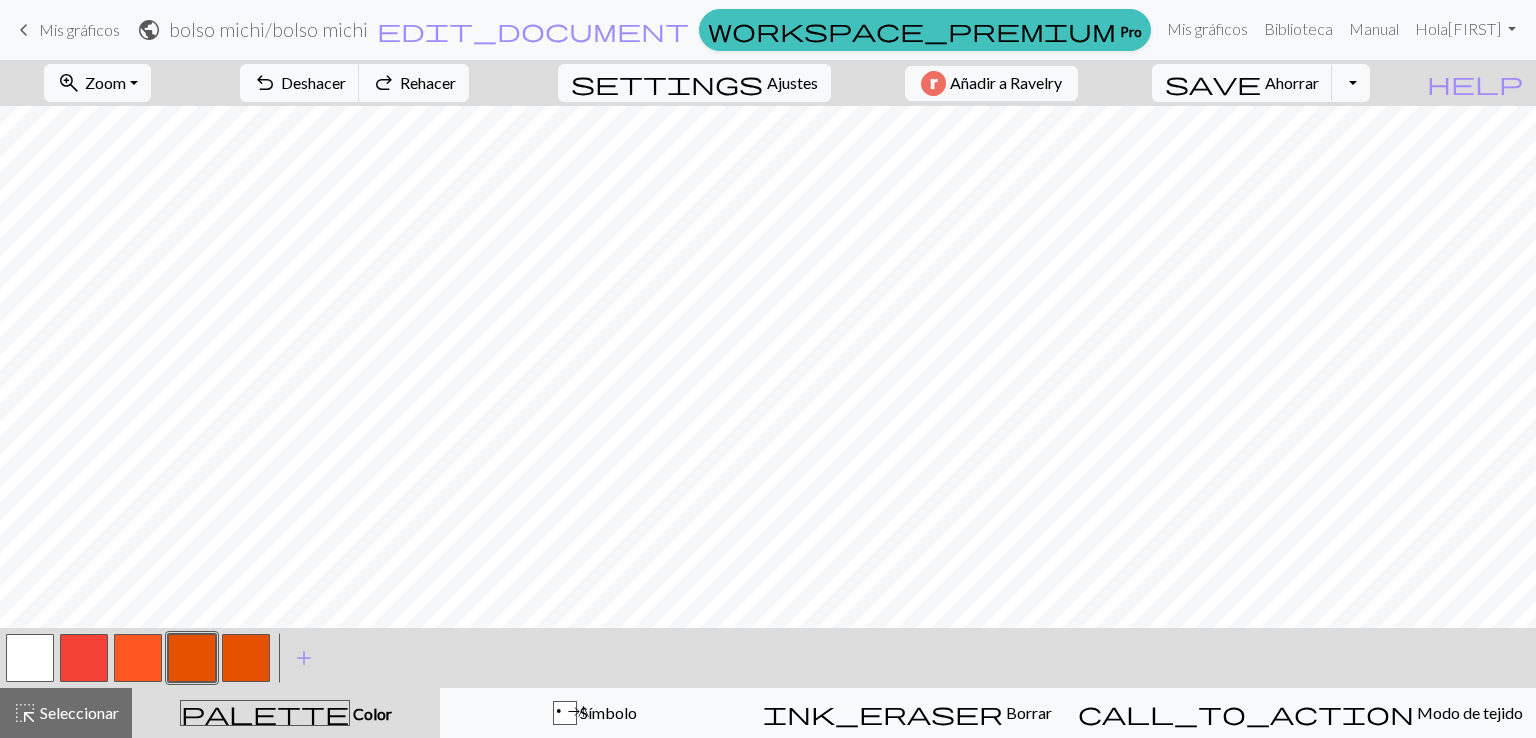click at bounding box center [192, 658] 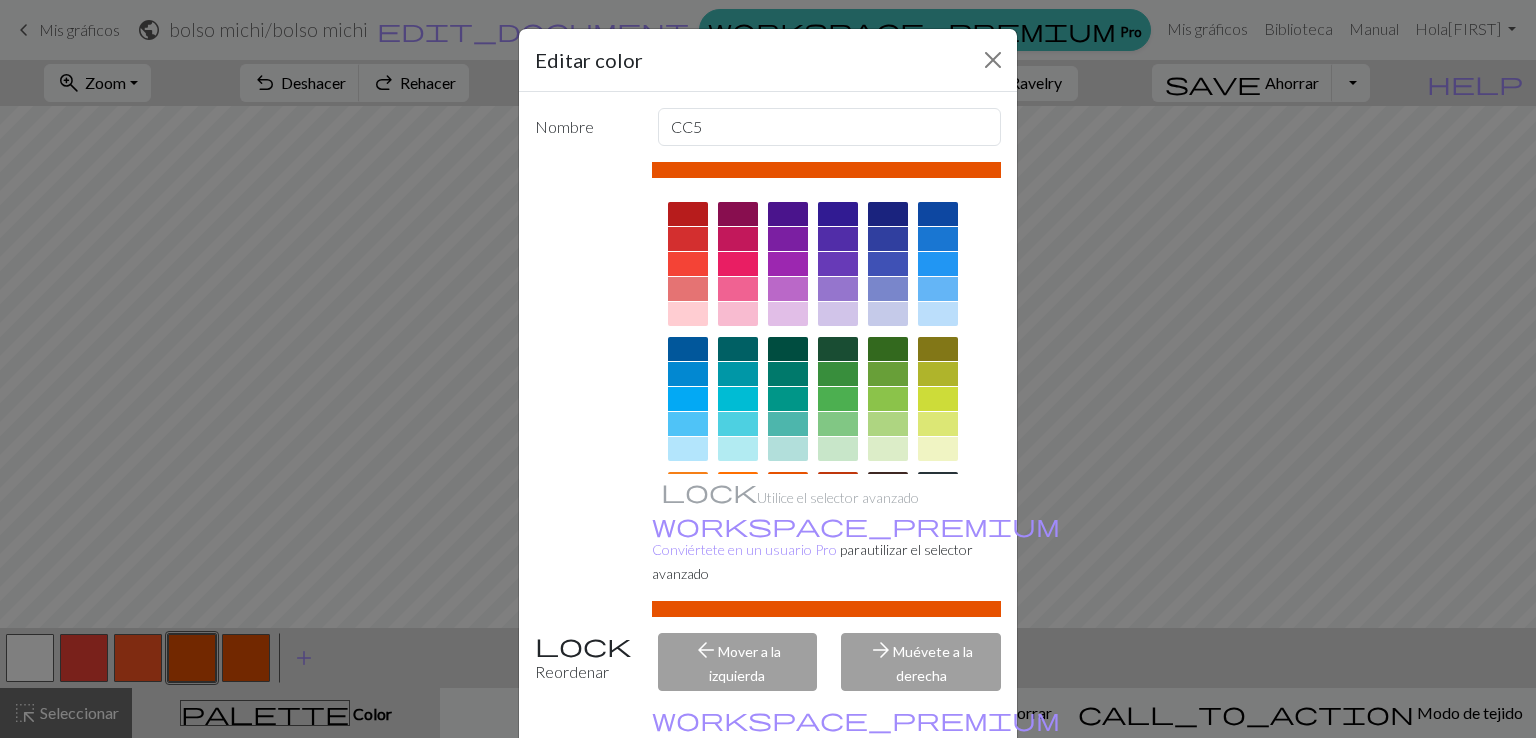 scroll, scrollTop: 101, scrollLeft: 0, axis: vertical 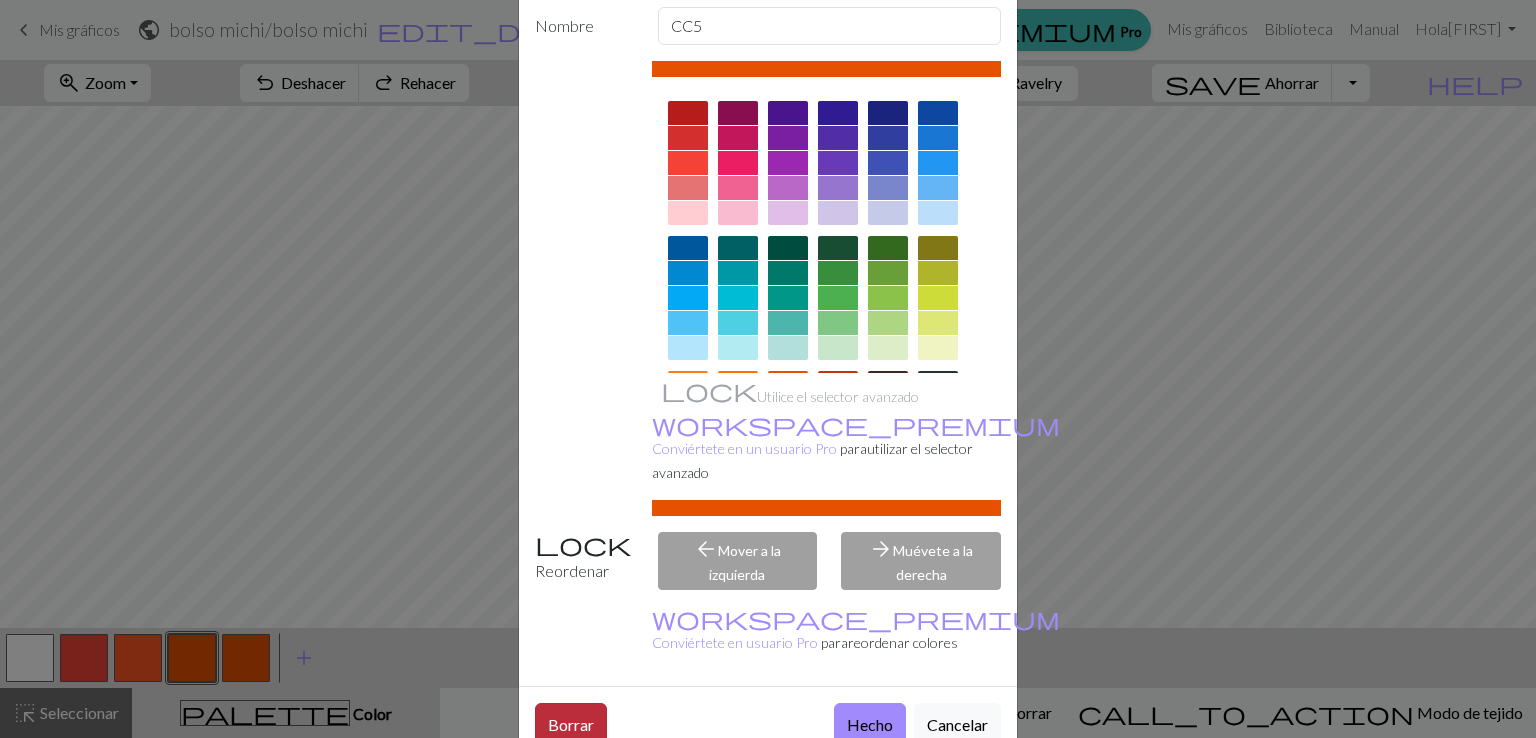 click on "Borrar" at bounding box center [571, 724] 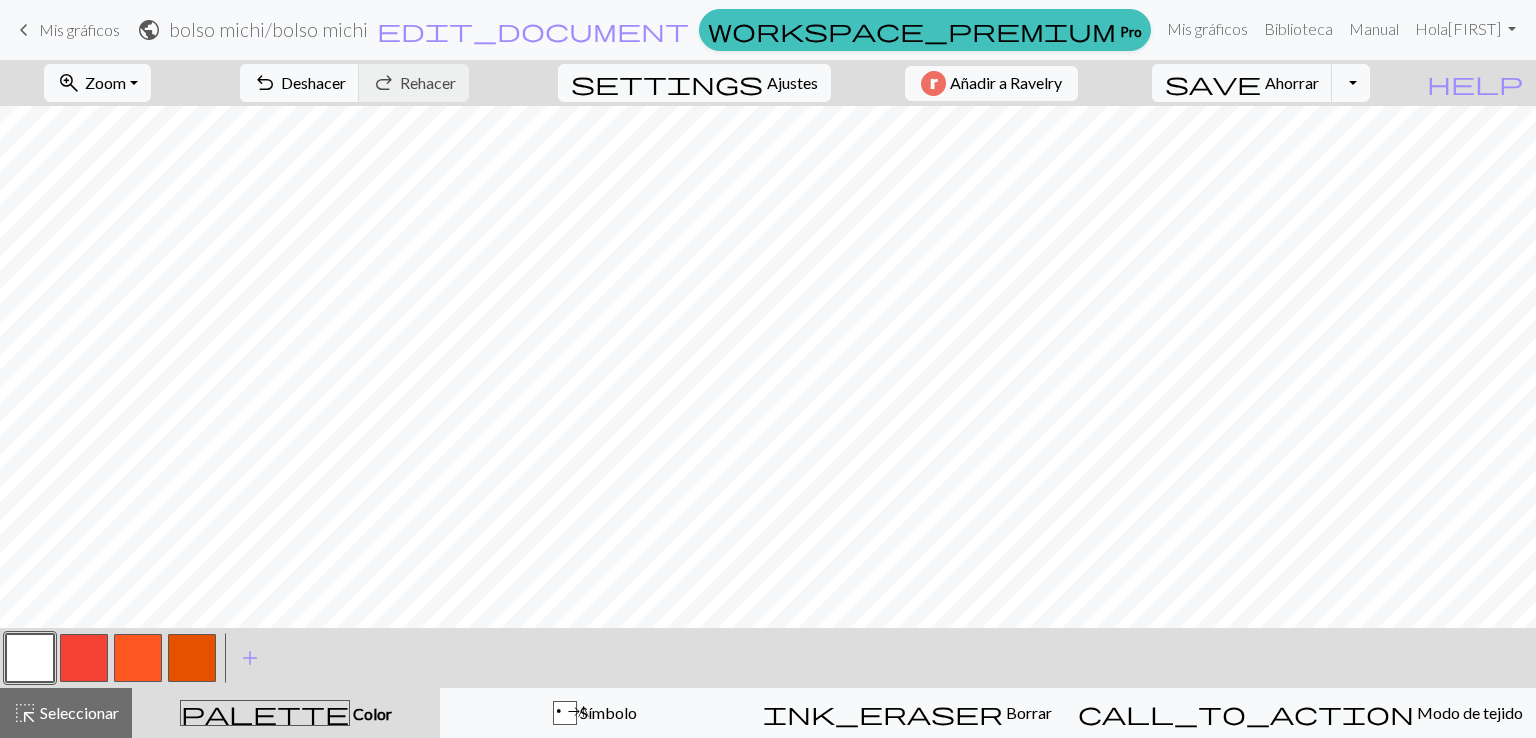 click at bounding box center [138, 658] 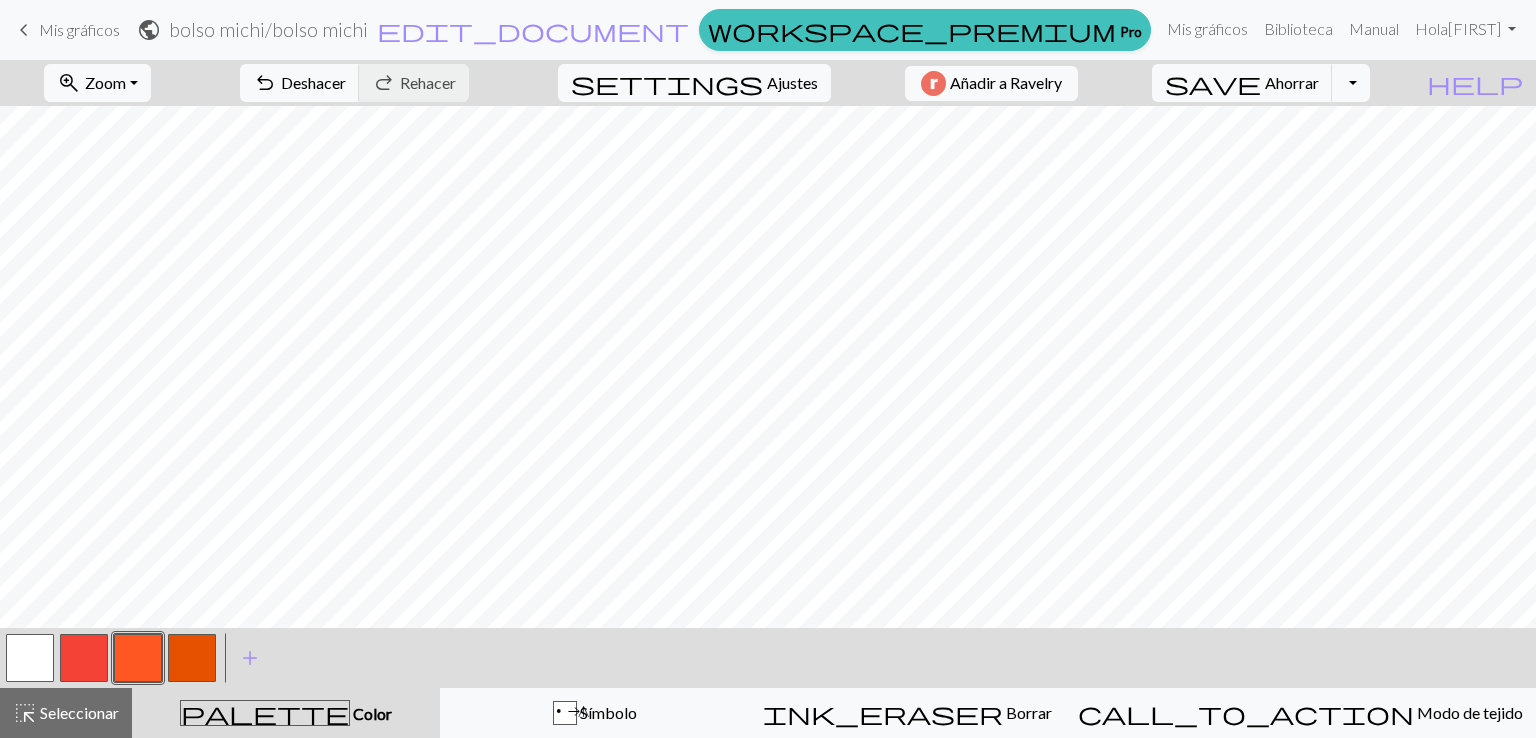 click at bounding box center (138, 658) 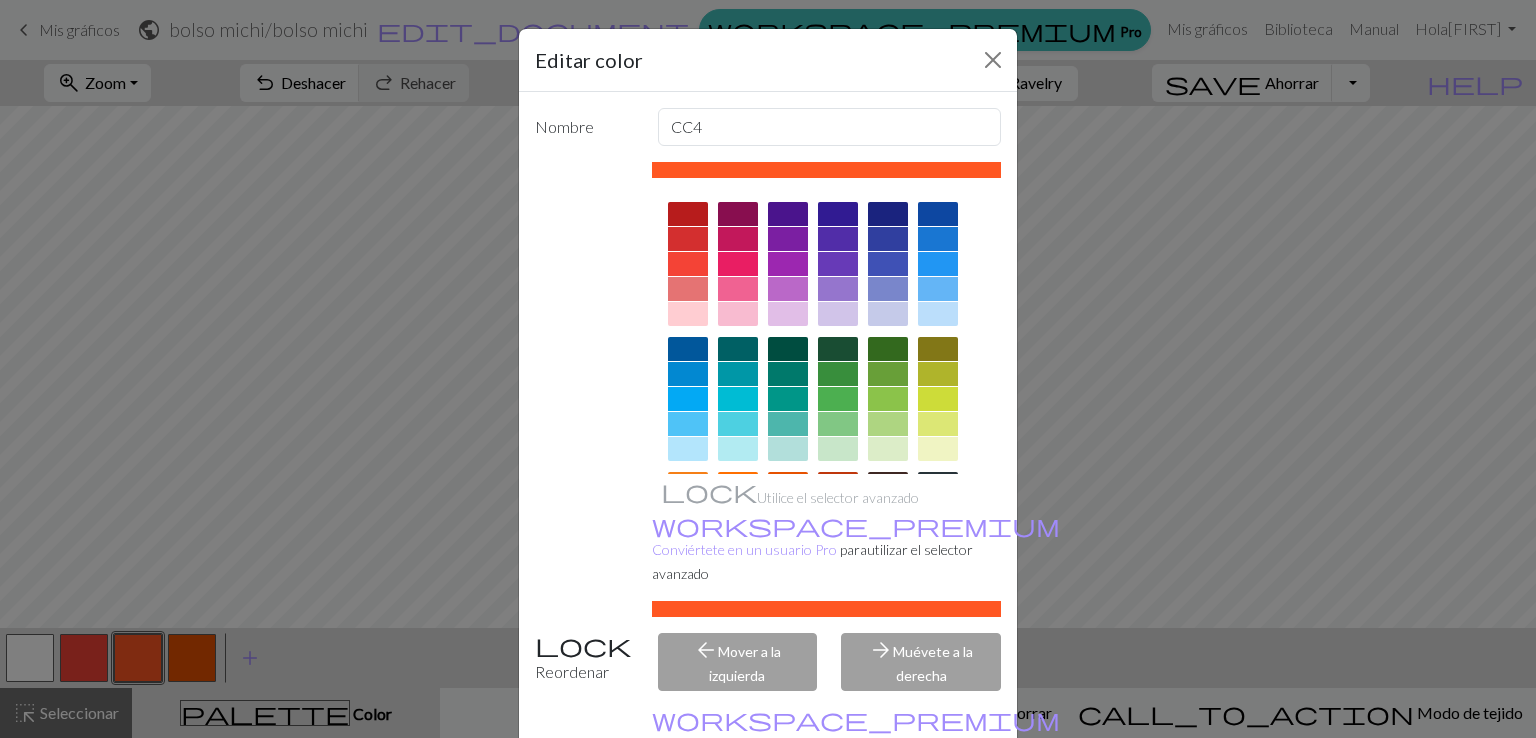 scroll, scrollTop: 101, scrollLeft: 0, axis: vertical 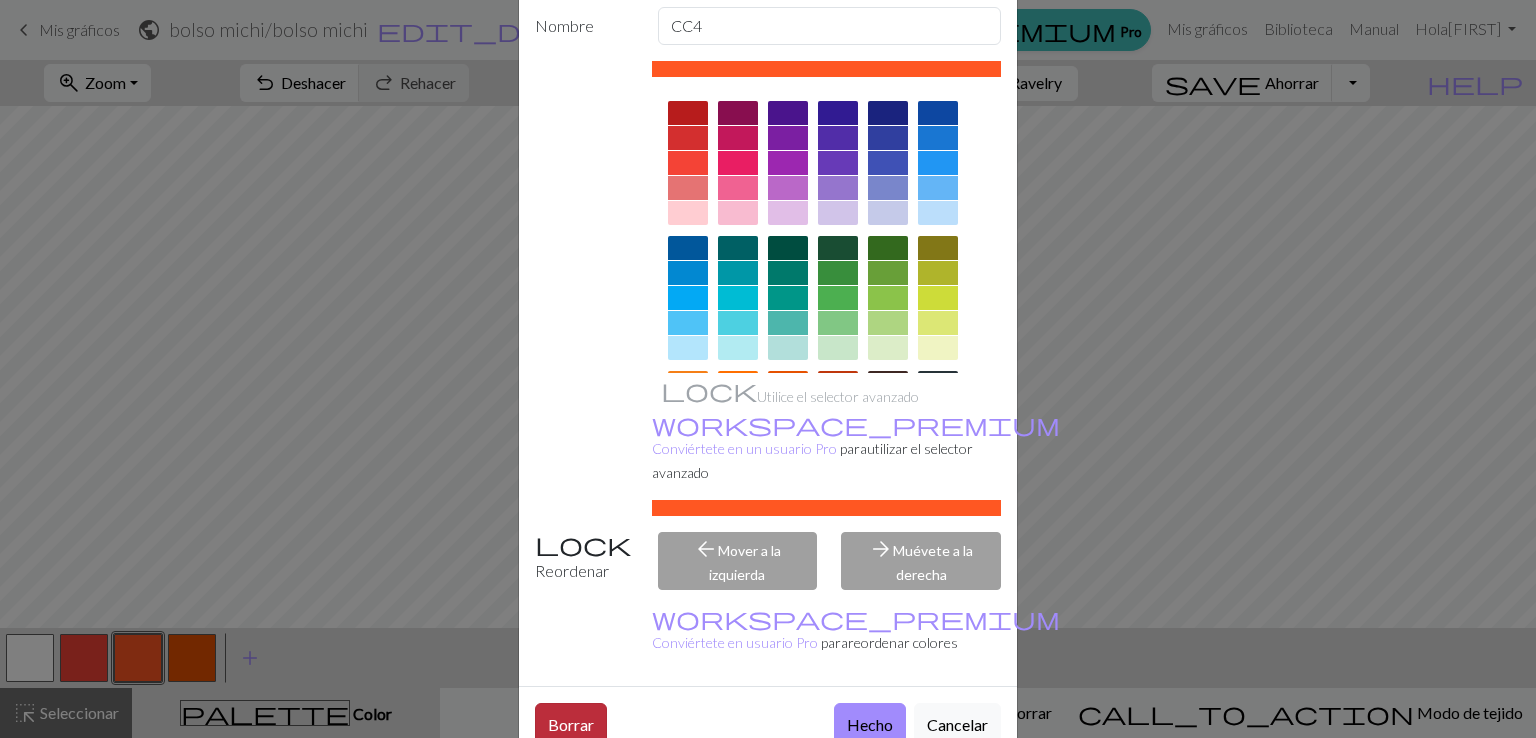 click on "Borrar" at bounding box center [571, 724] 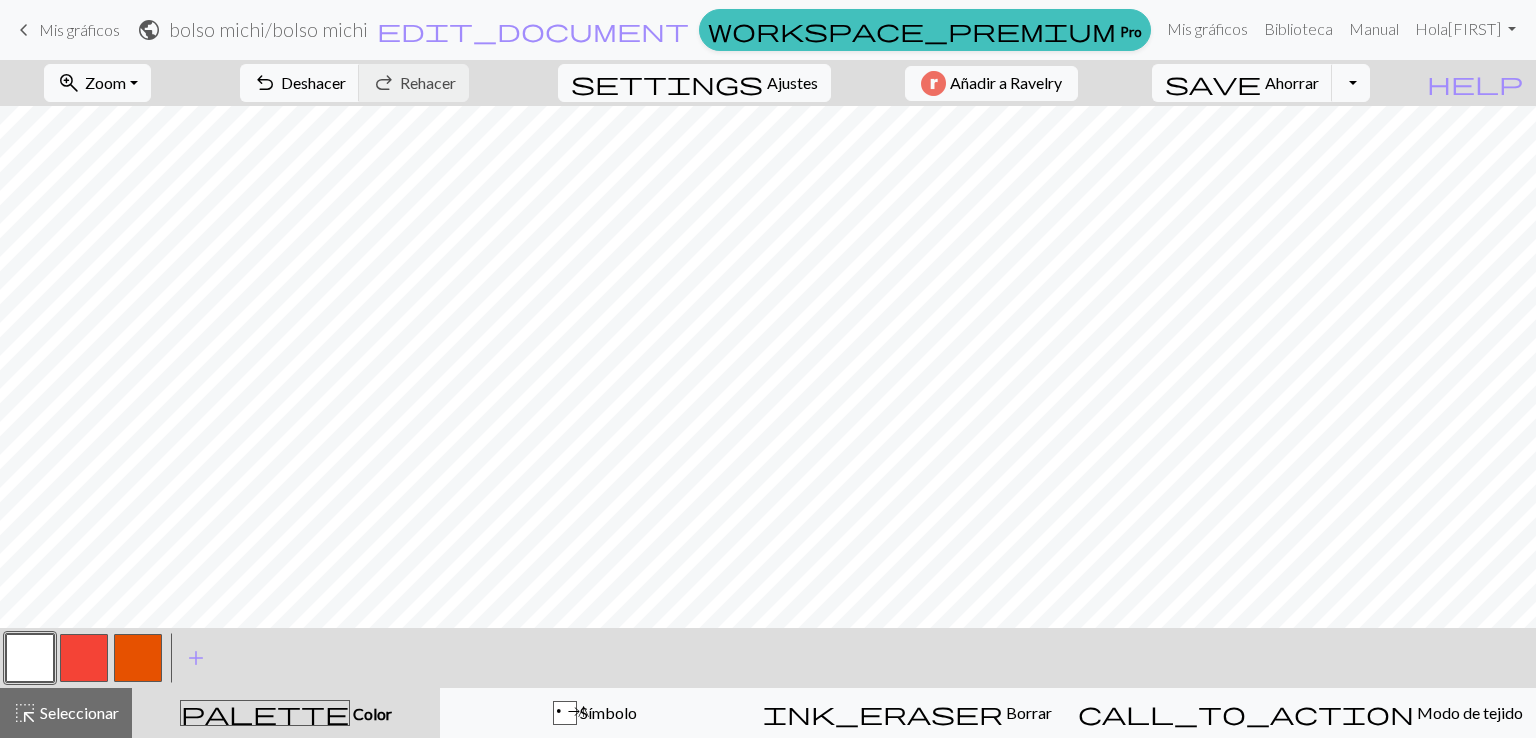 drag, startPoint x: 145, startPoint y: 654, endPoint x: 152, endPoint y: 670, distance: 17.464249 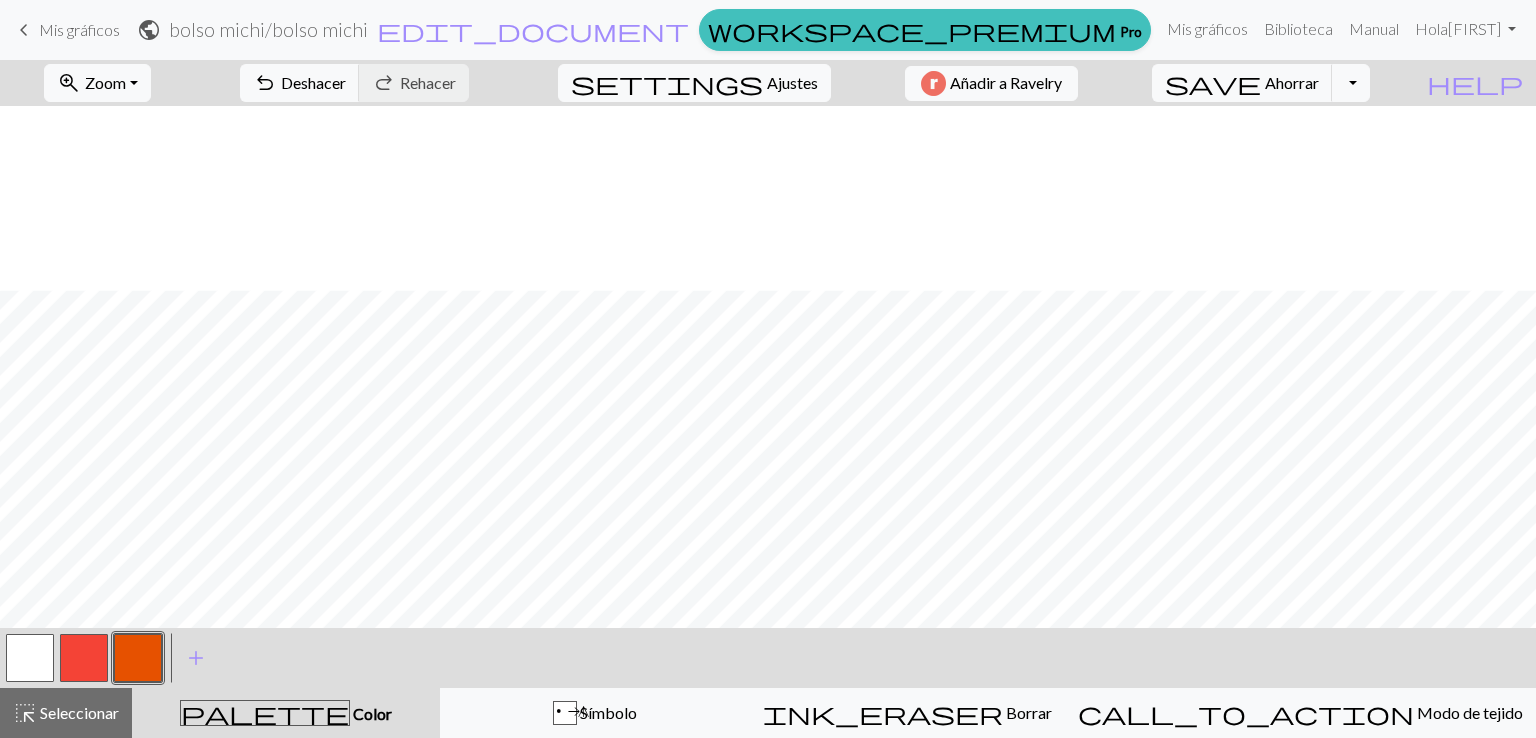 scroll, scrollTop: 516, scrollLeft: 0, axis: vertical 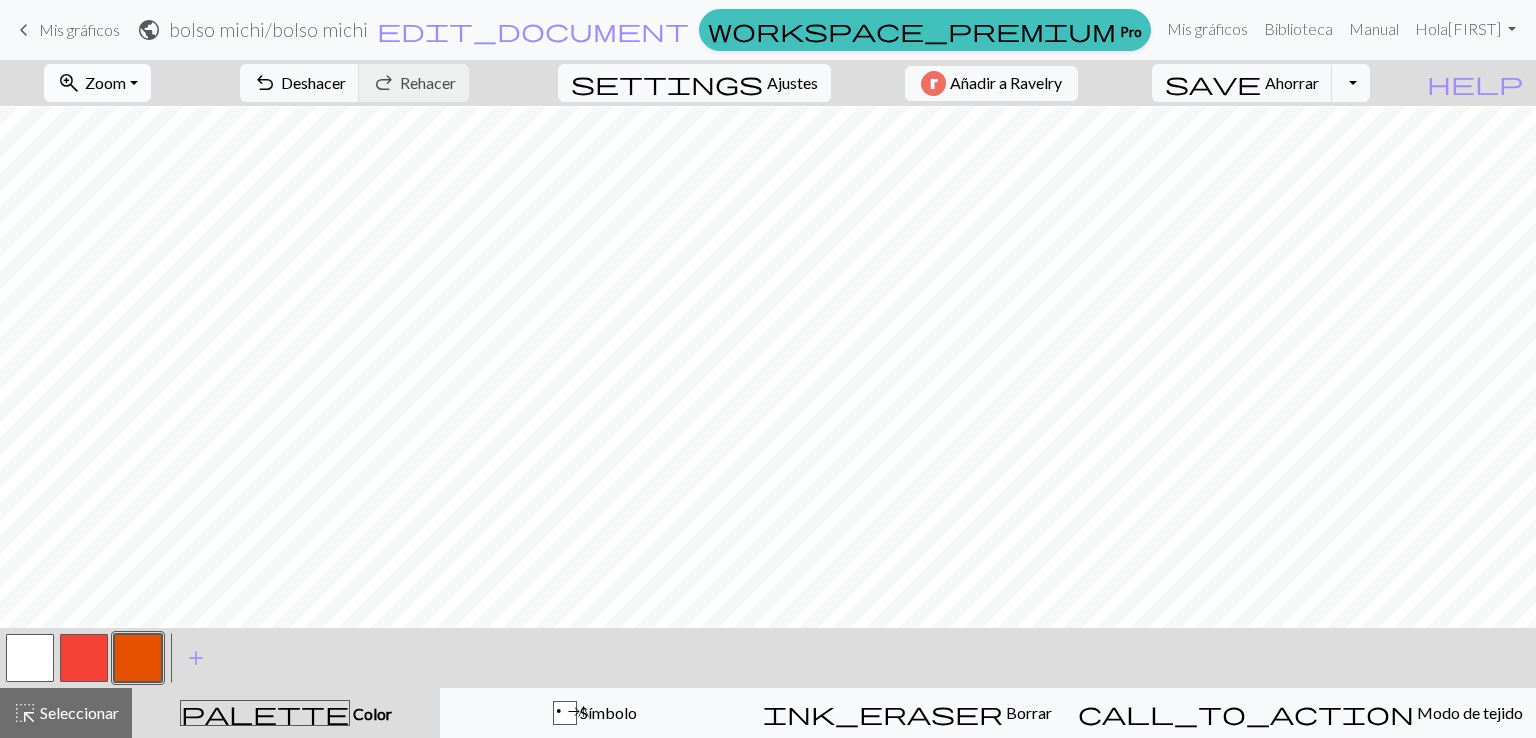 click on "zoom_in Zoom Zoom" at bounding box center (97, 83) 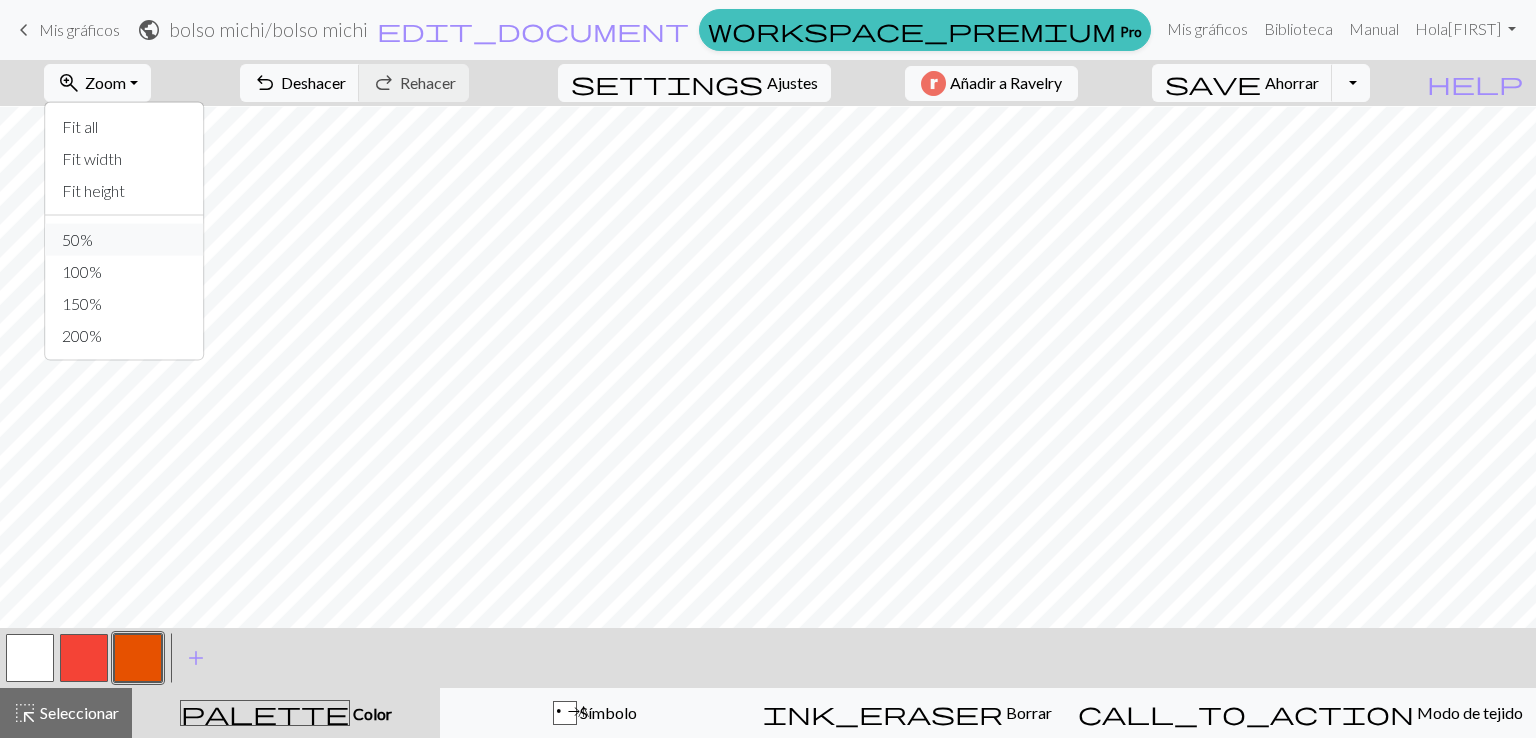 click on "50%" at bounding box center [125, 240] 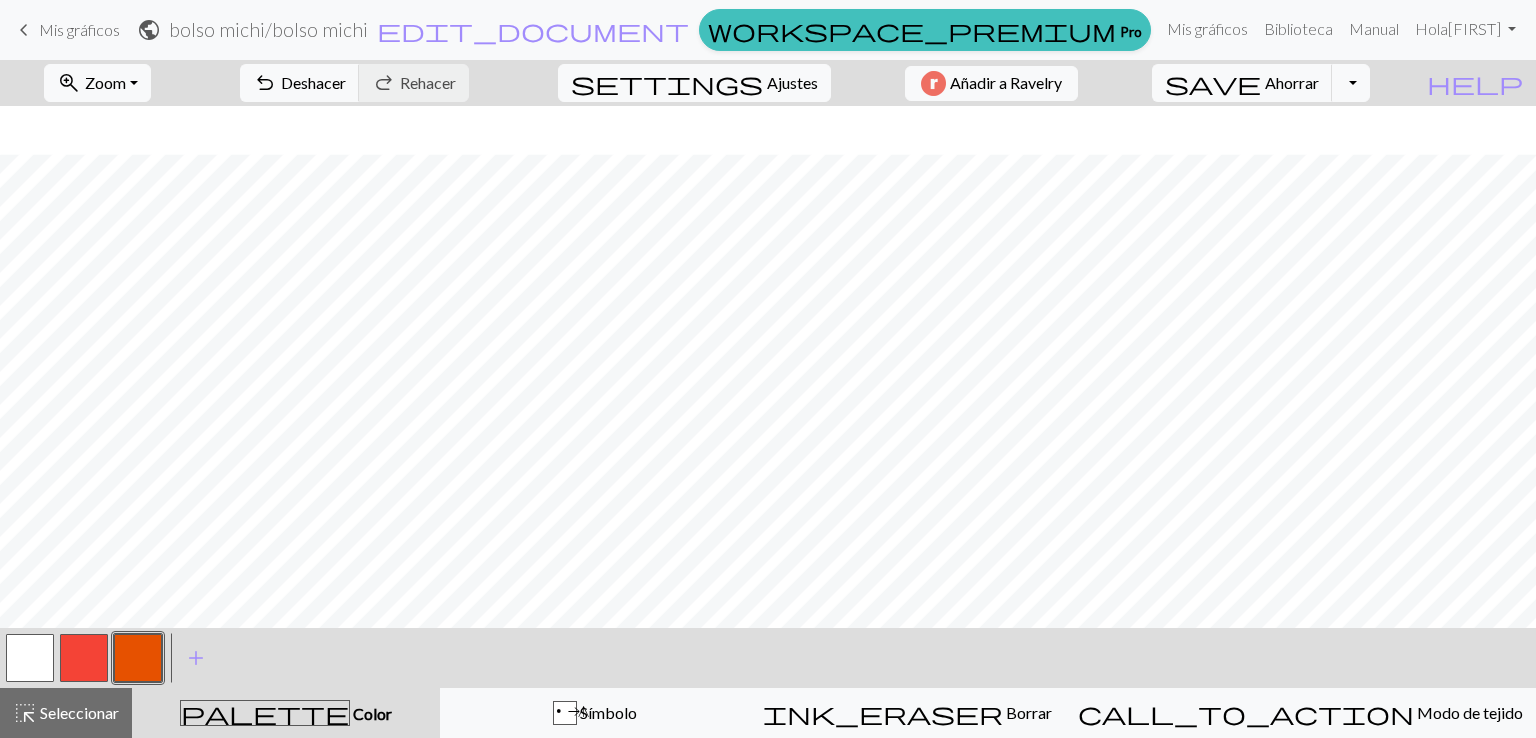 scroll, scrollTop: 48, scrollLeft: 0, axis: vertical 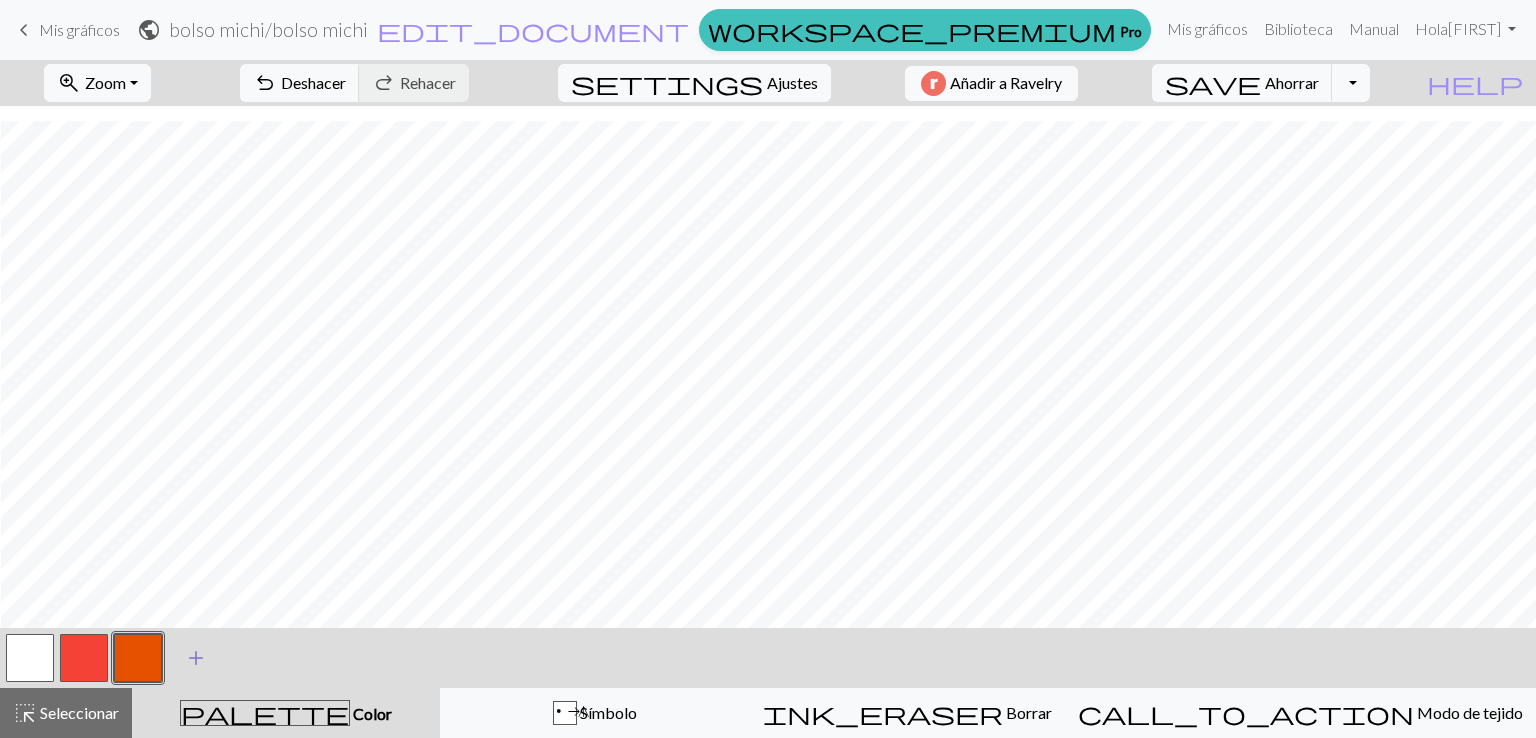 click on "add" at bounding box center [196, 658] 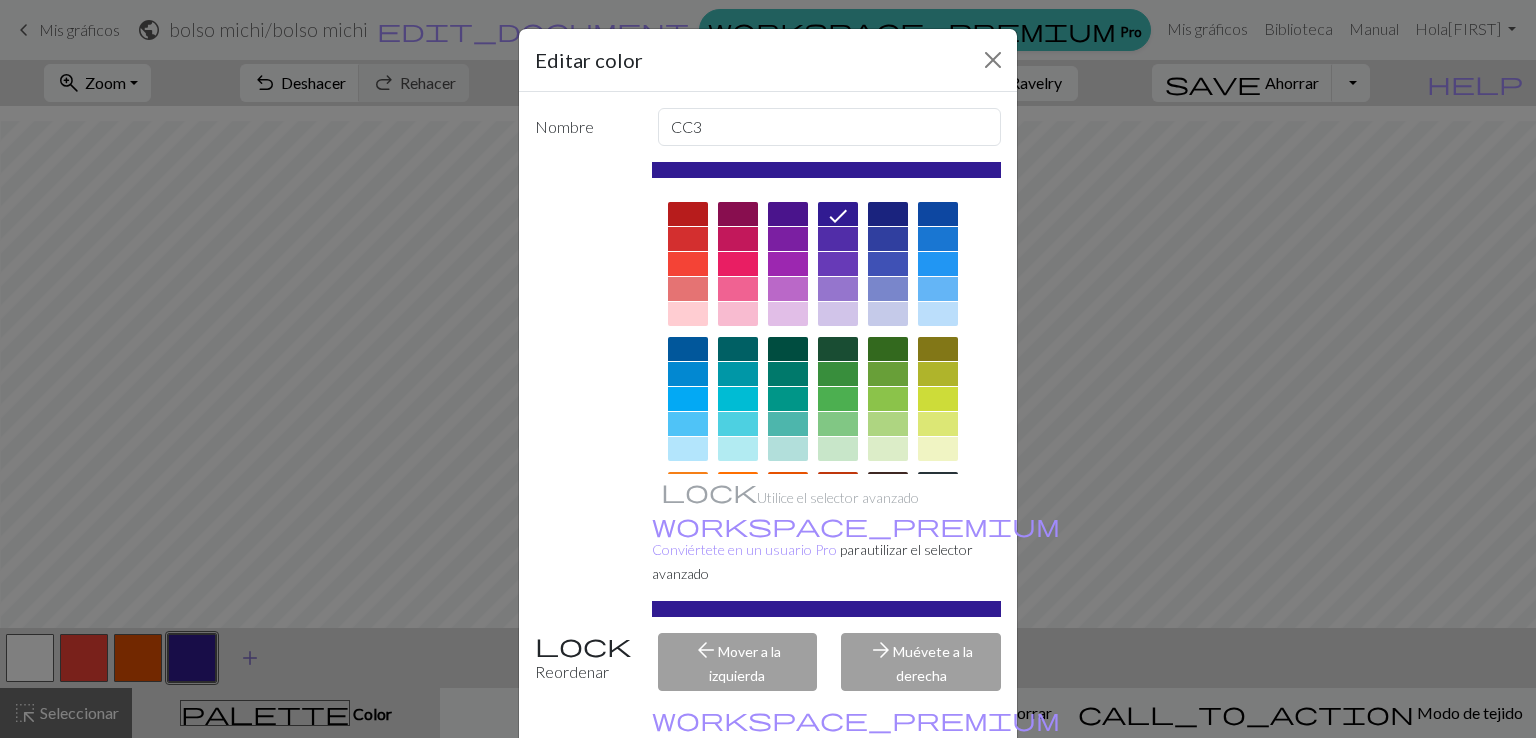 click on "Editar color Nombre CC3 Utilice el selector avanzado workspace_premium Conviértete en un usuario Pro    para  utilizar el selector avanzado Reordenar arrow_back Mover a la izquierda arrow_forward Muévete a la derecha workspace_premium Conviértete en usuario Pro    para  reordenar colores Borrar Hecho Cancelar" at bounding box center [768, 369] 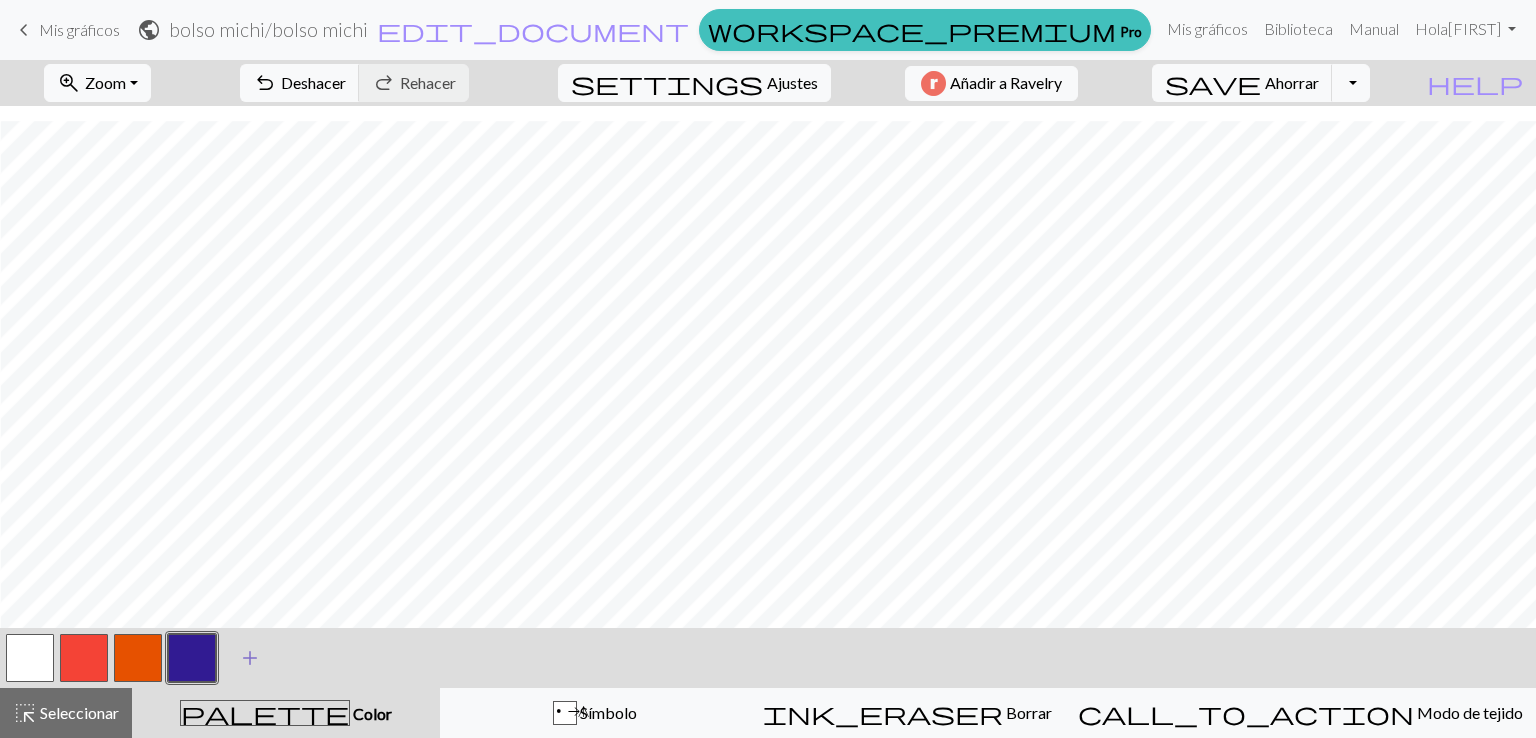 click at bounding box center [192, 658] 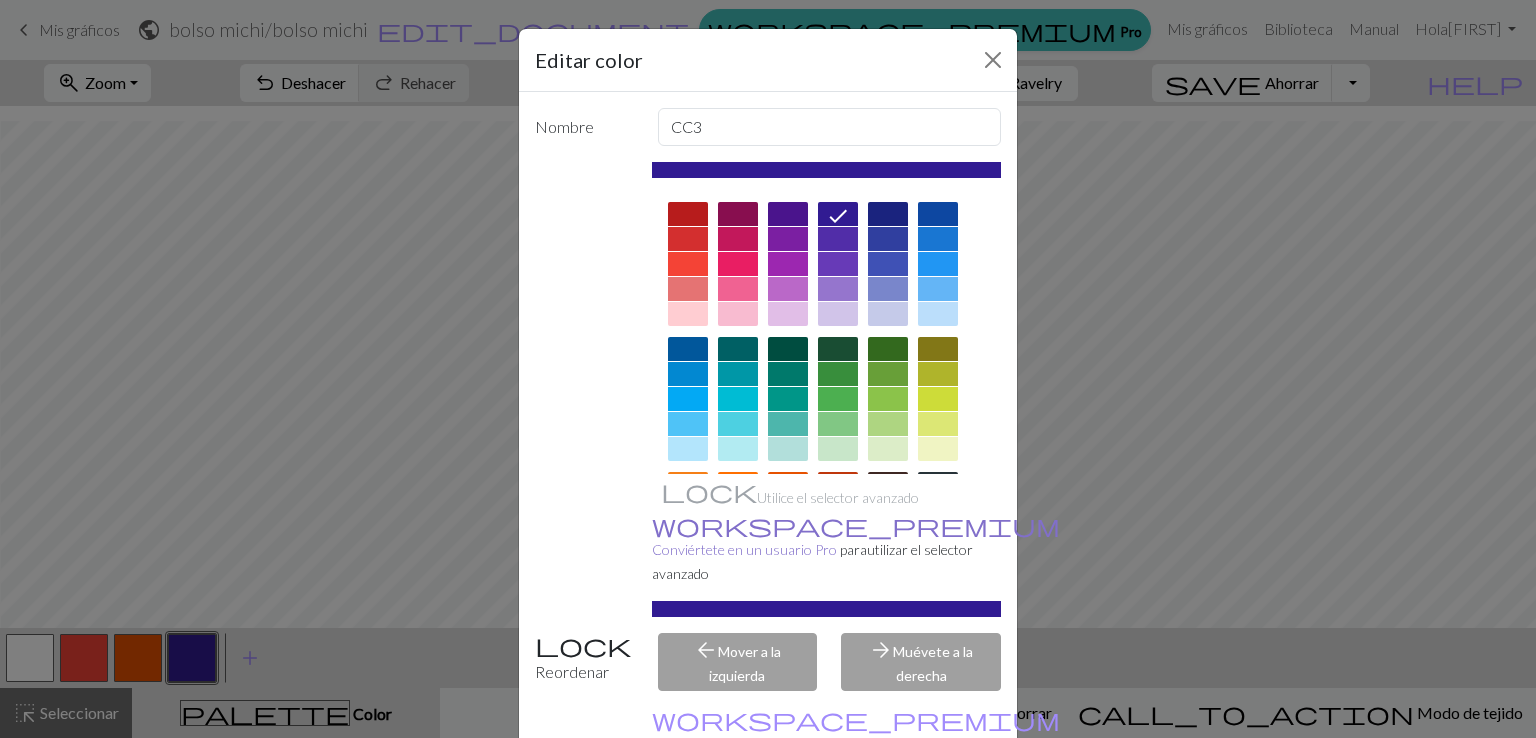 scroll, scrollTop: 101, scrollLeft: 0, axis: vertical 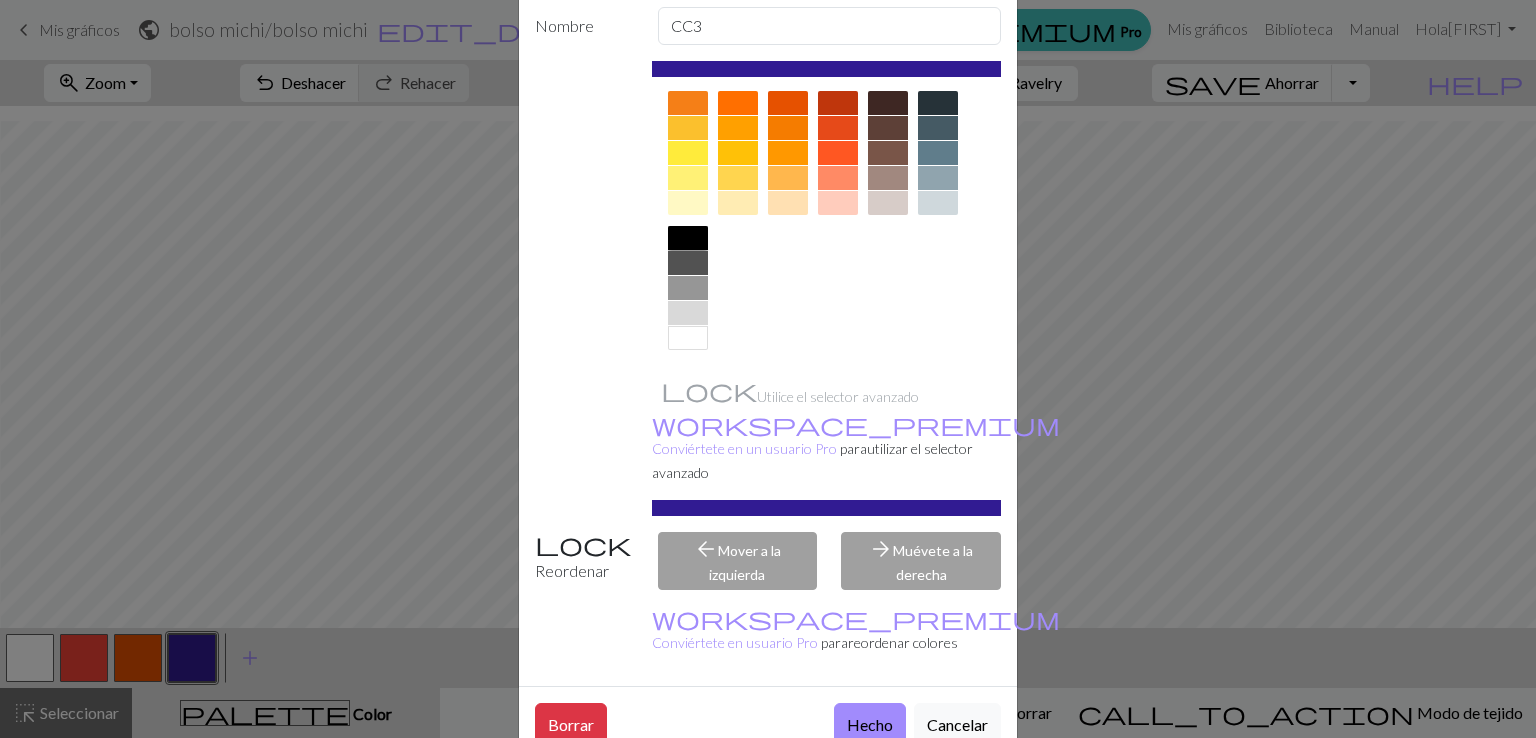 click at bounding box center [688, 238] 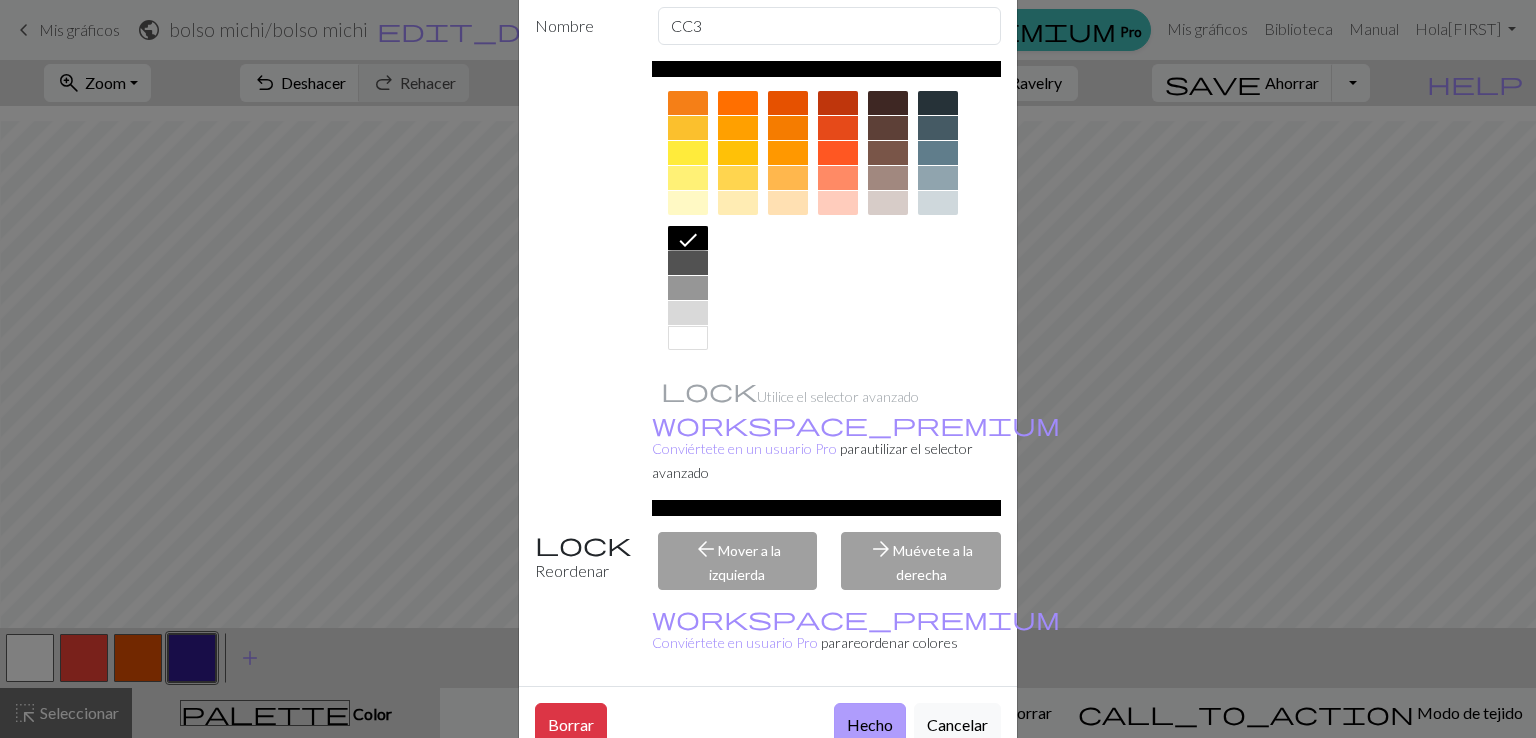 click on "Hecho" at bounding box center (870, 723) 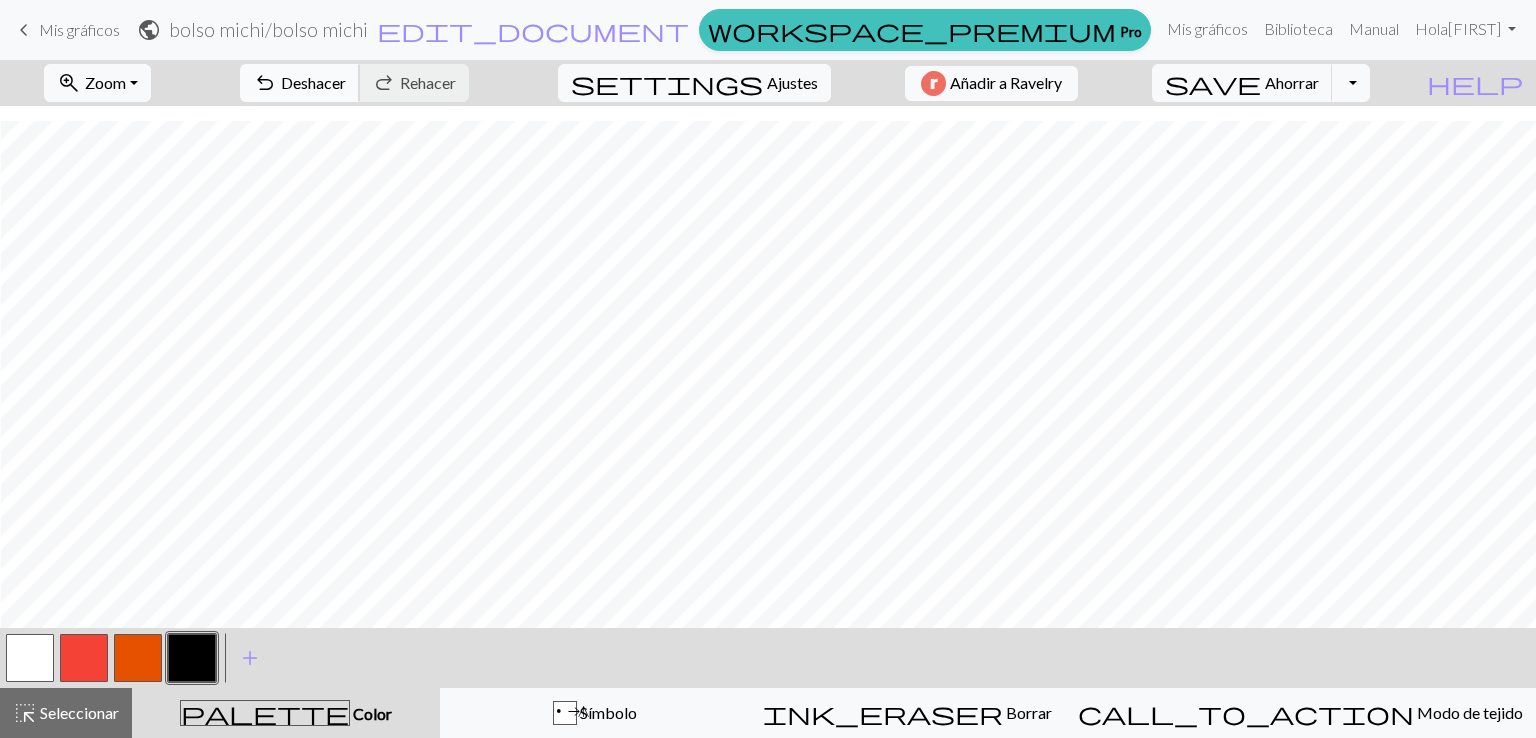 click on "undo" at bounding box center (265, 83) 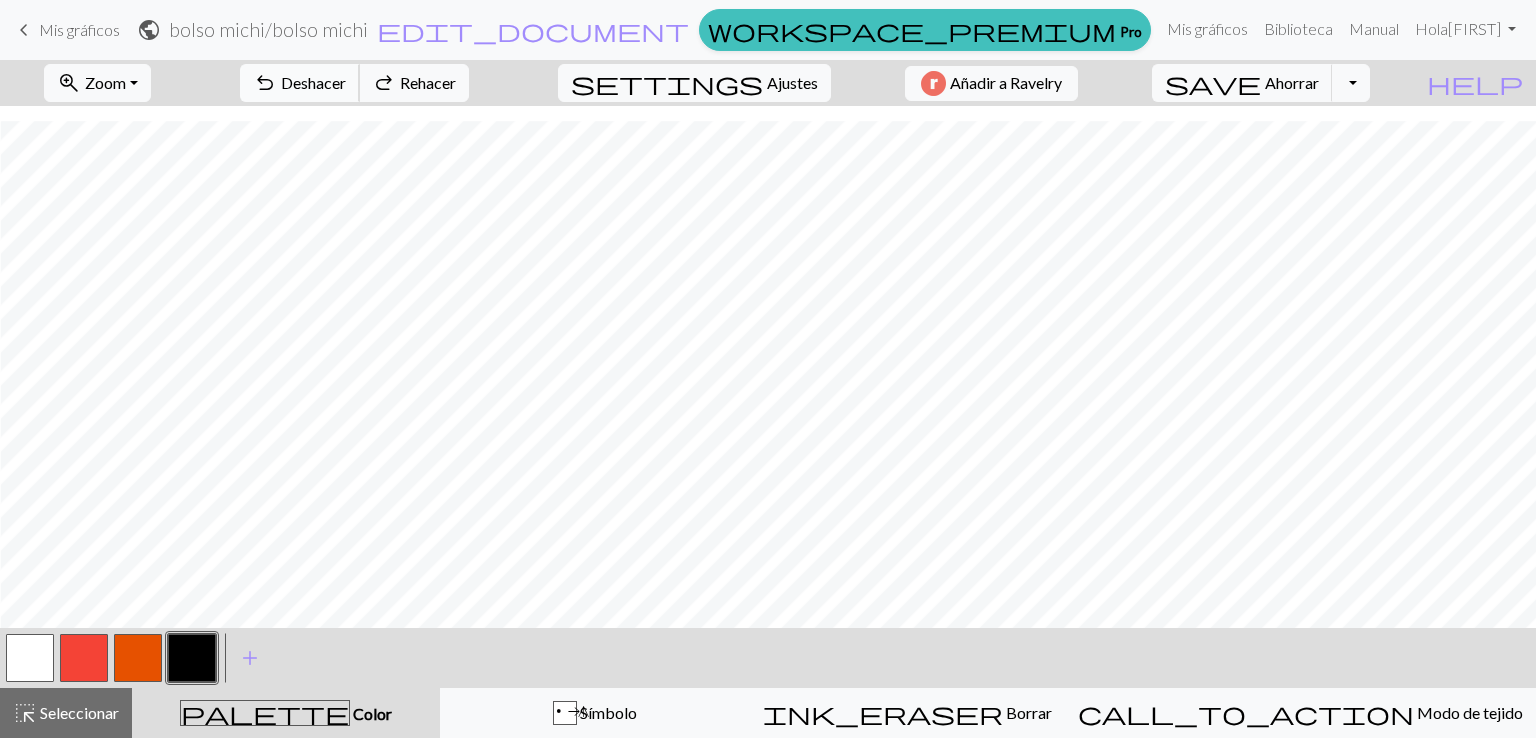 click on "undo" at bounding box center (265, 83) 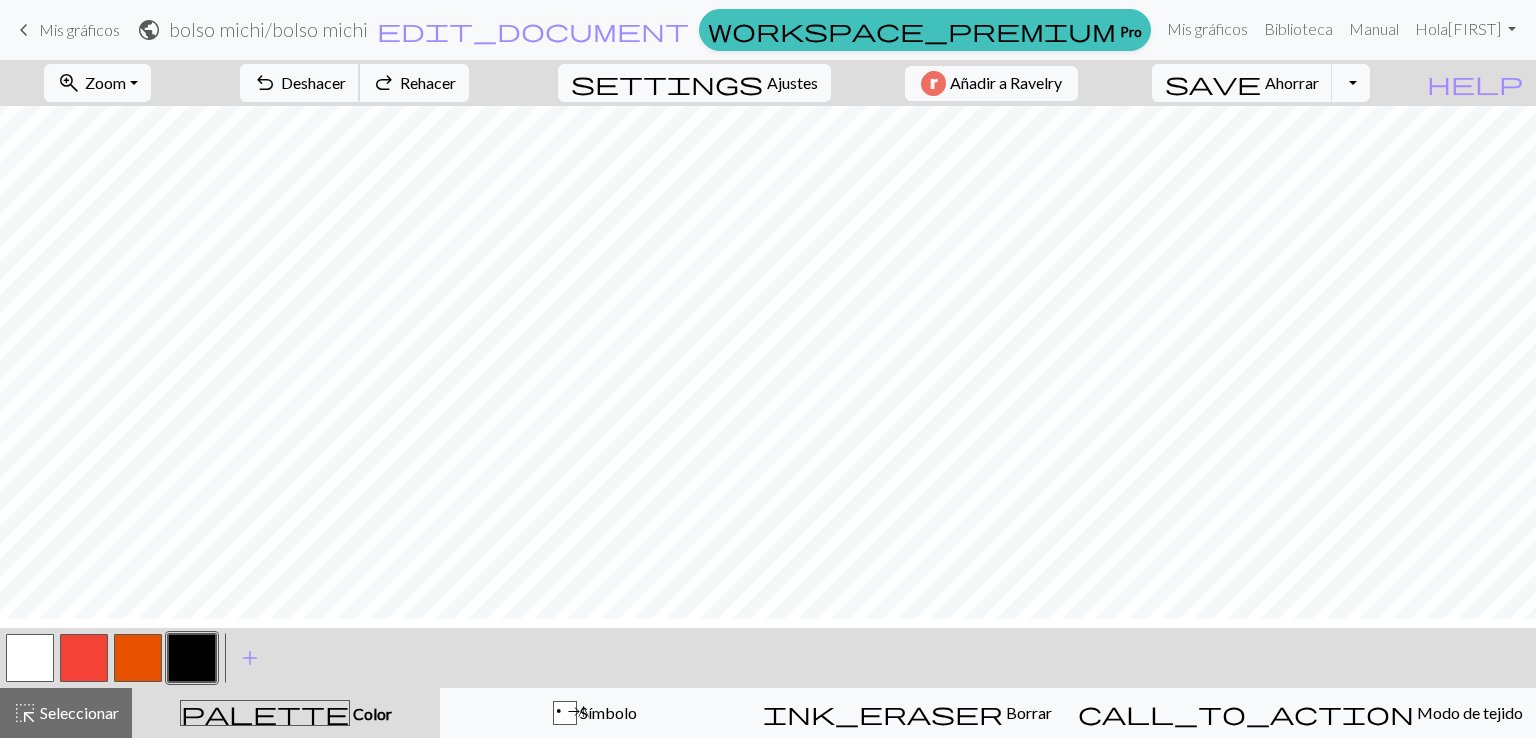 scroll, scrollTop: 13, scrollLeft: 0, axis: vertical 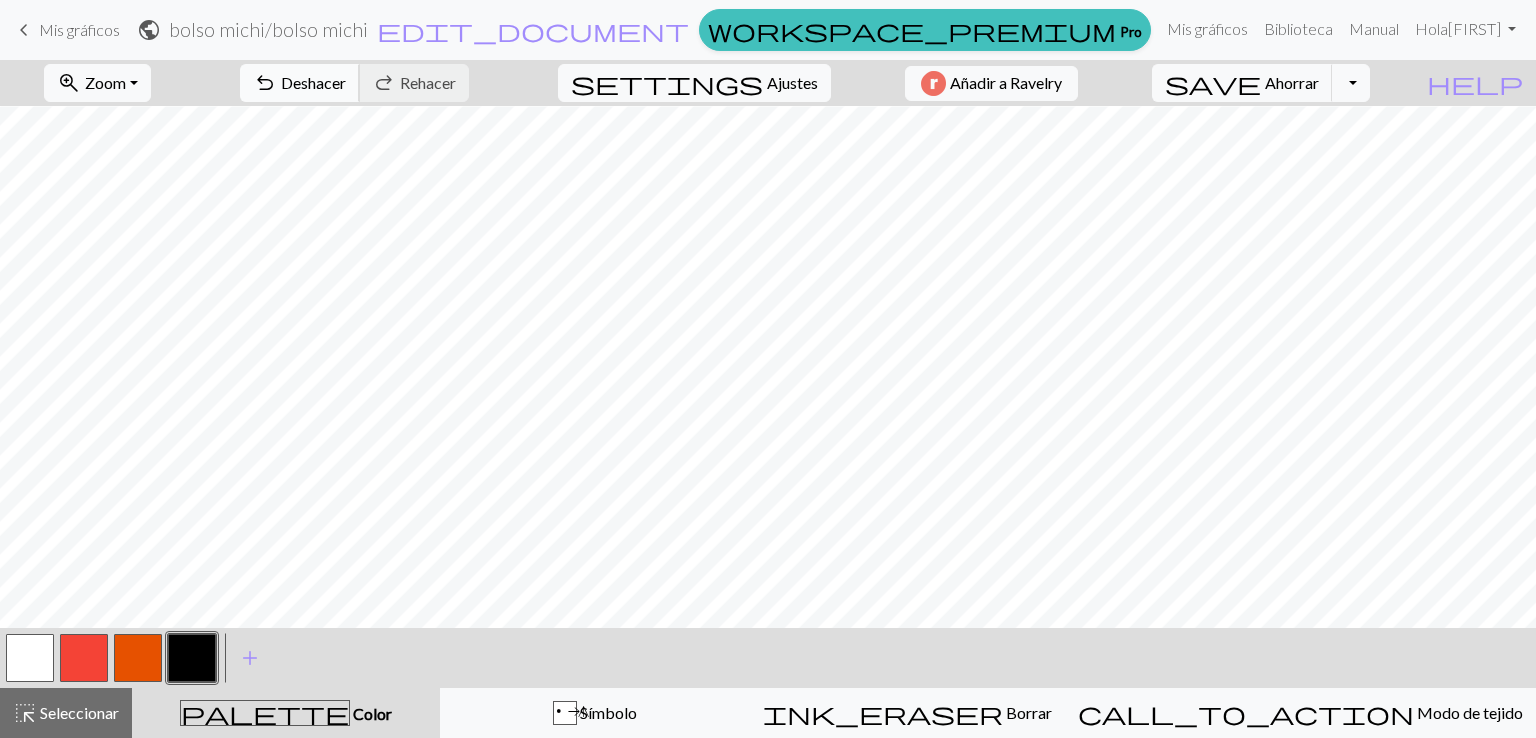 click on "undo Deshacer Deshacer" at bounding box center (300, 83) 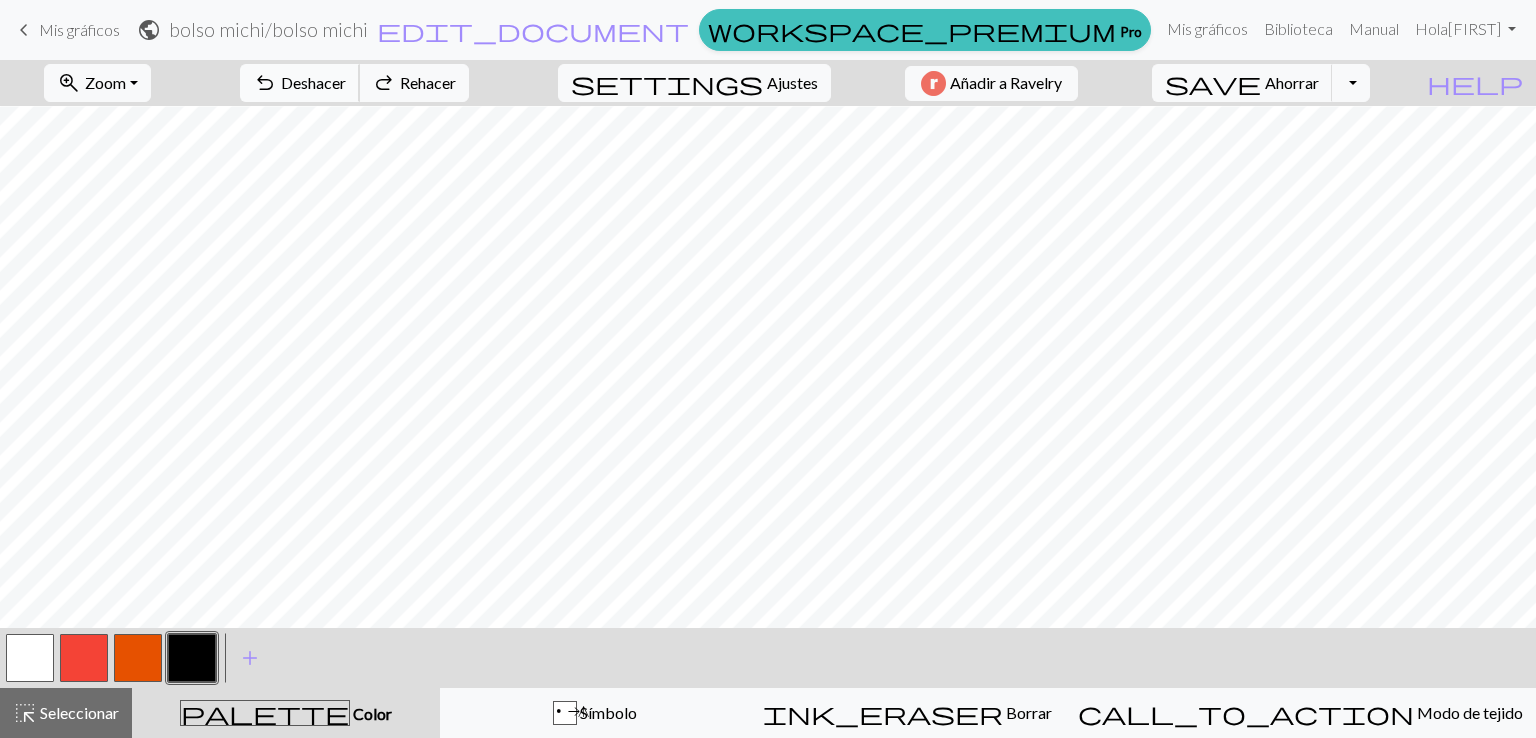 click on "undo Deshacer Deshacer" at bounding box center [300, 83] 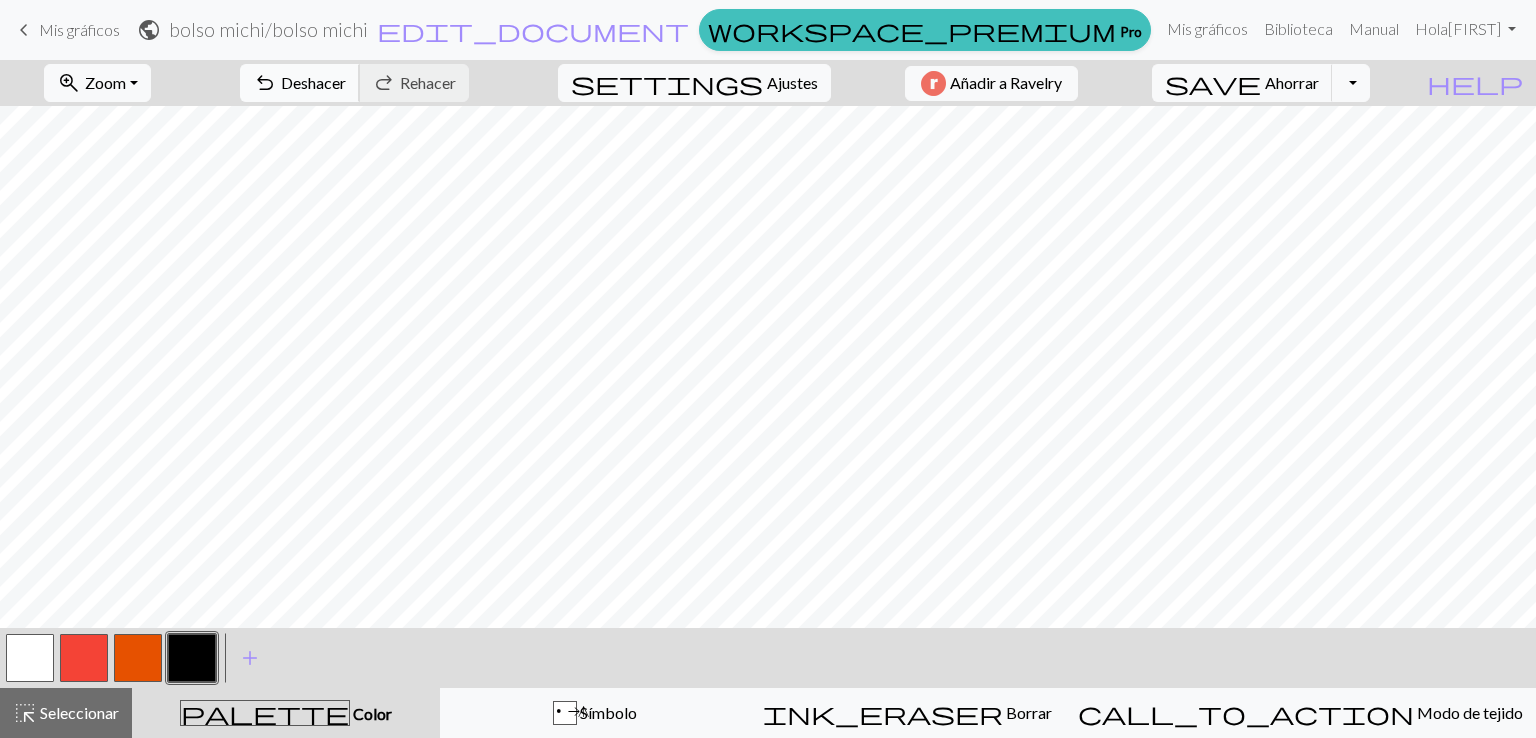 scroll, scrollTop: 0, scrollLeft: 0, axis: both 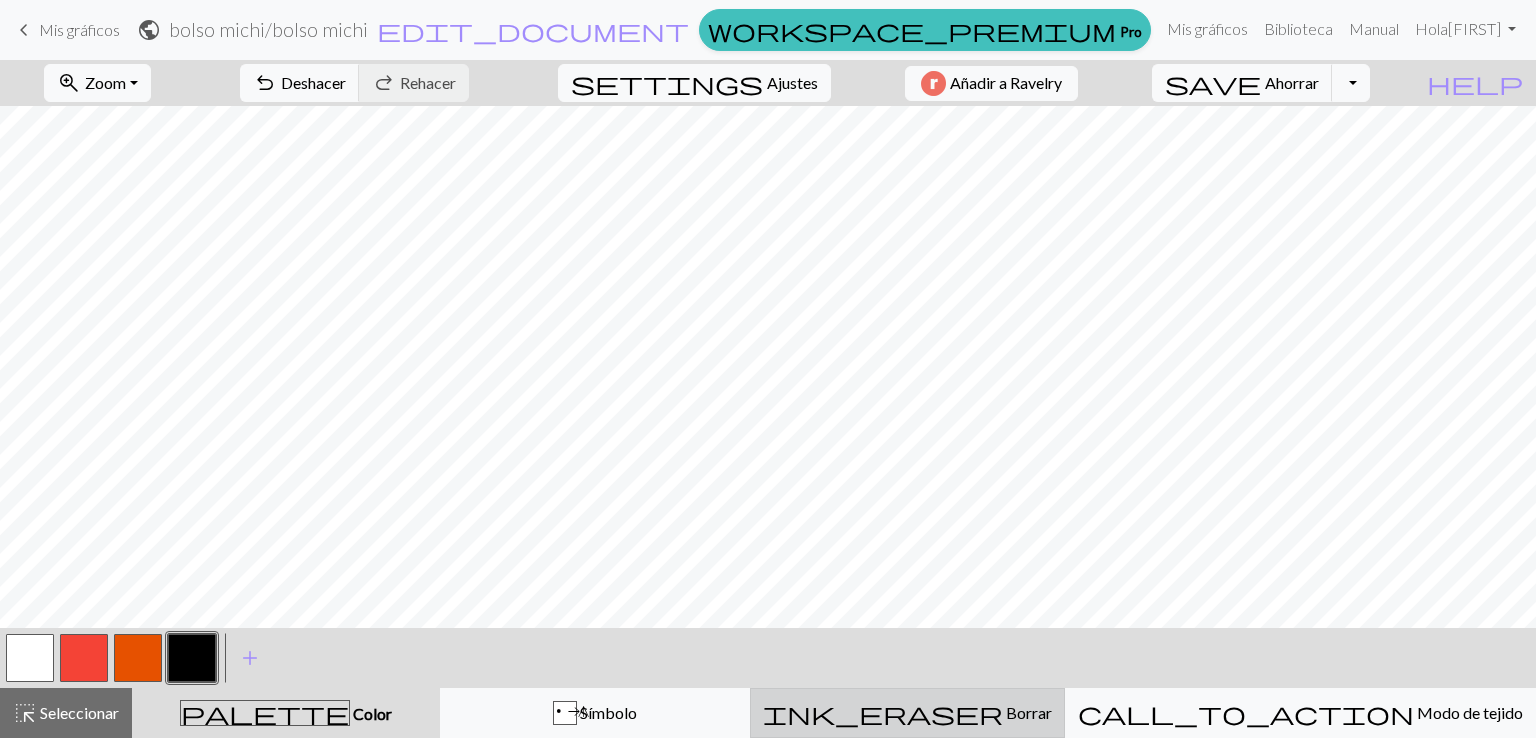 click on "ink_eraser" at bounding box center (883, 713) 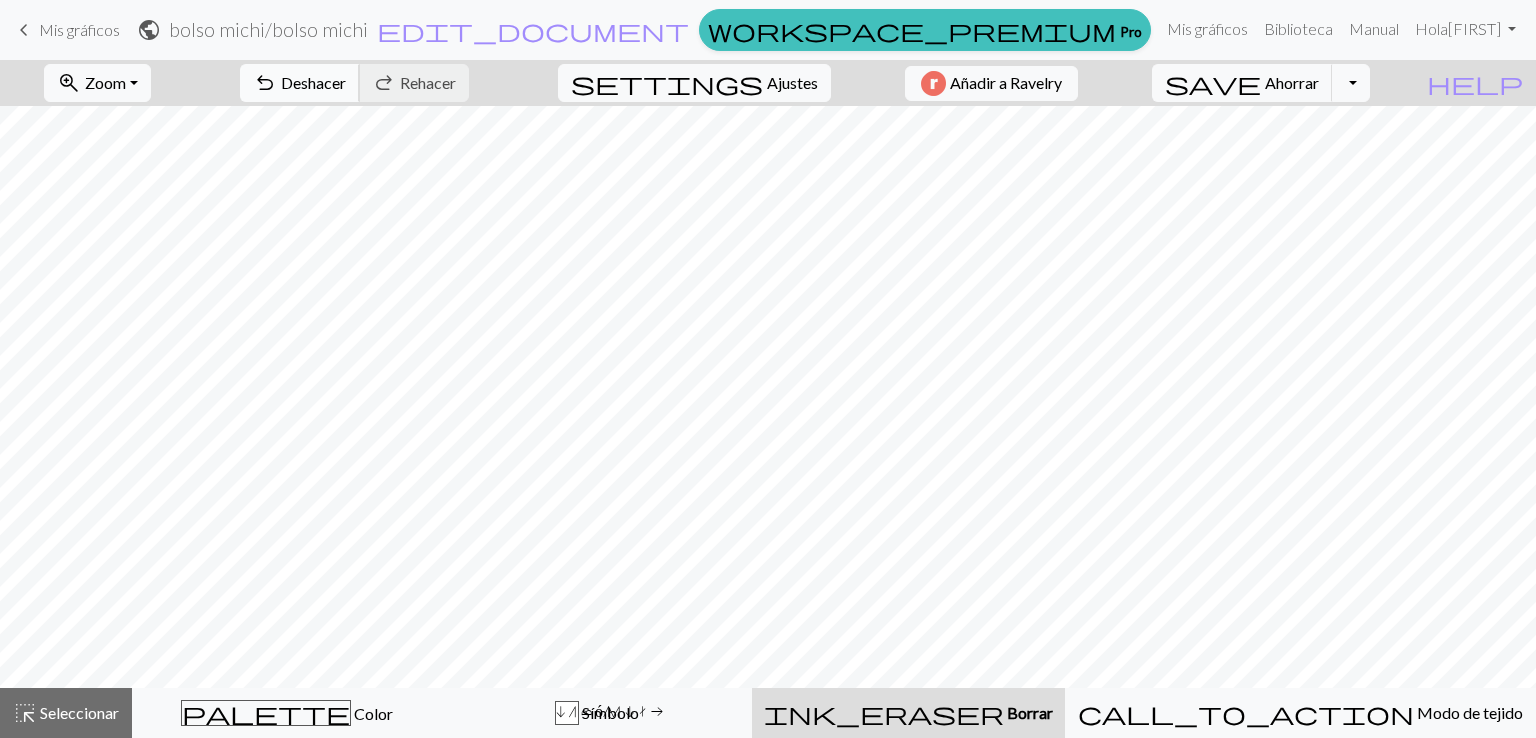 click on "undo" at bounding box center [265, 83] 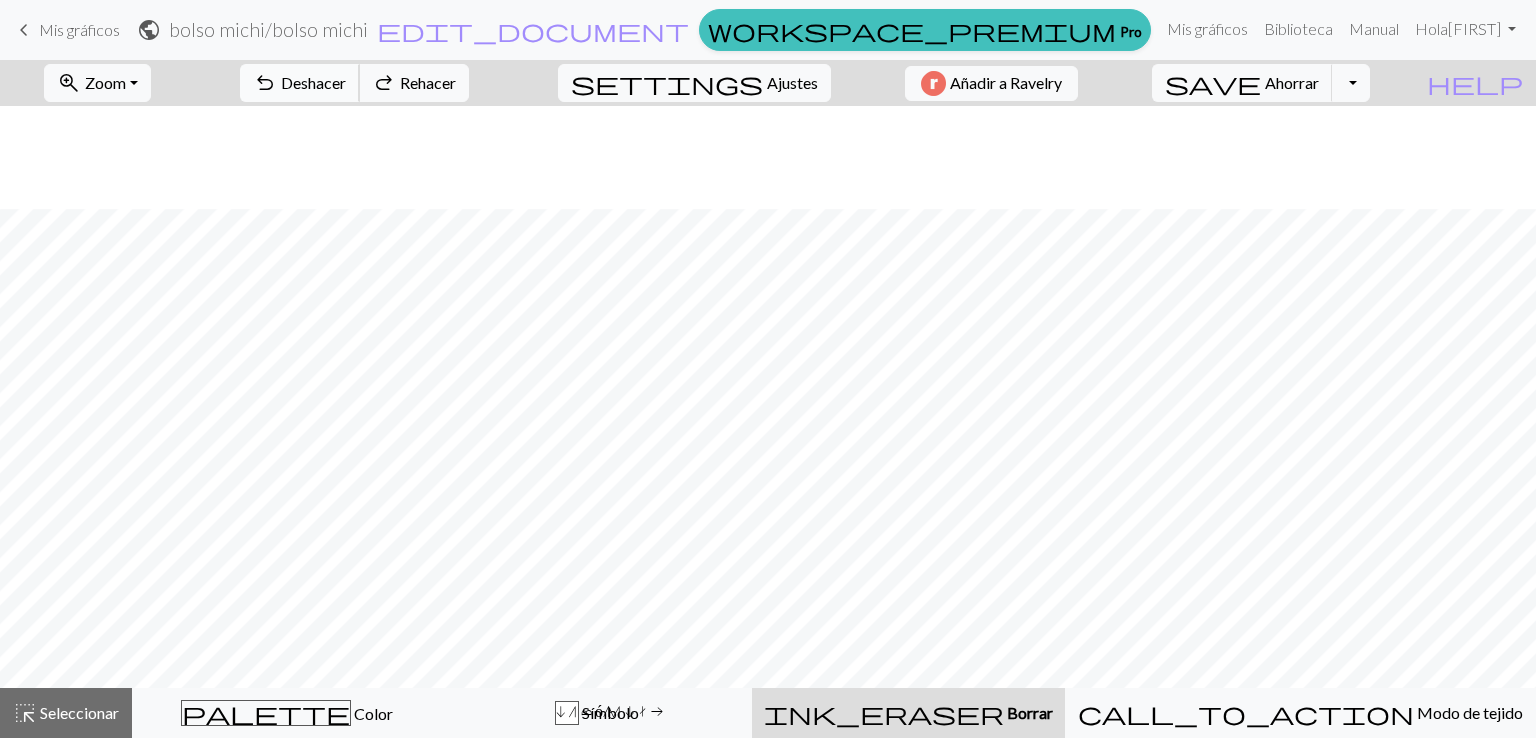 scroll, scrollTop: 103, scrollLeft: 0, axis: vertical 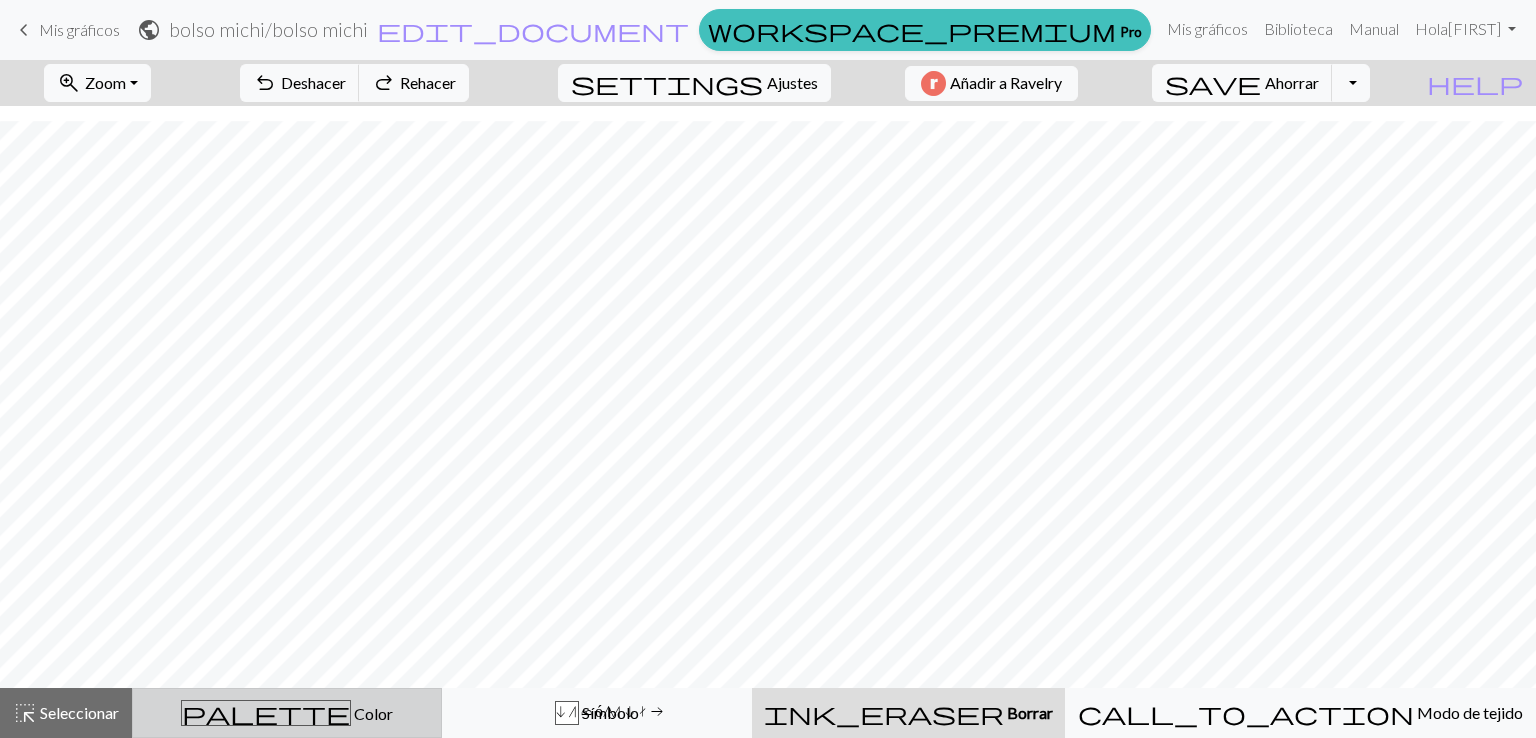 click on "Color" at bounding box center [373, 713] 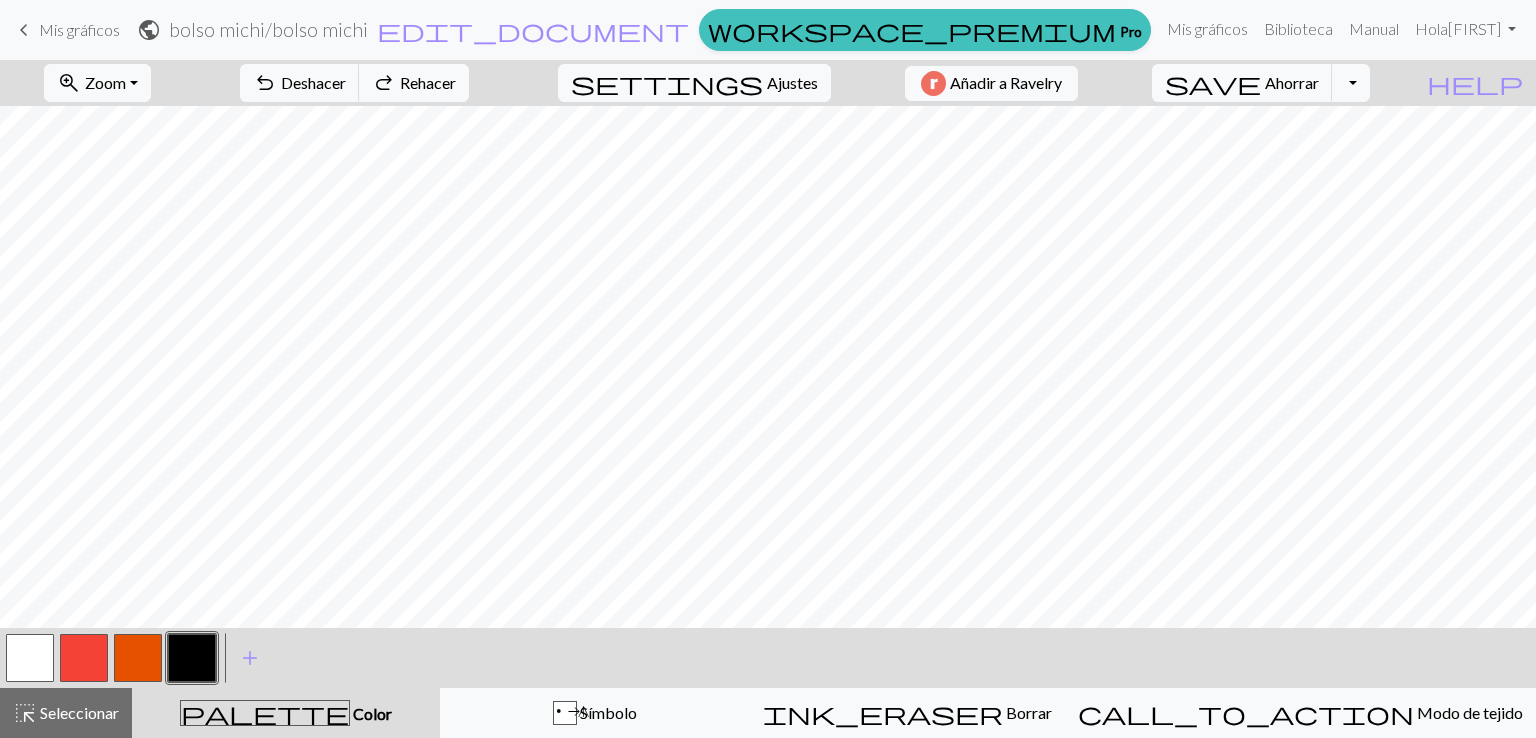 click at bounding box center (30, 658) 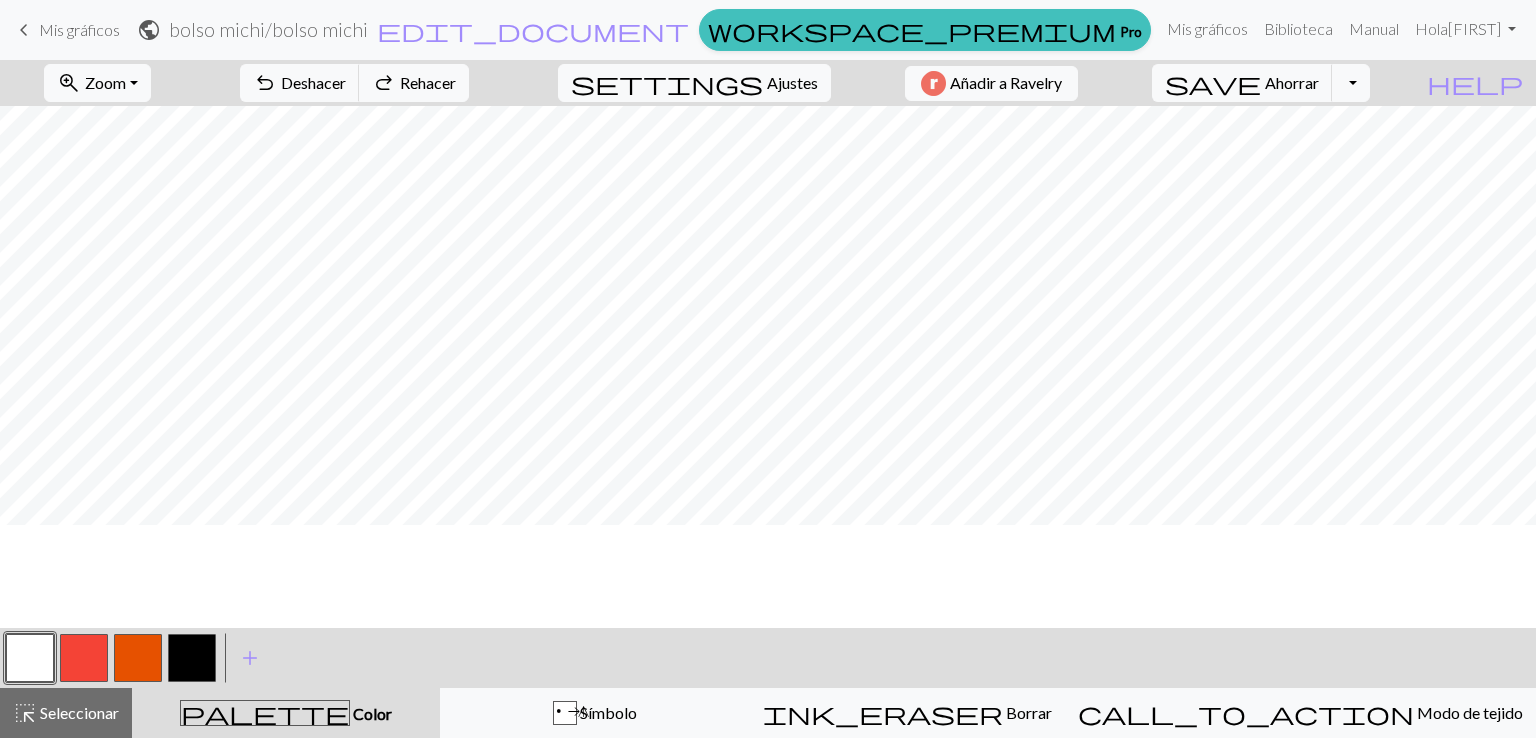 scroll, scrollTop: 0, scrollLeft: 0, axis: both 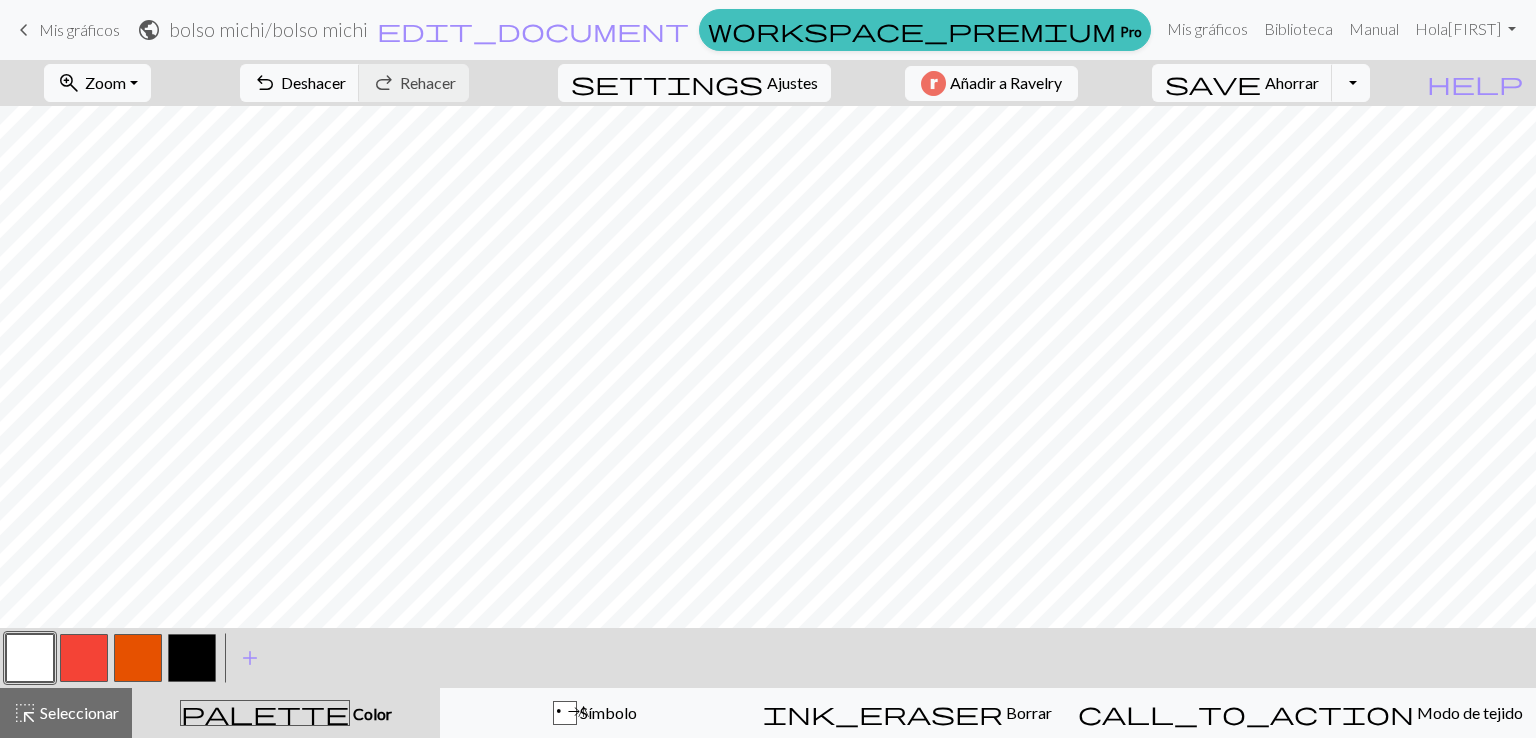 click at bounding box center (192, 658) 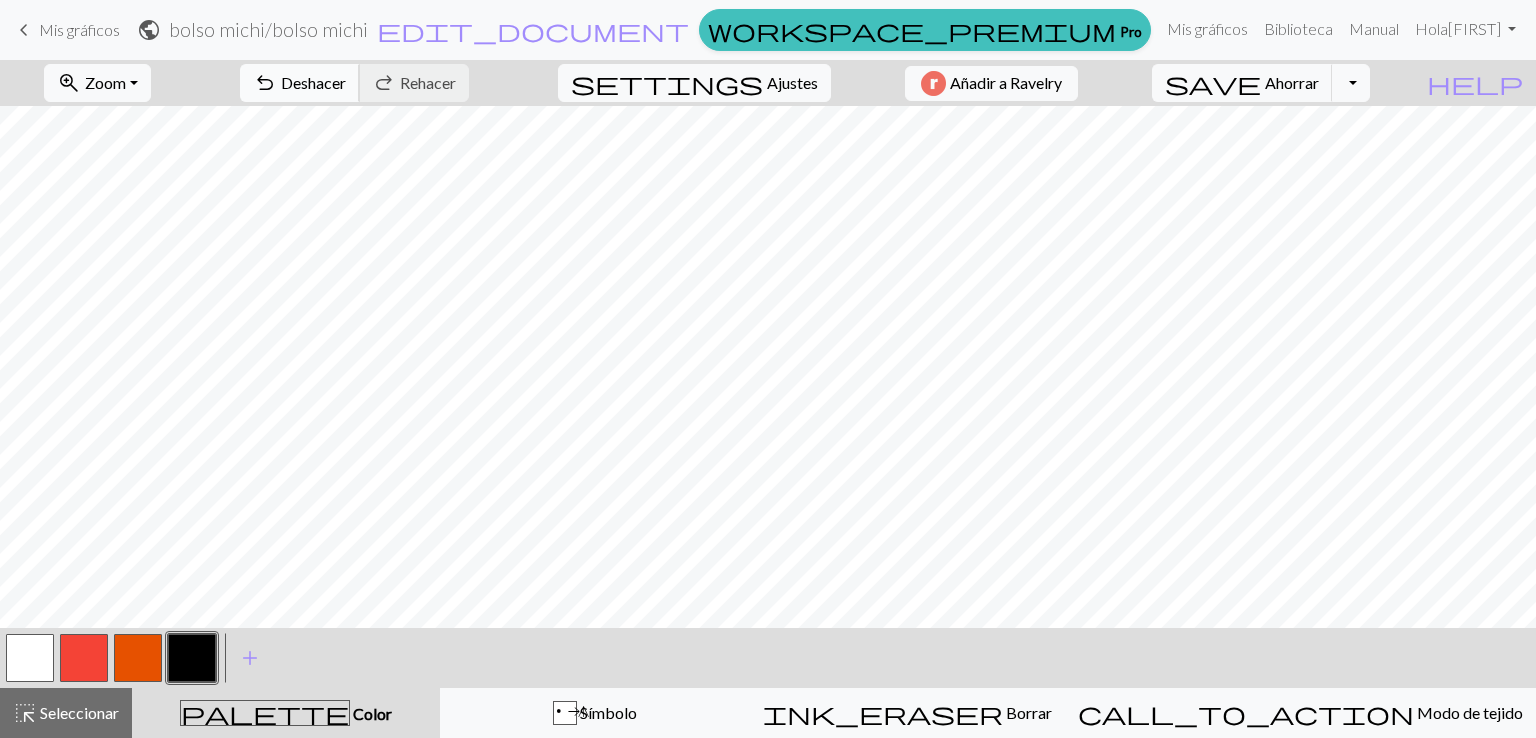 click on "Deshacer" at bounding box center (313, 82) 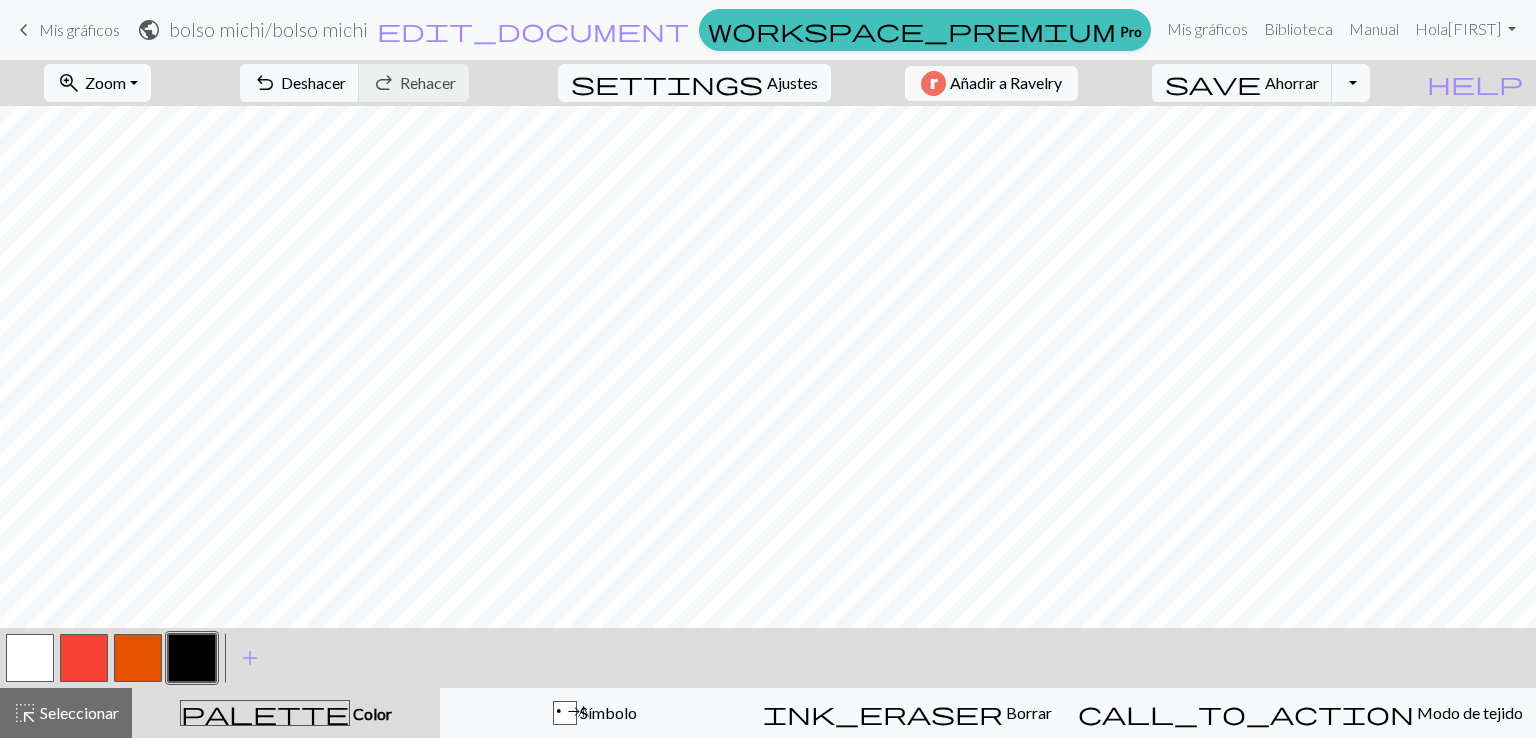 click at bounding box center [30, 658] 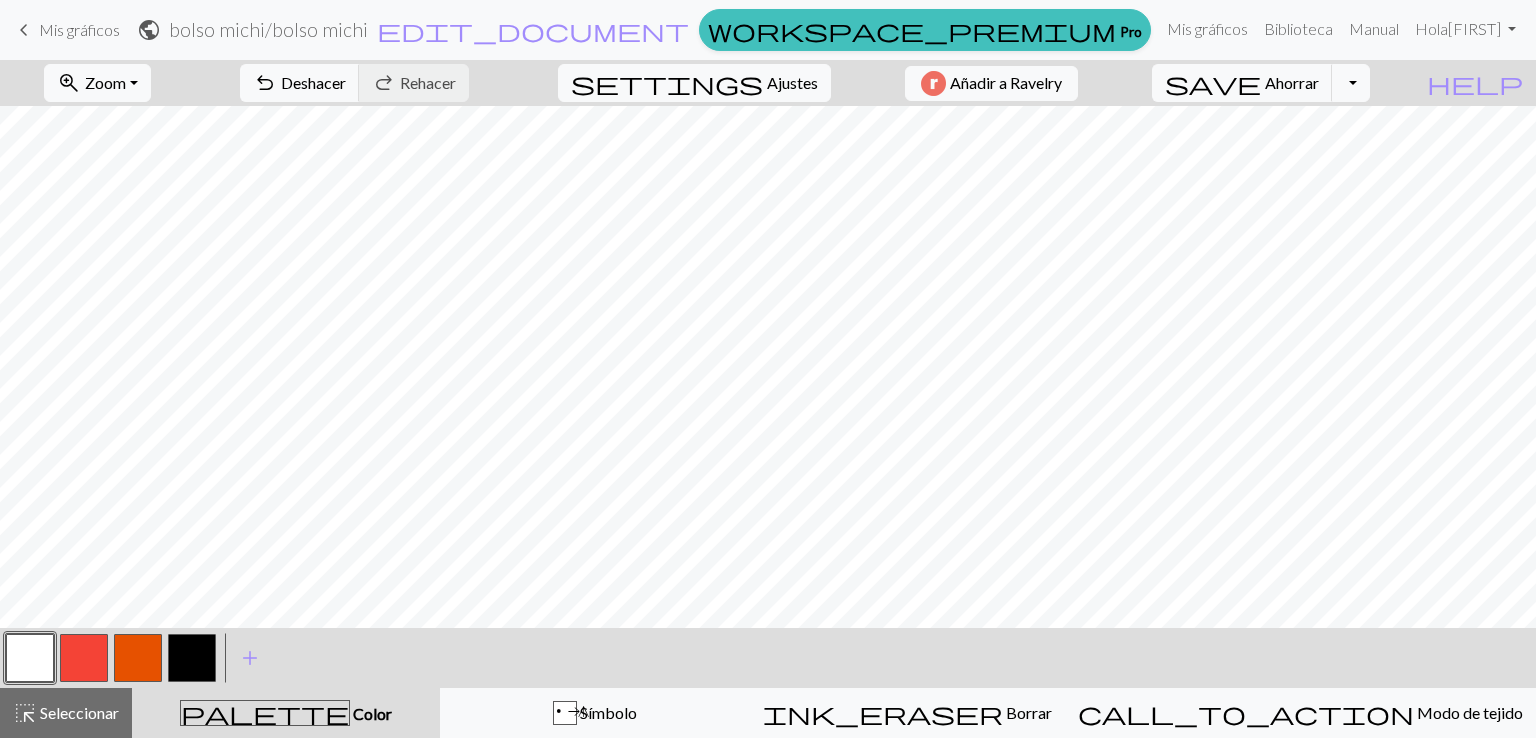 click at bounding box center (192, 658) 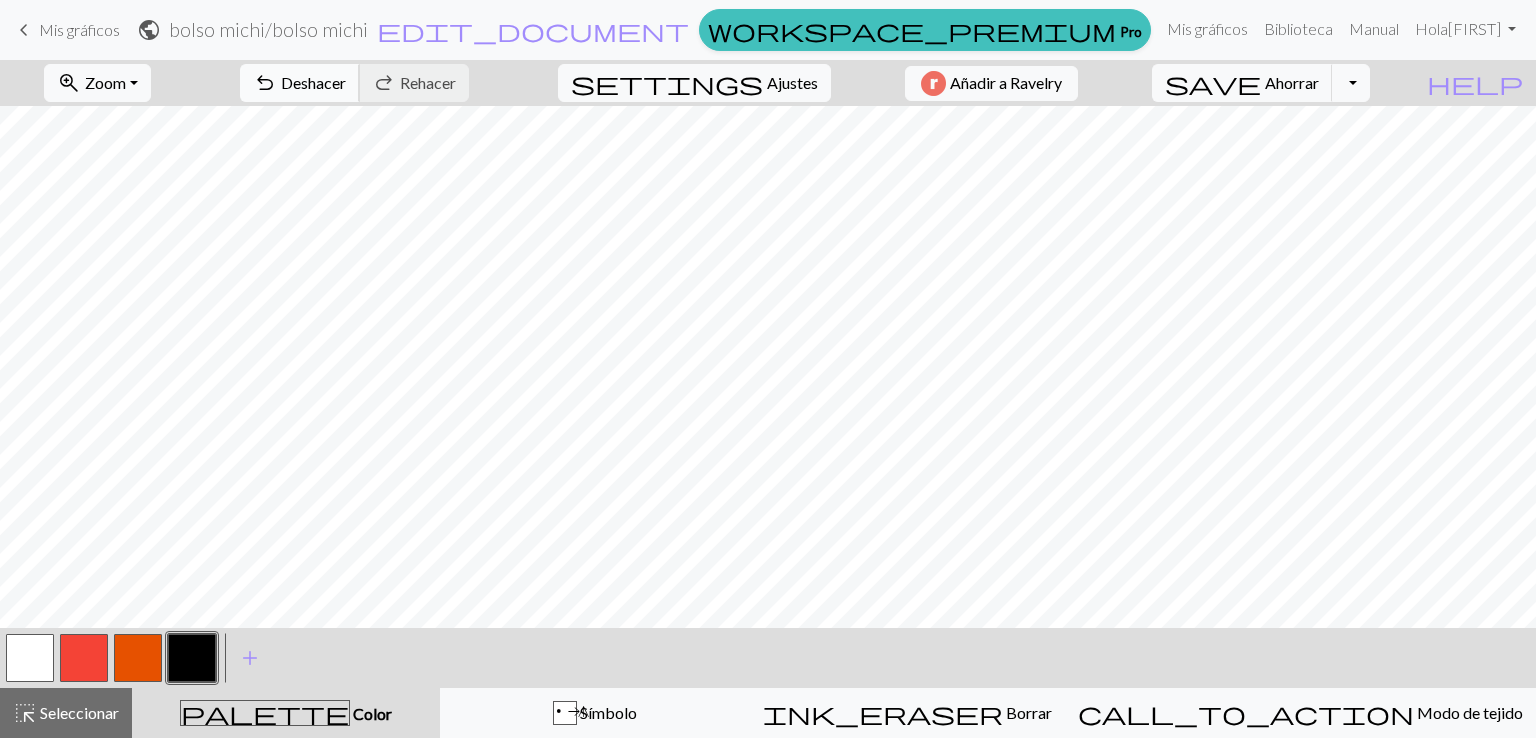 click on "Deshacer" at bounding box center [313, 82] 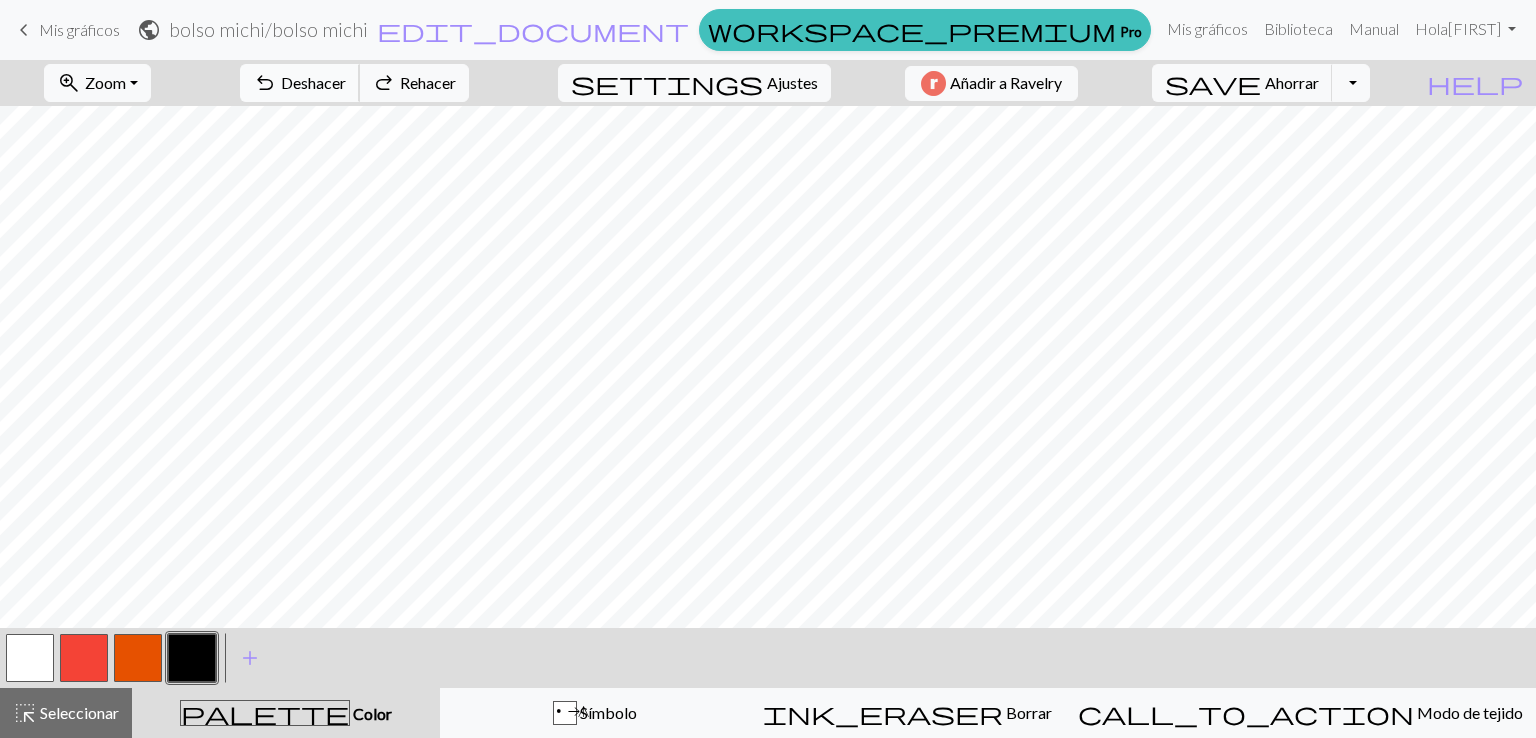 click on "undo" at bounding box center (265, 83) 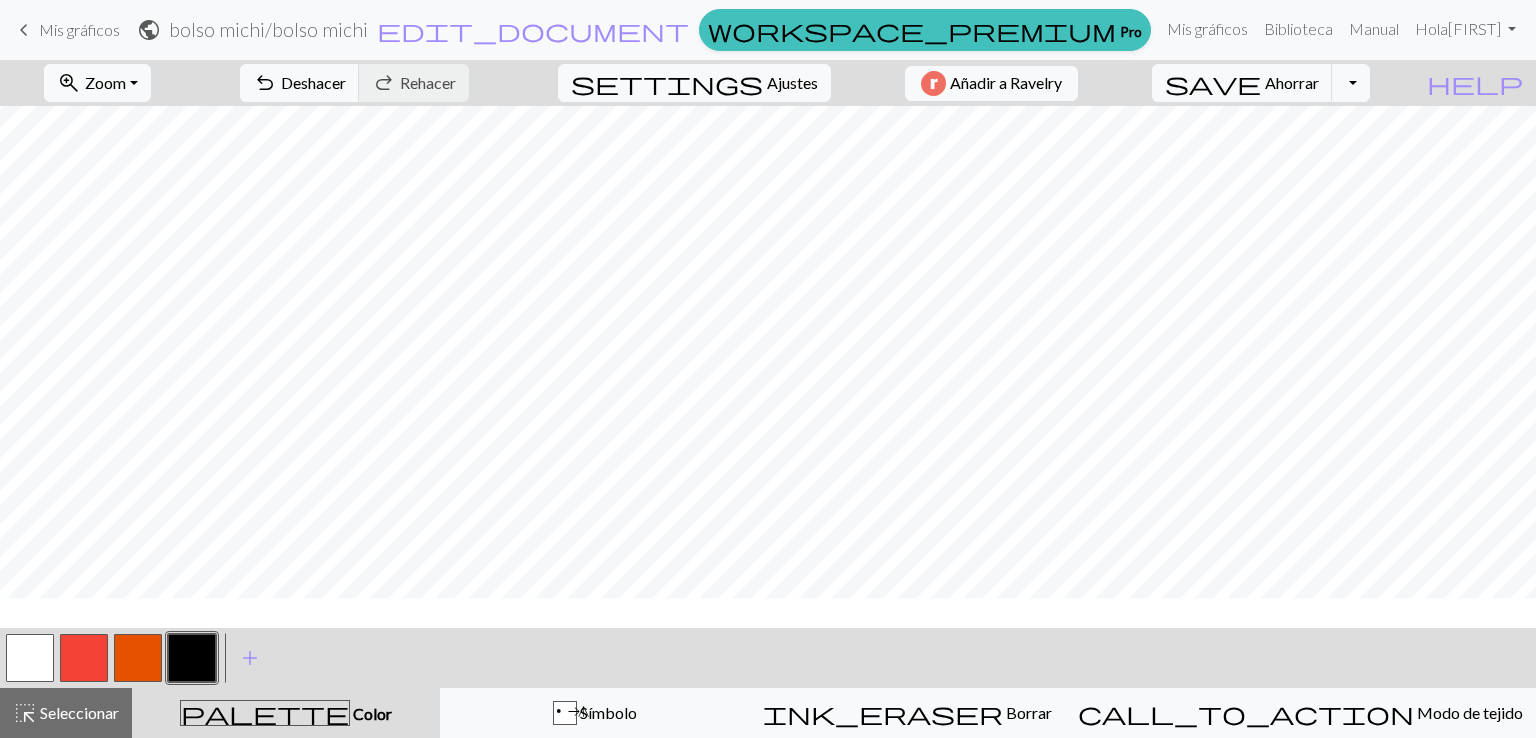 scroll, scrollTop: 118, scrollLeft: 0, axis: vertical 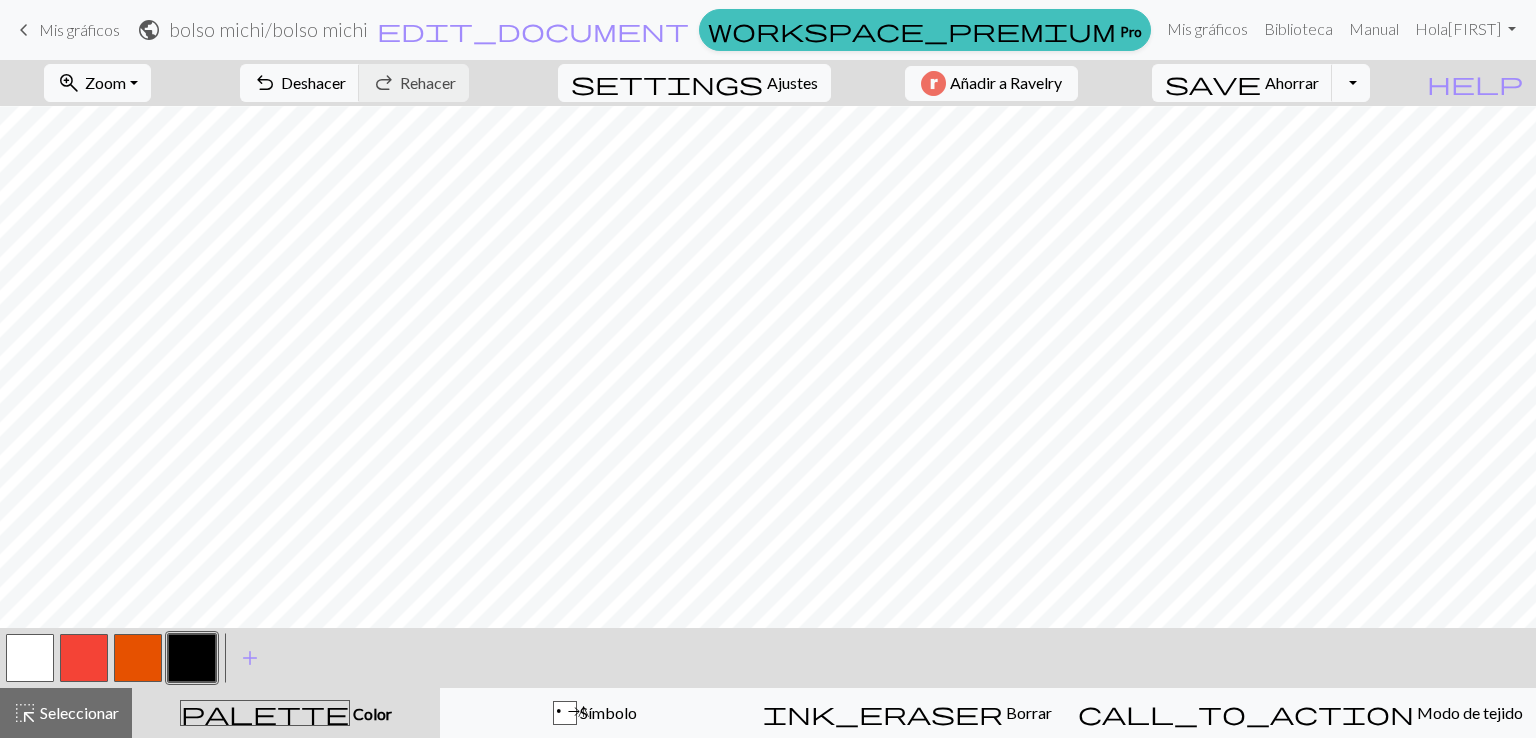 click at bounding box center (30, 658) 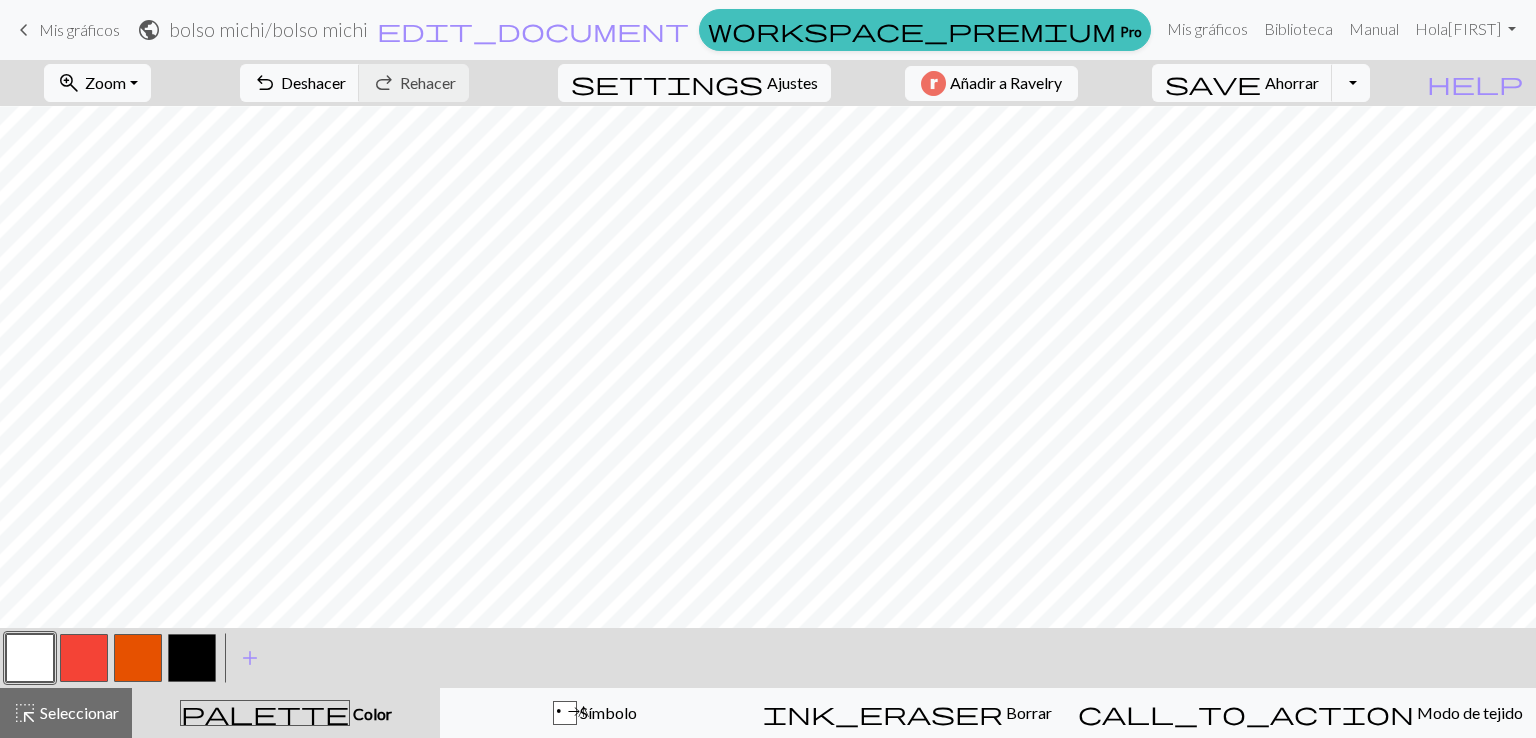 click at bounding box center (192, 658) 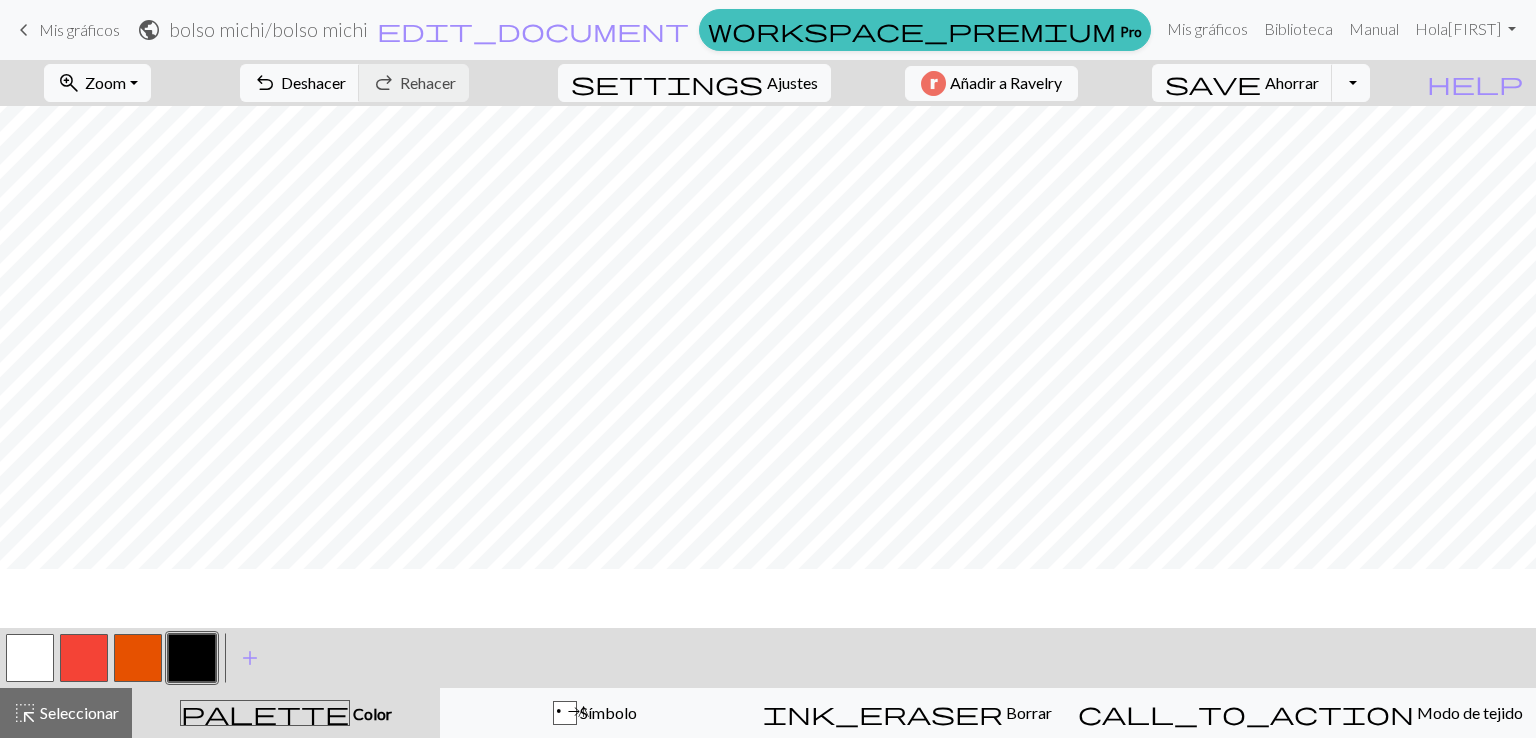 scroll, scrollTop: 0, scrollLeft: 0, axis: both 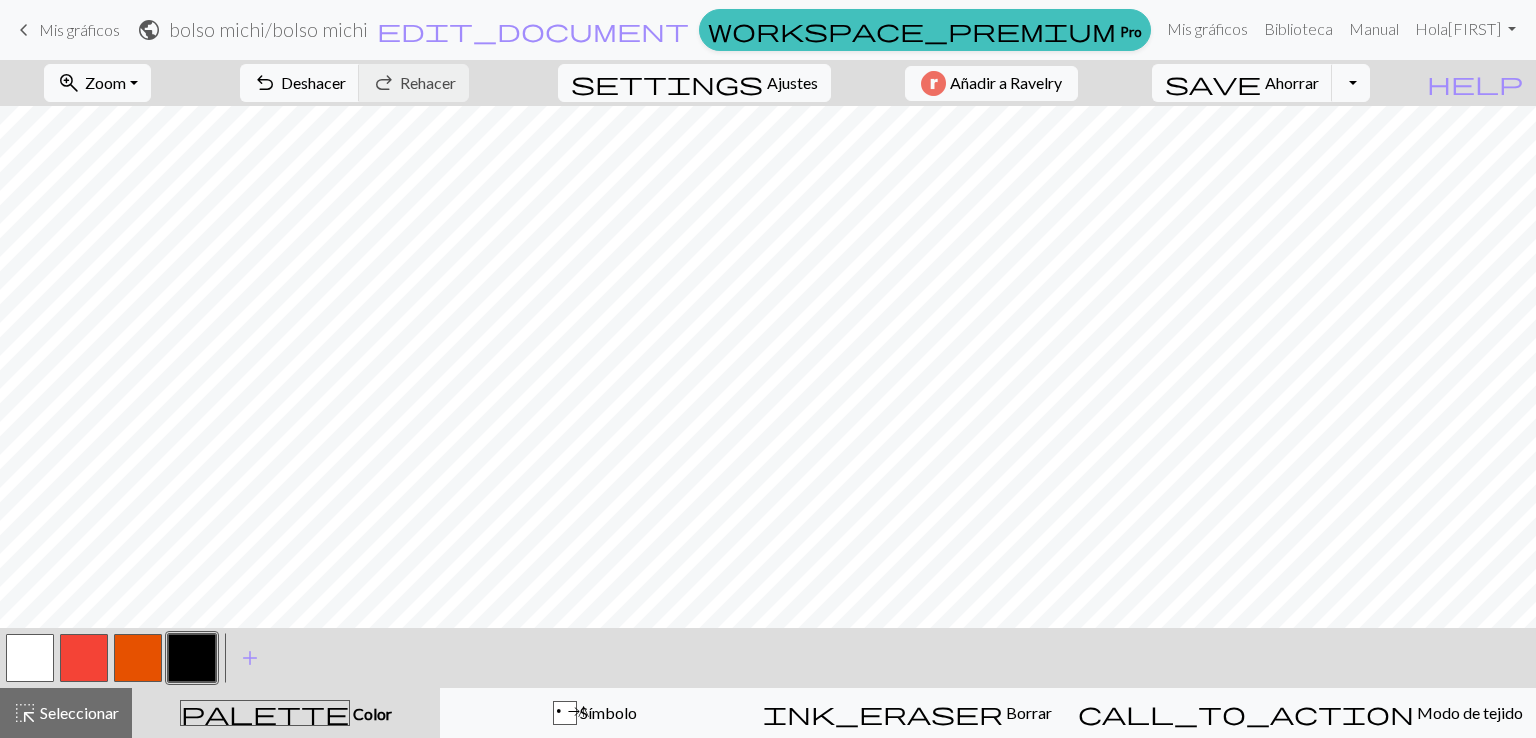 click at bounding box center (30, 658) 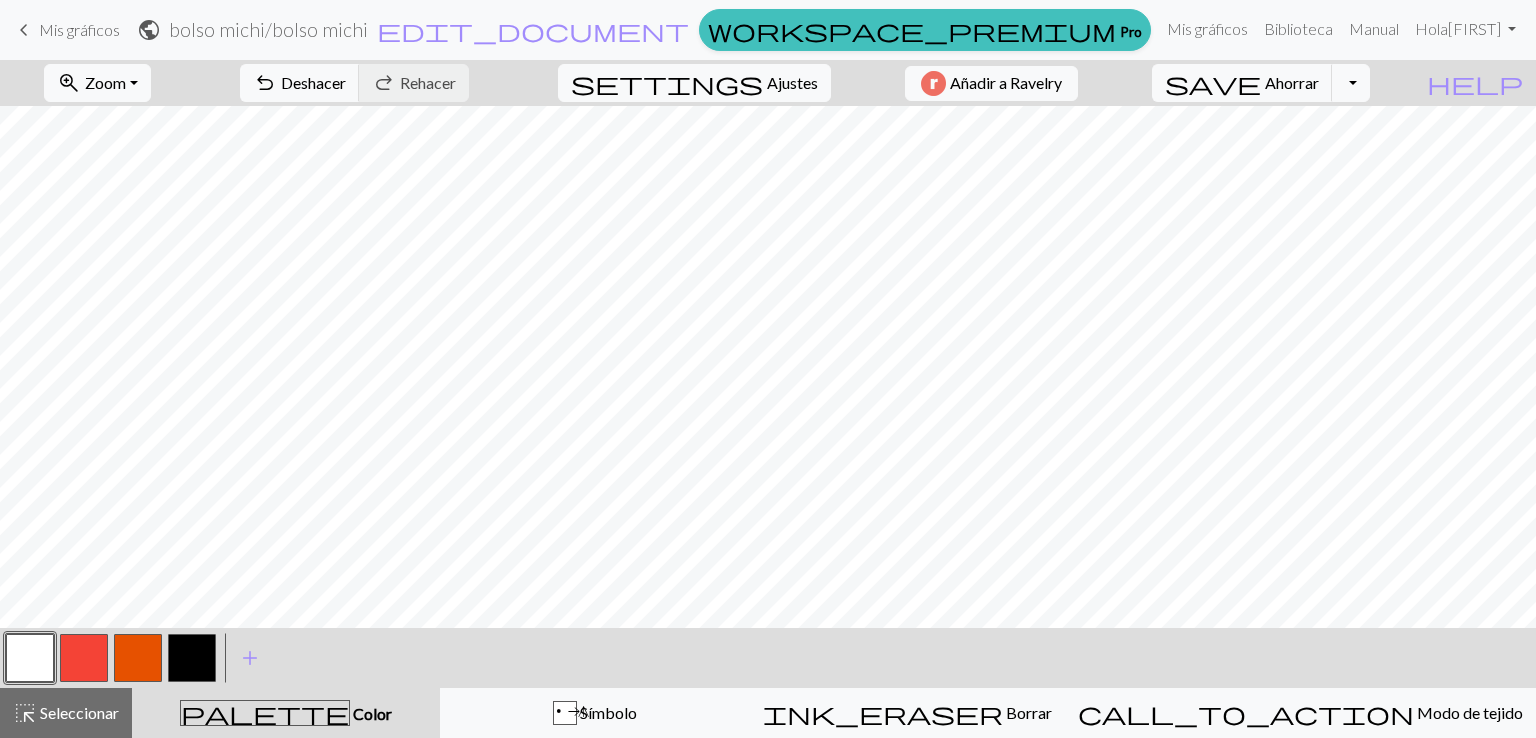 click at bounding box center [192, 658] 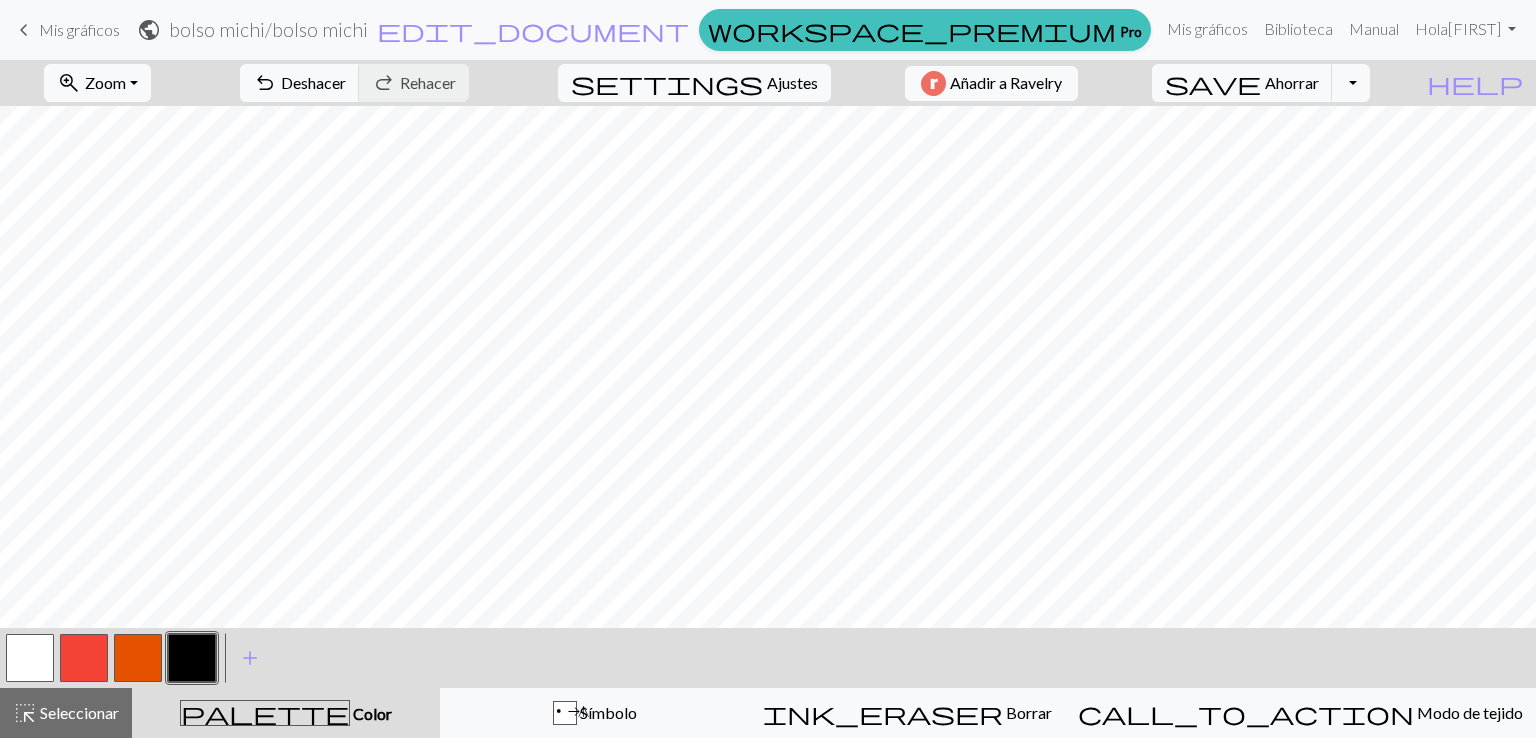 click at bounding box center (30, 658) 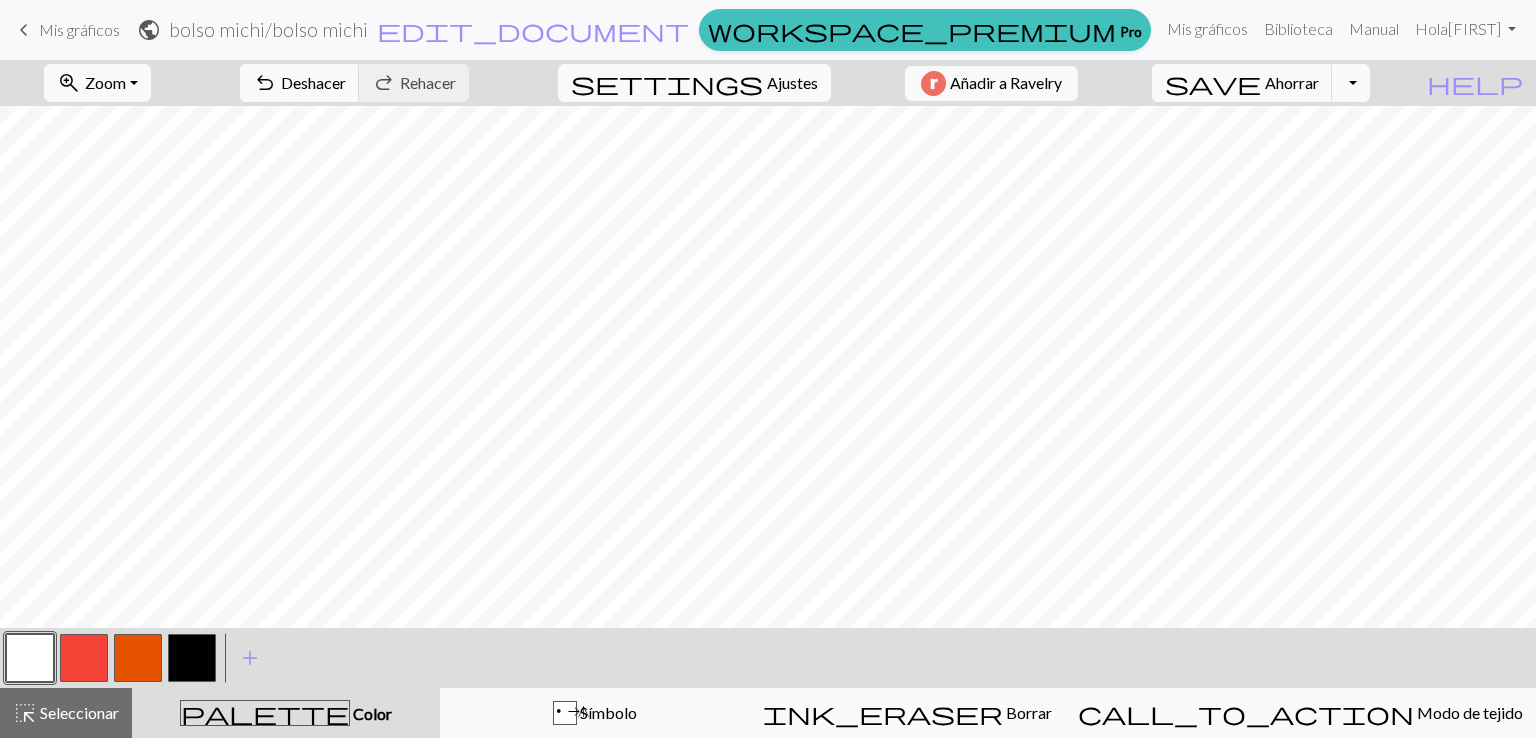 click at bounding box center [192, 658] 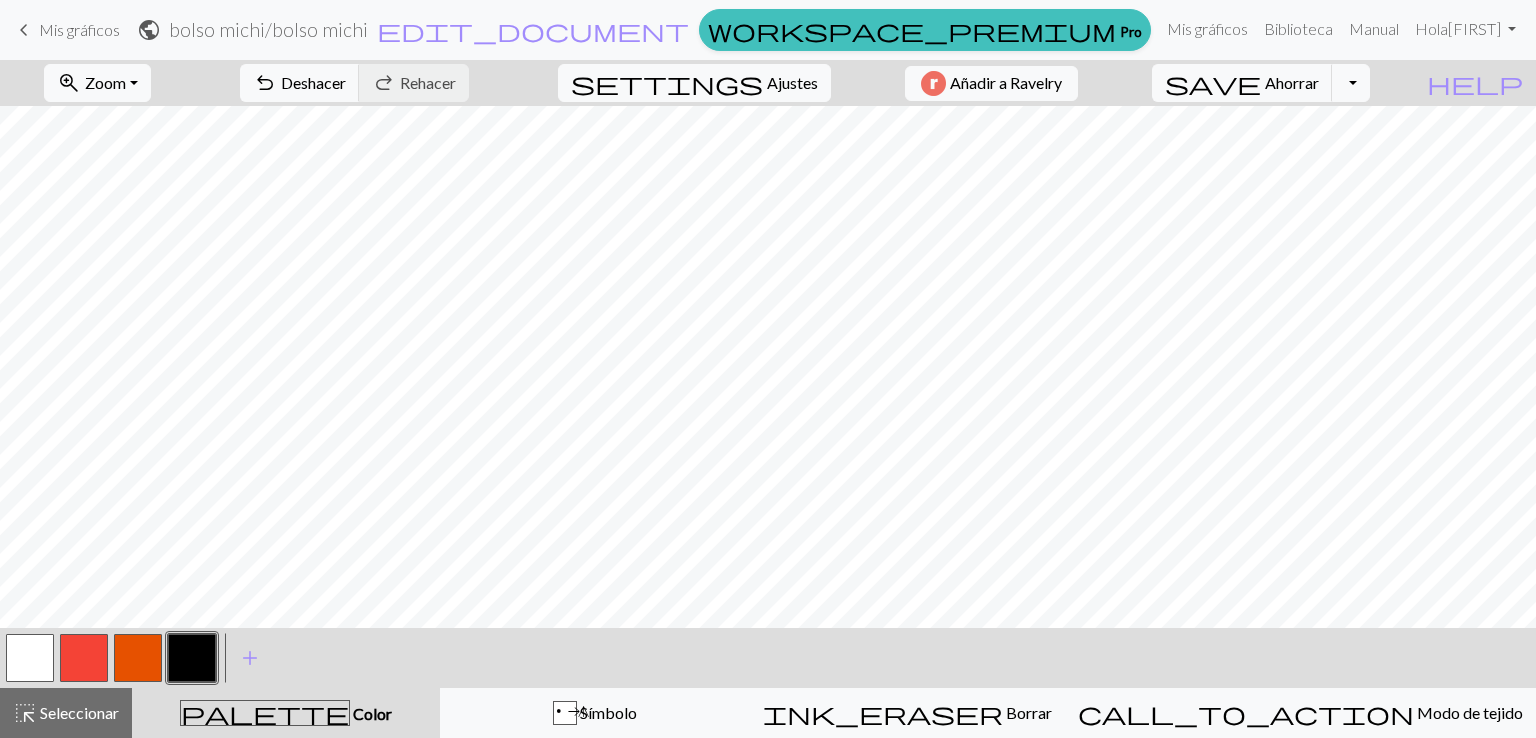 click at bounding box center (30, 658) 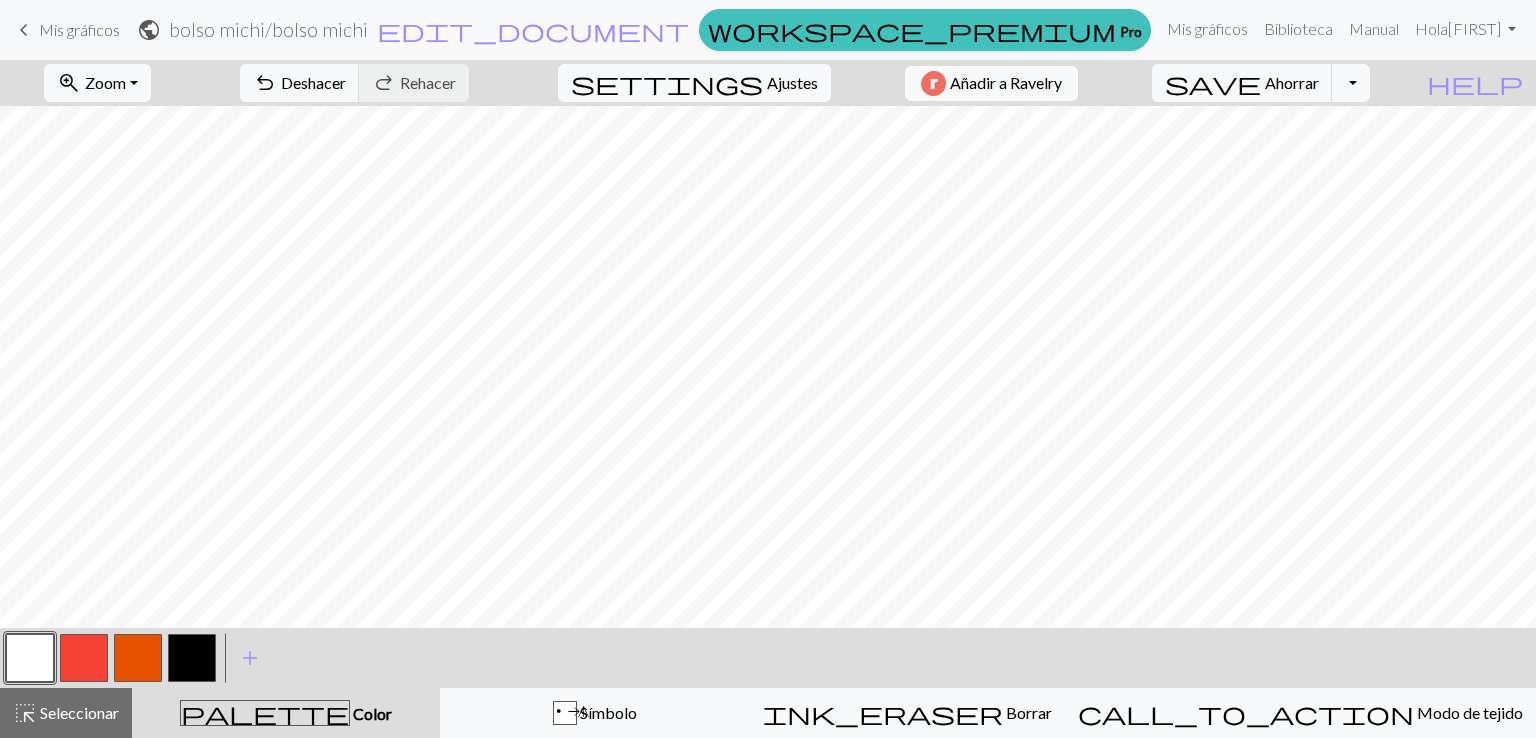 click at bounding box center (192, 658) 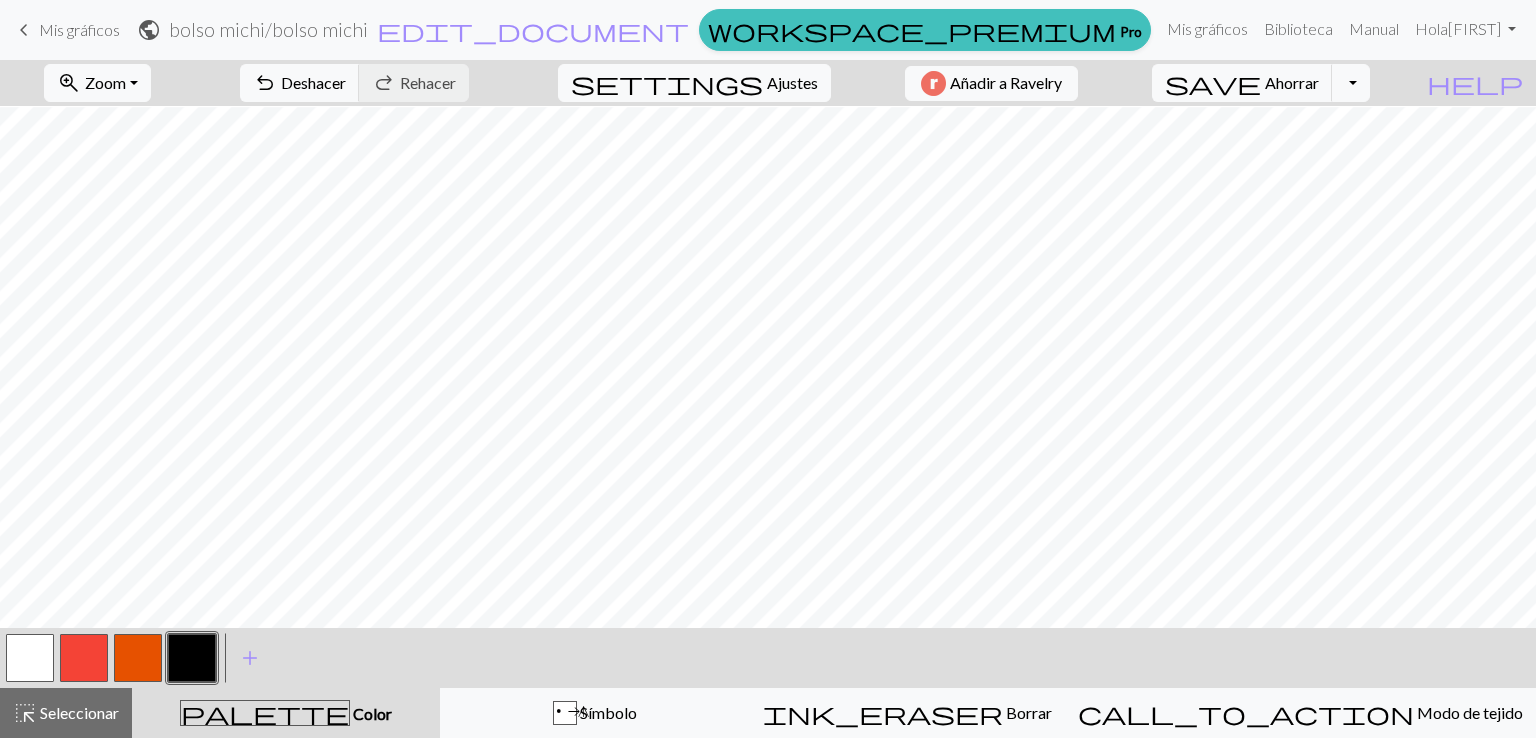 scroll, scrollTop: 115, scrollLeft: 0, axis: vertical 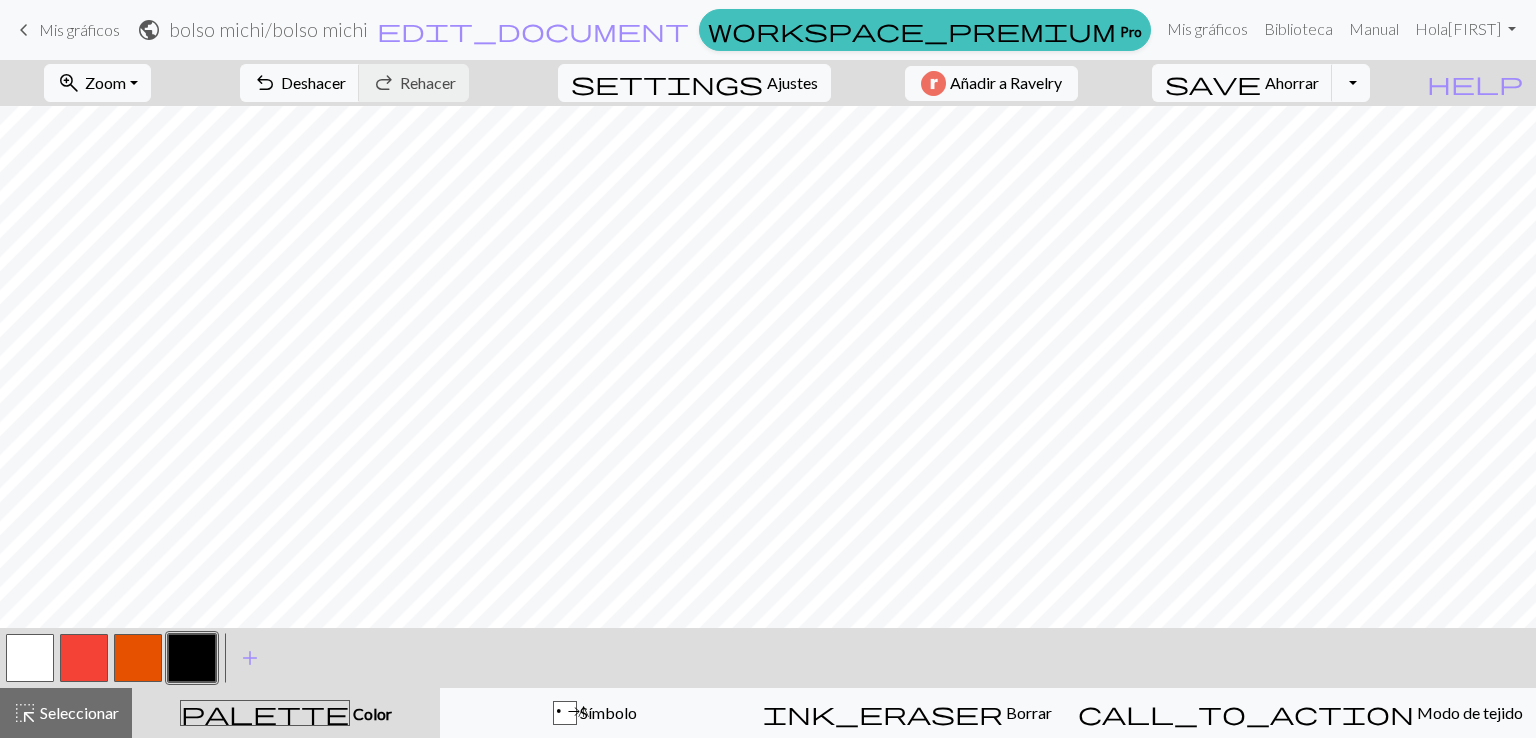 click at bounding box center [84, 658] 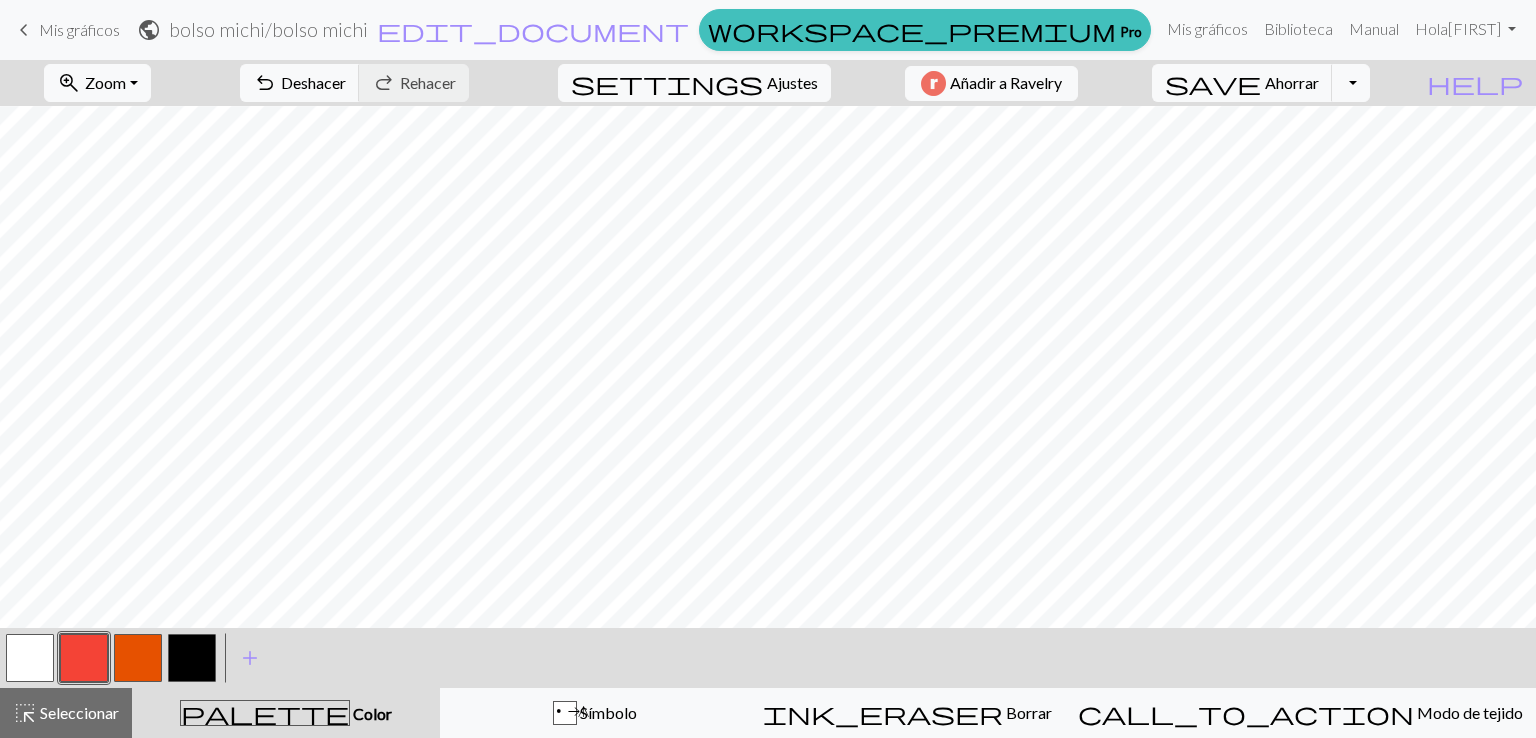 click at bounding box center [192, 658] 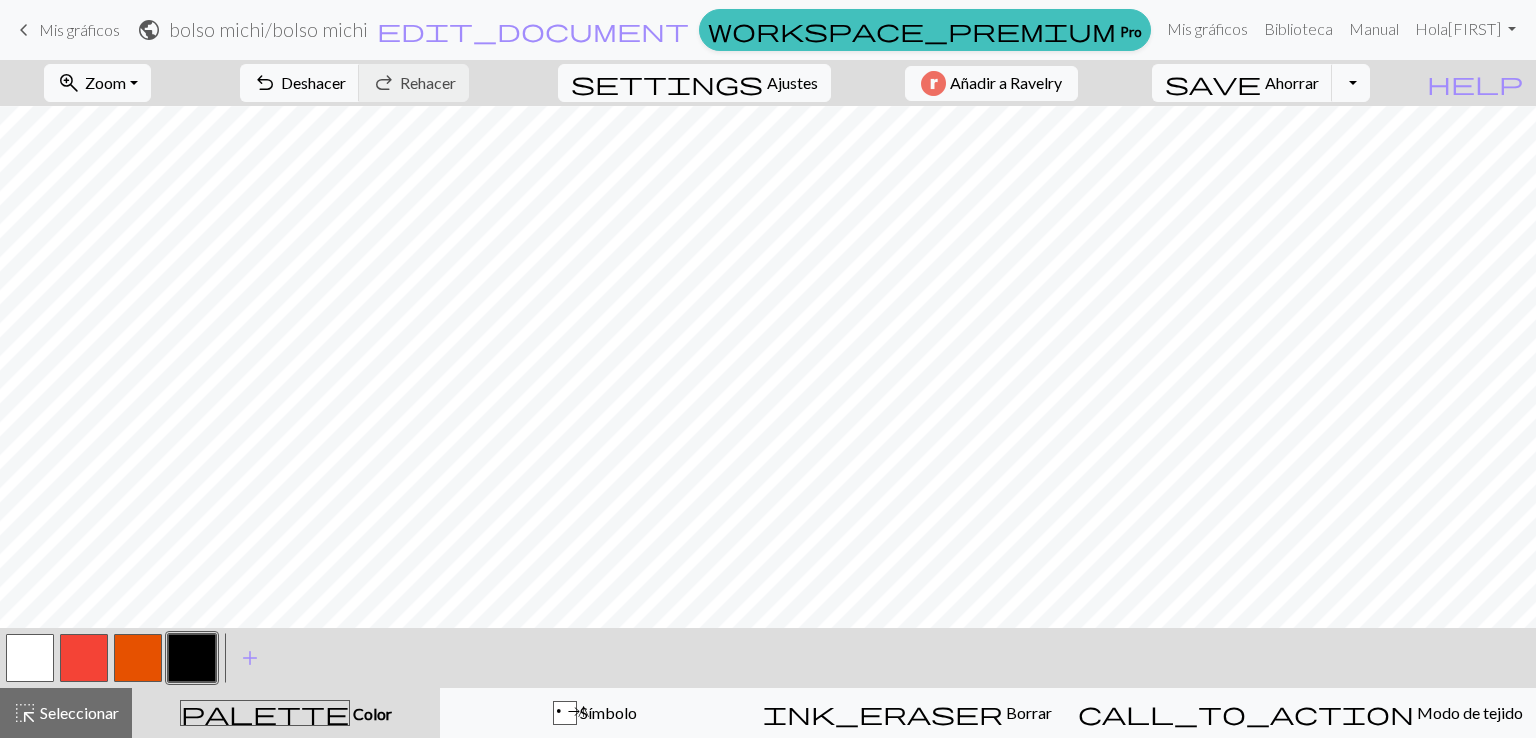 click at bounding box center (138, 658) 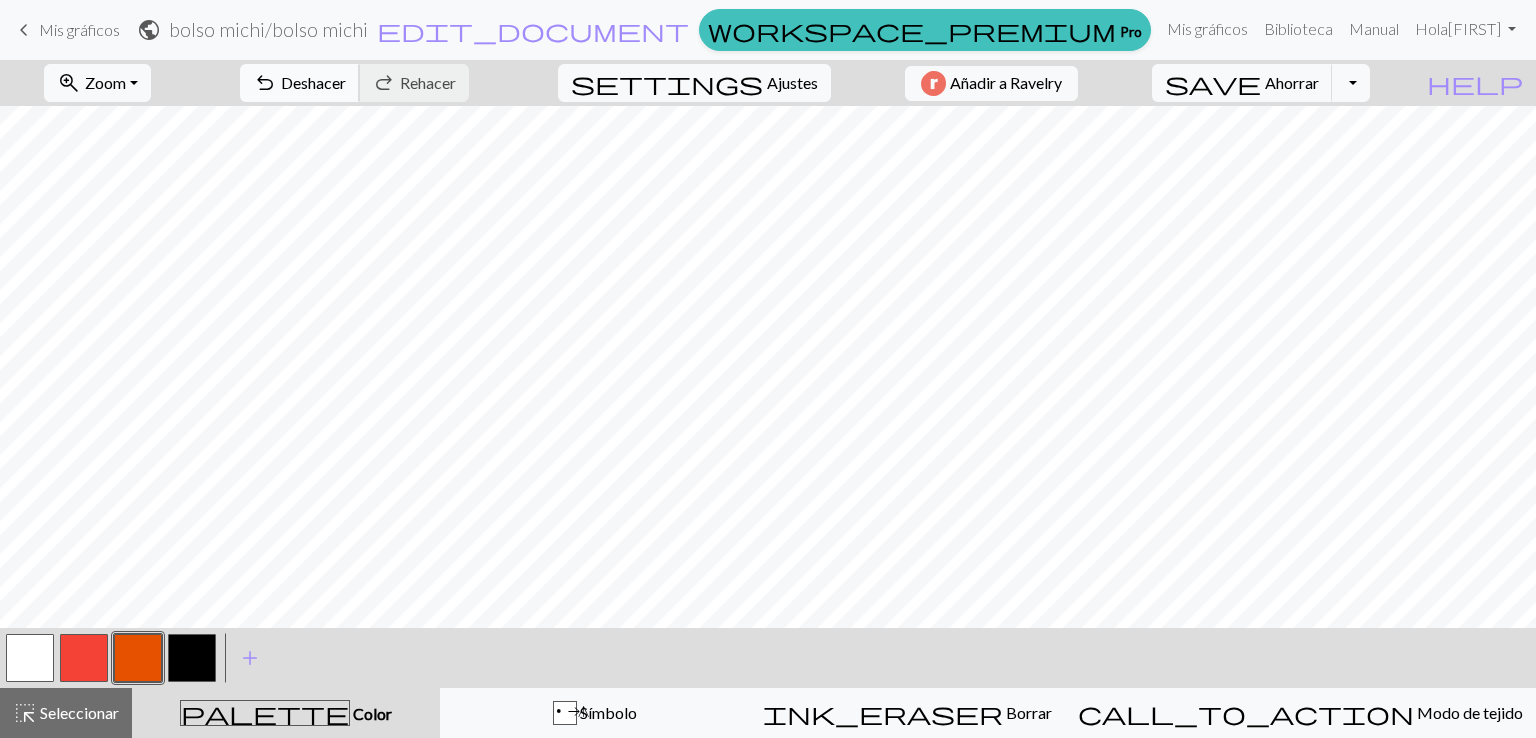 click on "undo Deshacer Deshacer" at bounding box center [300, 83] 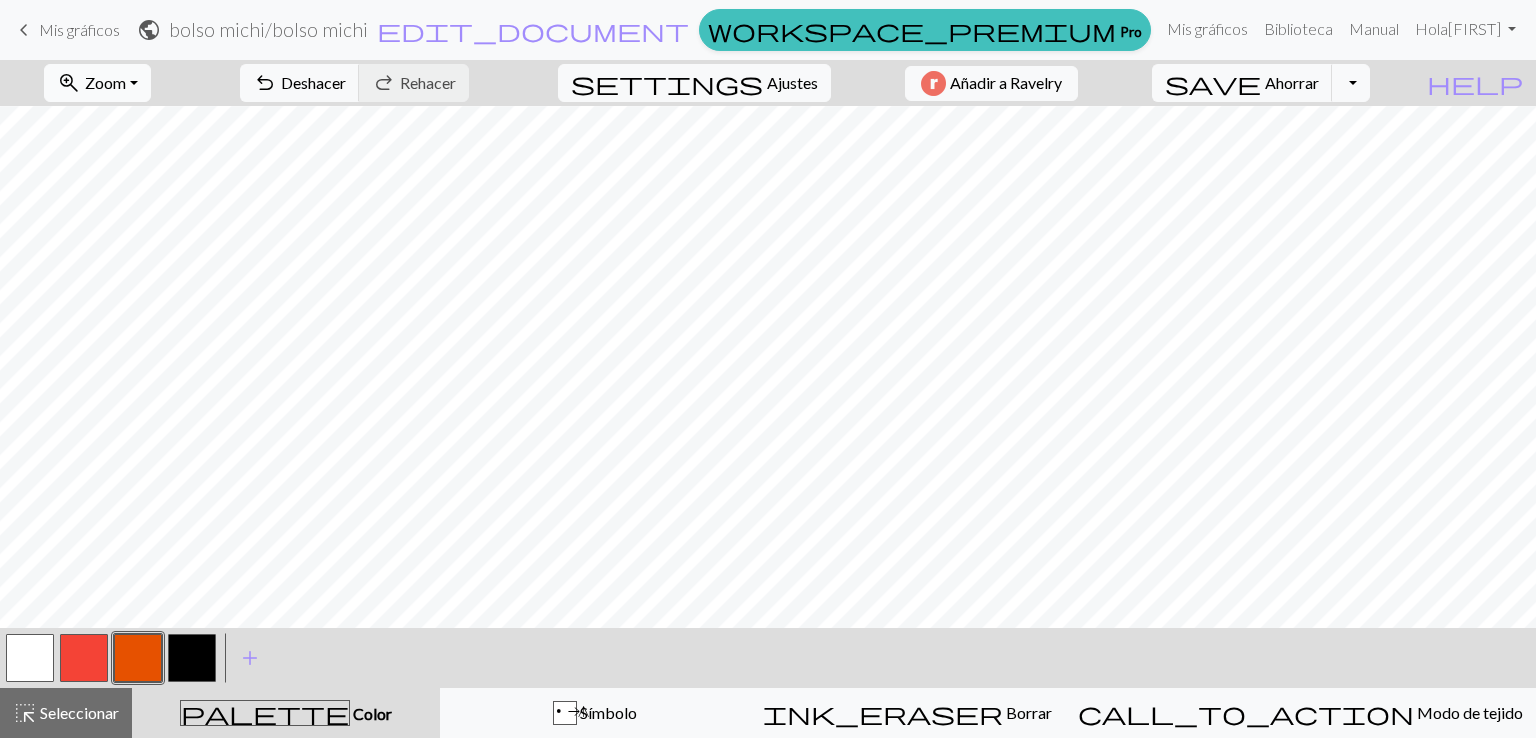 click on "Zoom" at bounding box center (105, 82) 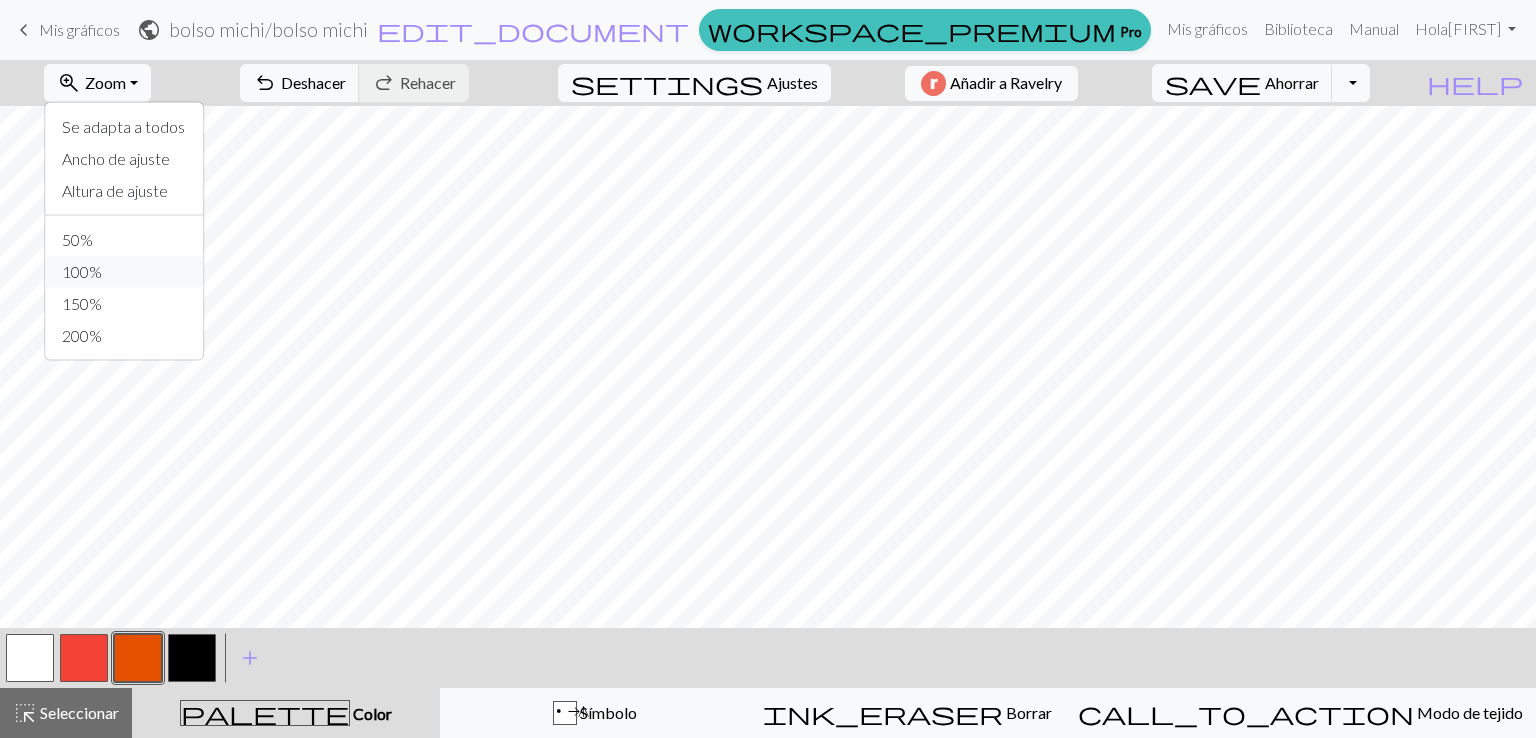 click on "100%" at bounding box center (125, 272) 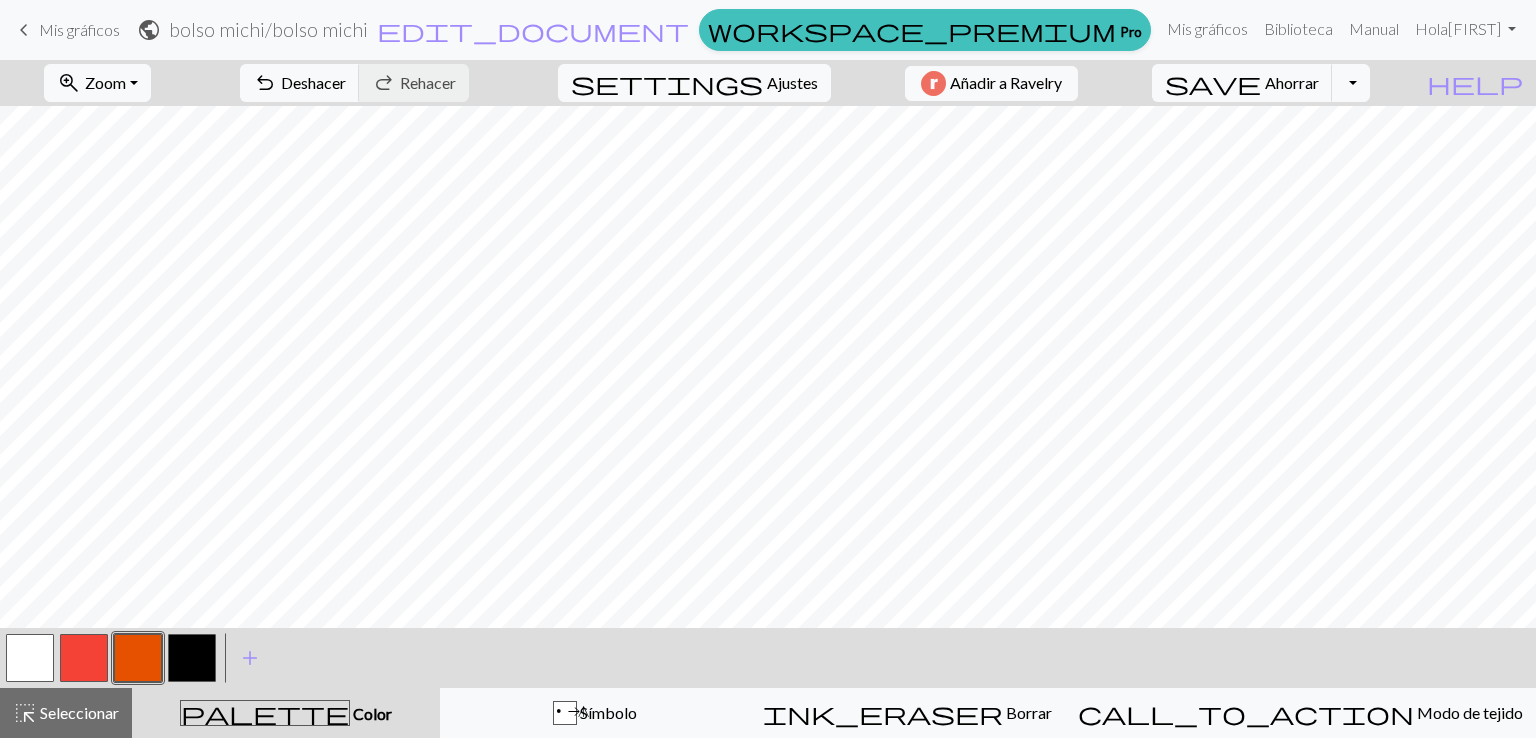 scroll, scrollTop: 423, scrollLeft: 0, axis: vertical 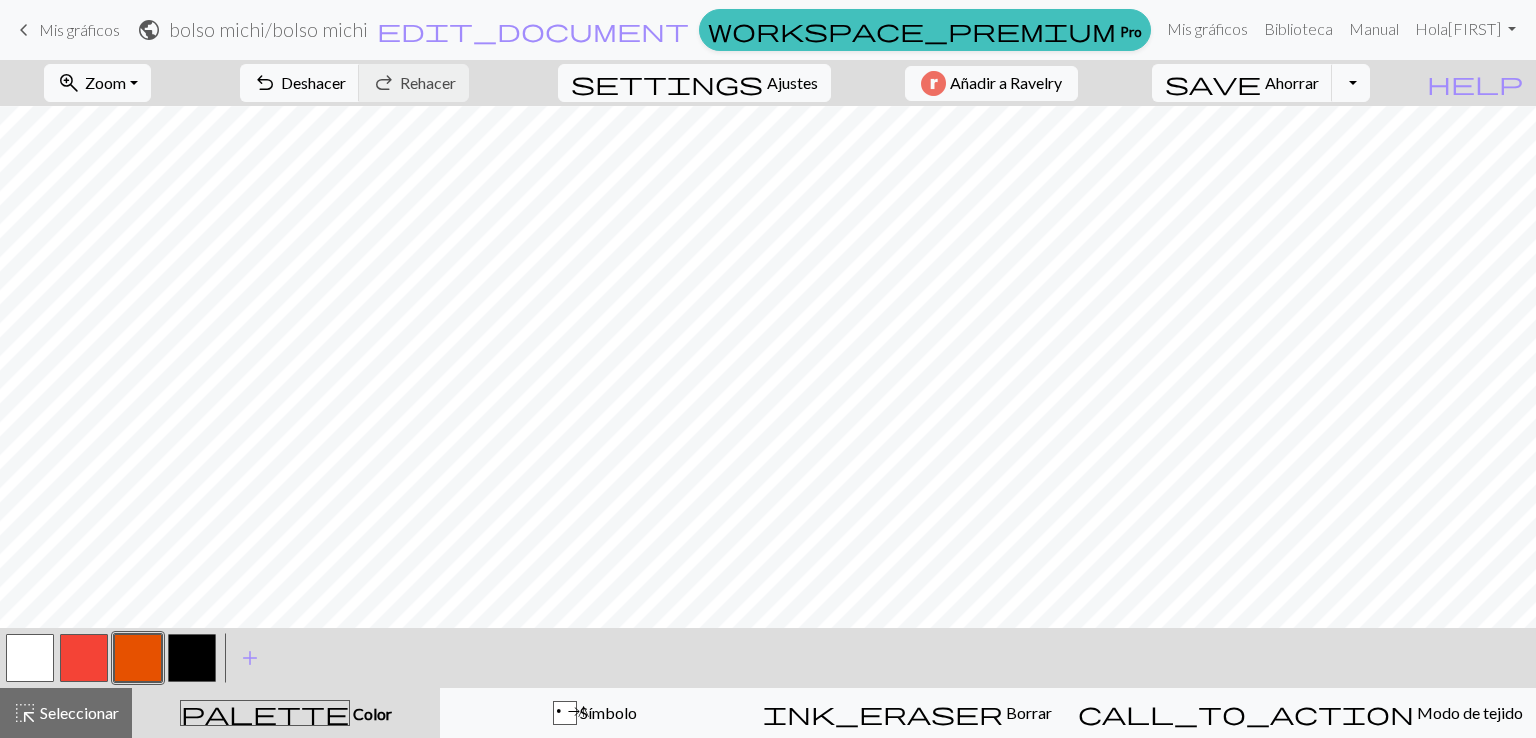 click at bounding box center (84, 658) 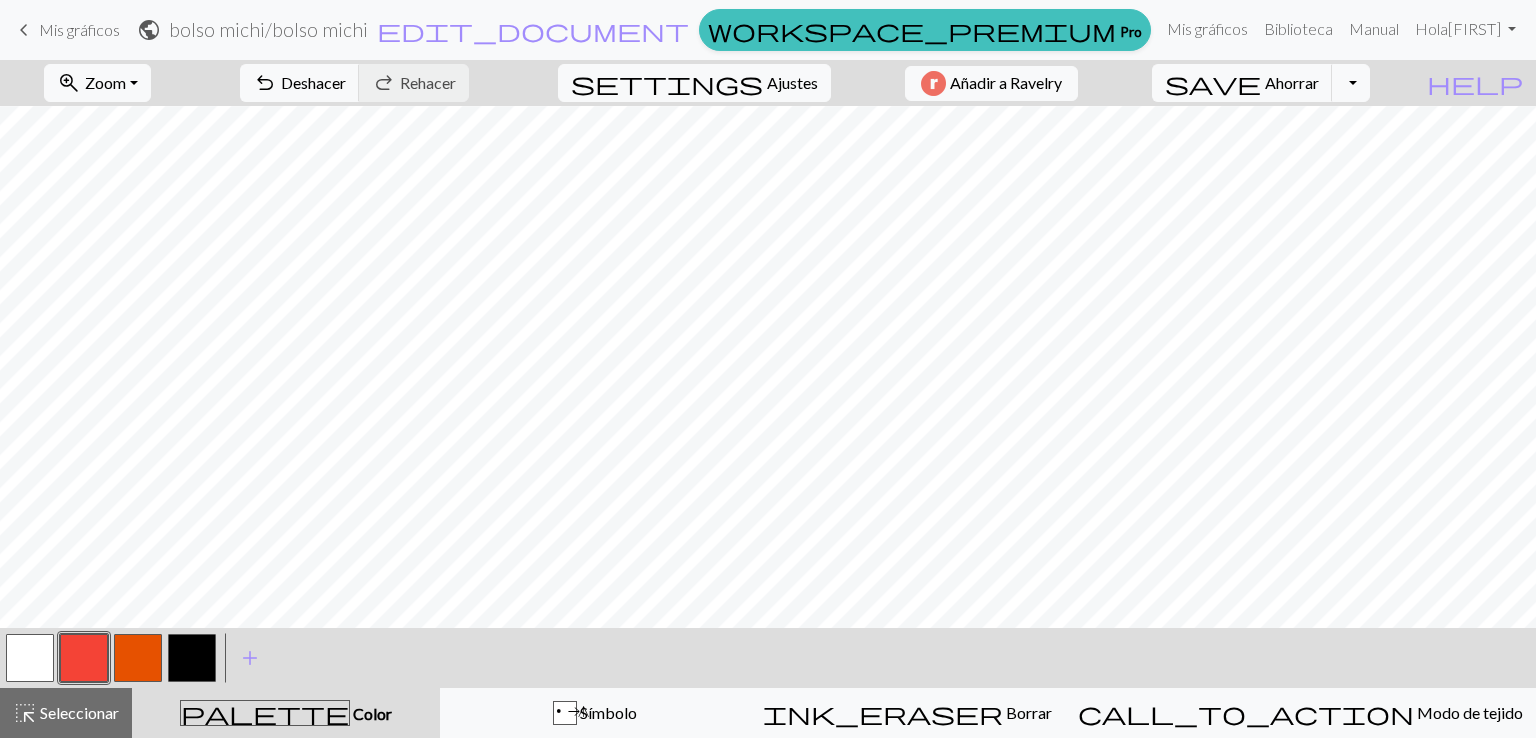 click at bounding box center [84, 658] 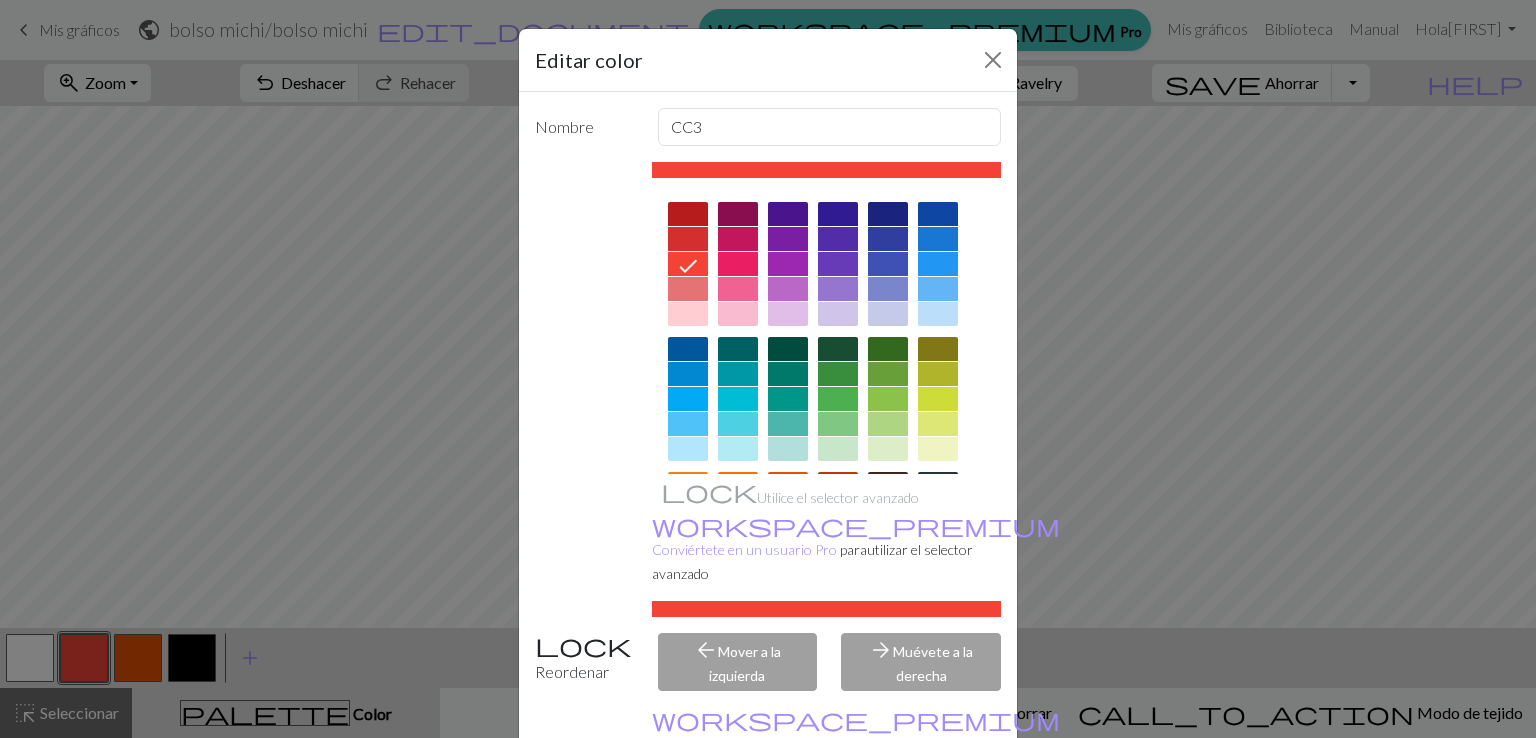 click at bounding box center (688, 214) 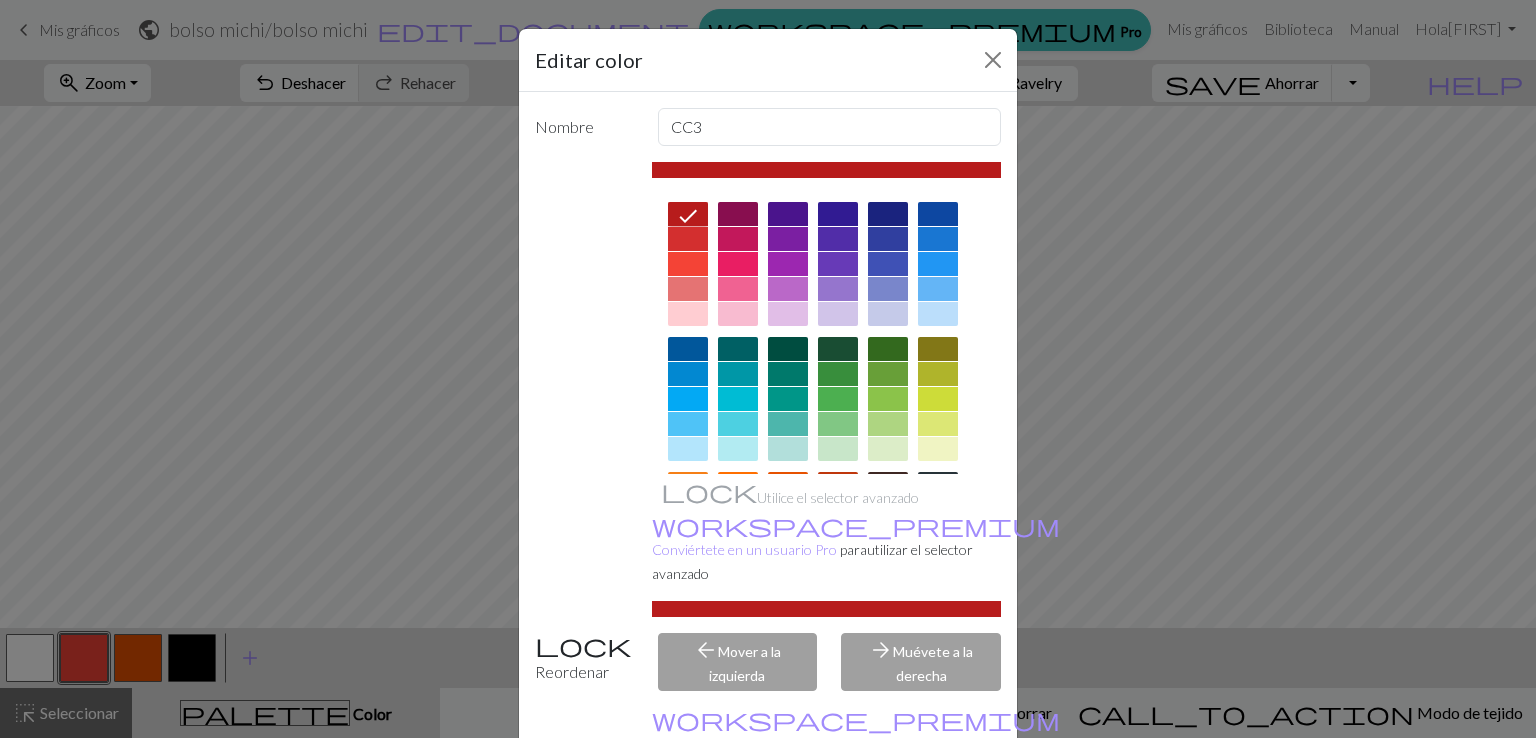 scroll, scrollTop: 280, scrollLeft: 0, axis: vertical 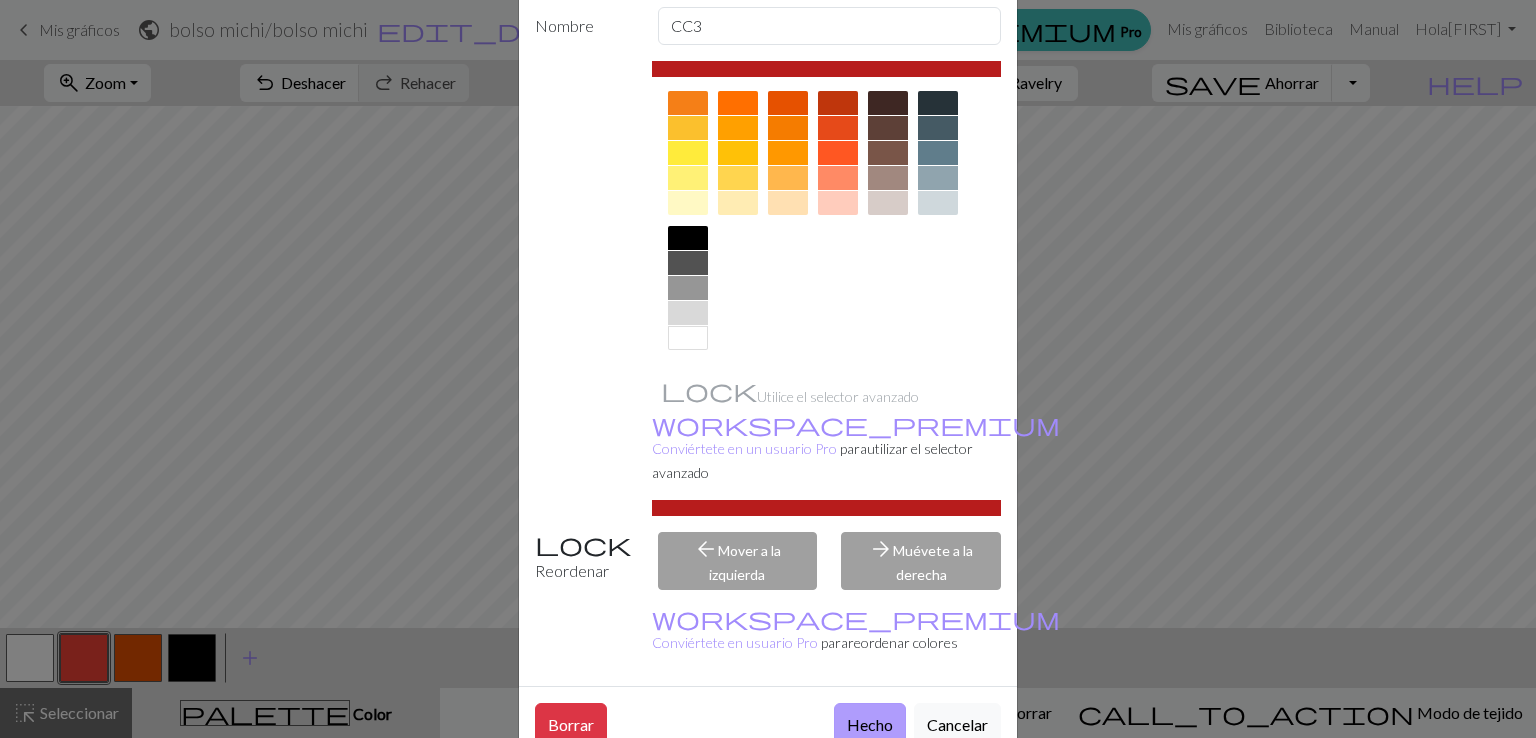 click on "Hecho" at bounding box center [870, 724] 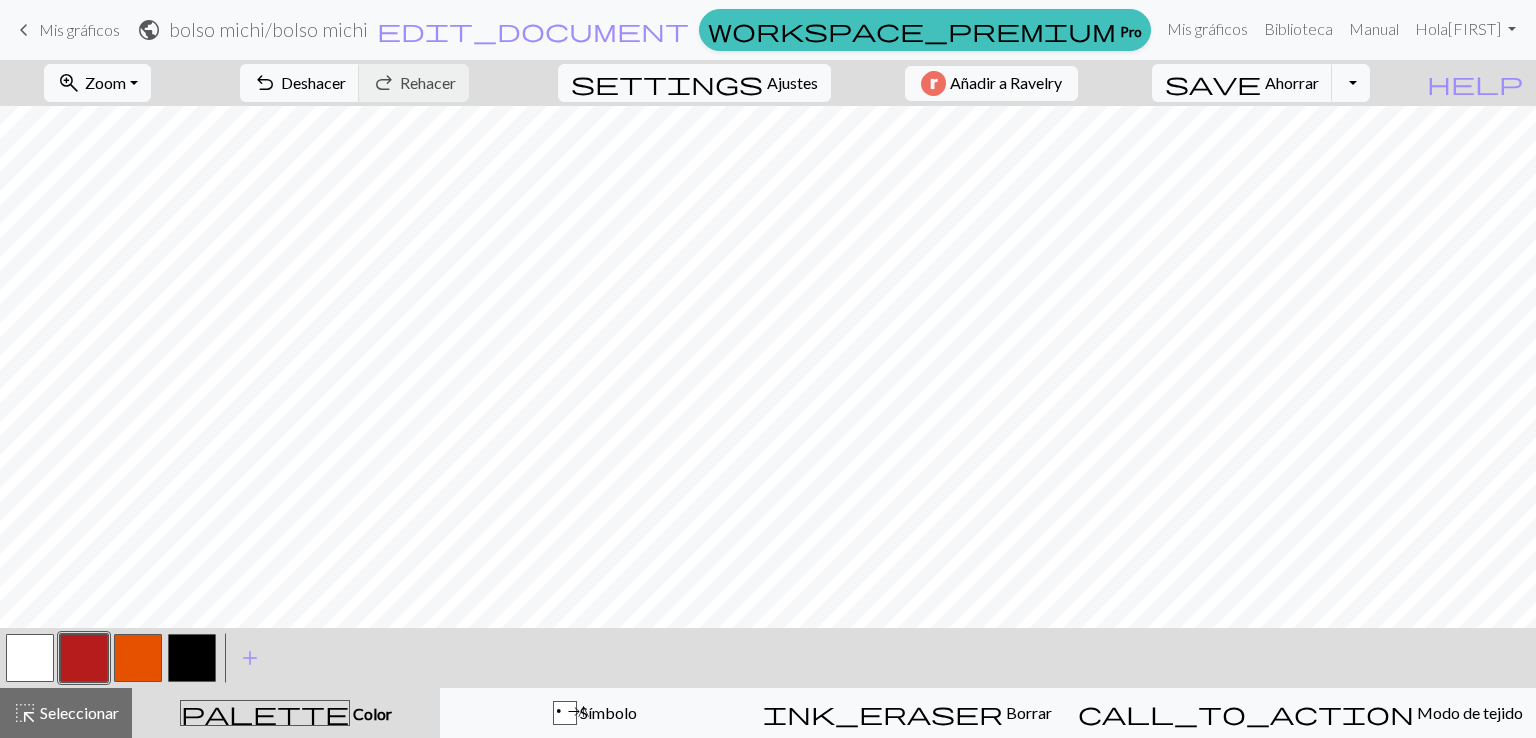 click at bounding box center [84, 658] 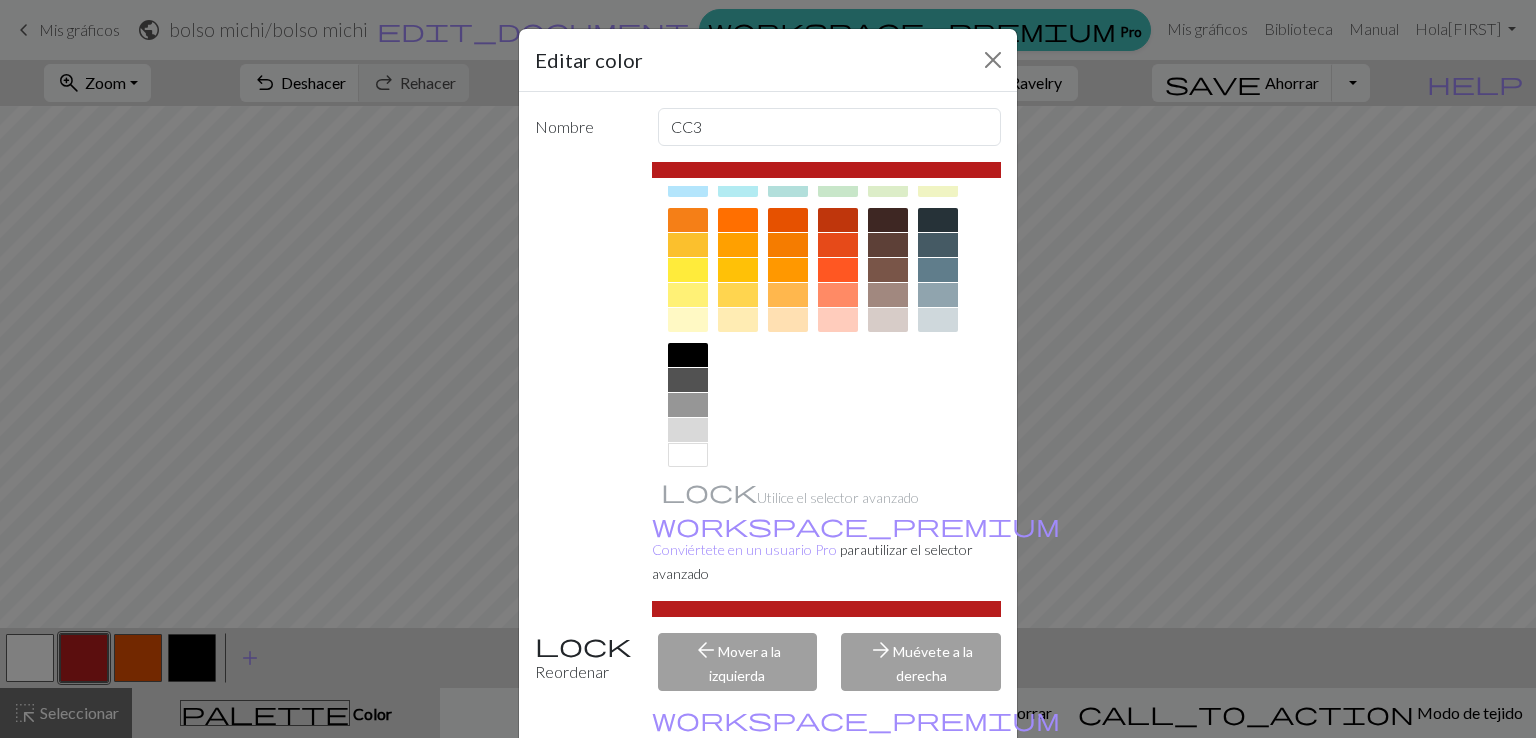 scroll, scrollTop: 0, scrollLeft: 0, axis: both 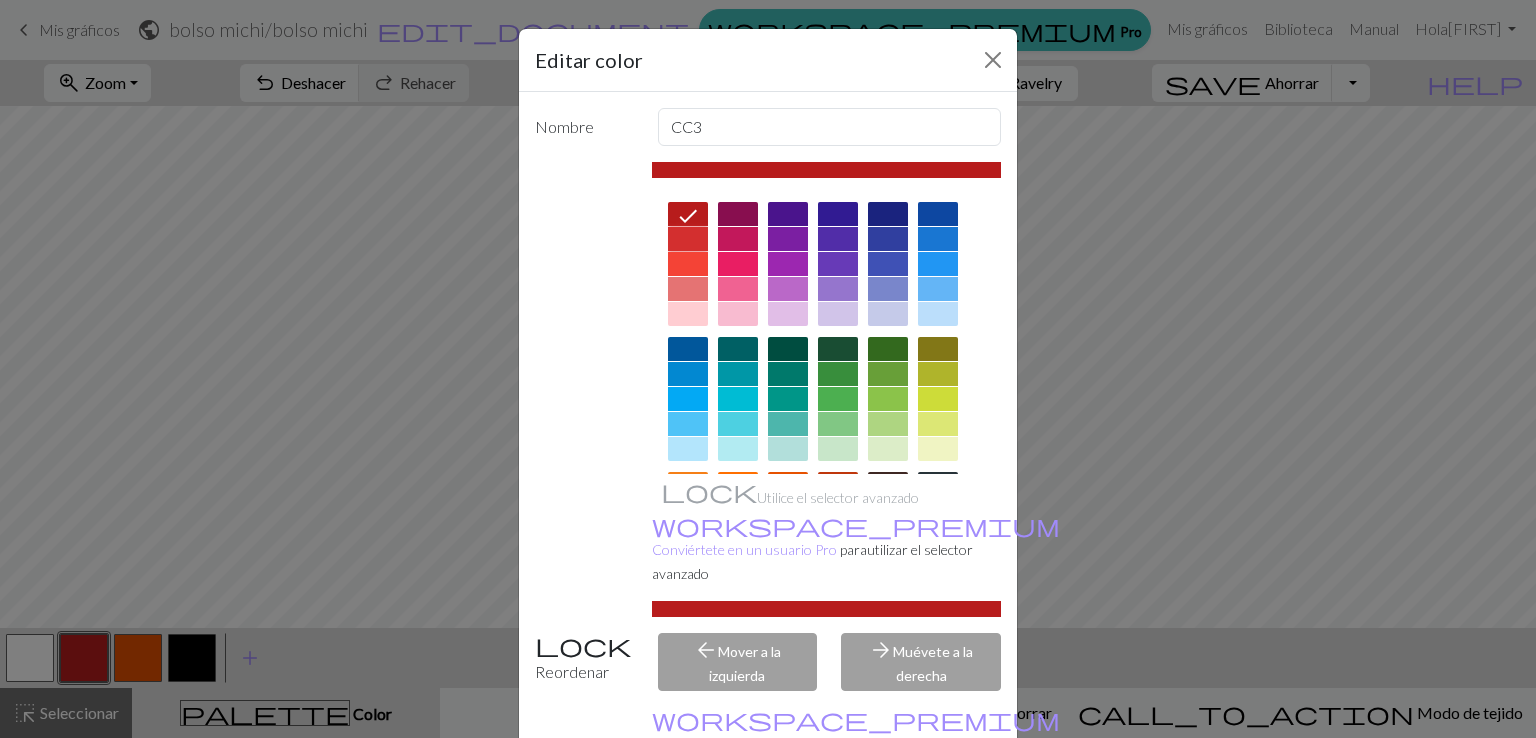 click at bounding box center (688, 239) 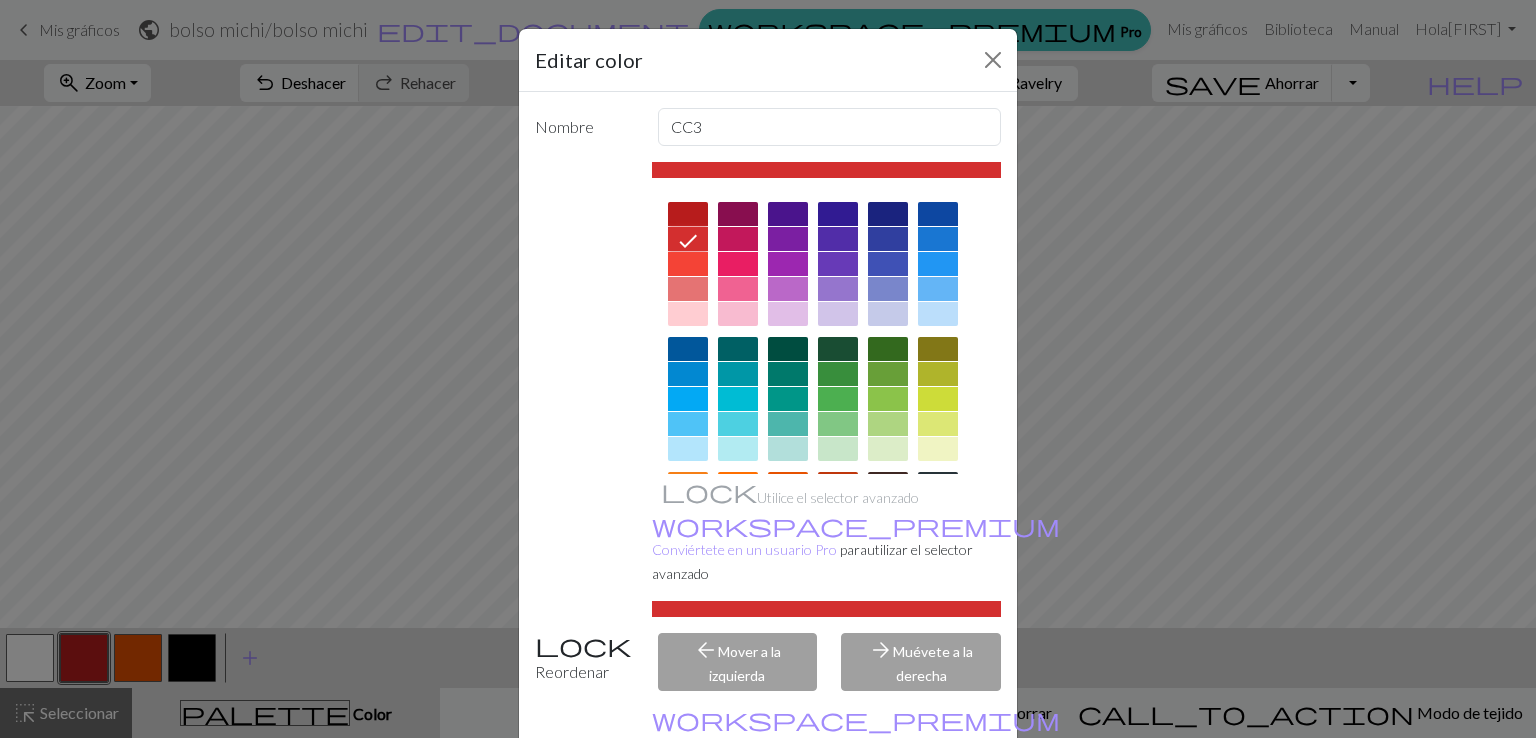scroll, scrollTop: 101, scrollLeft: 0, axis: vertical 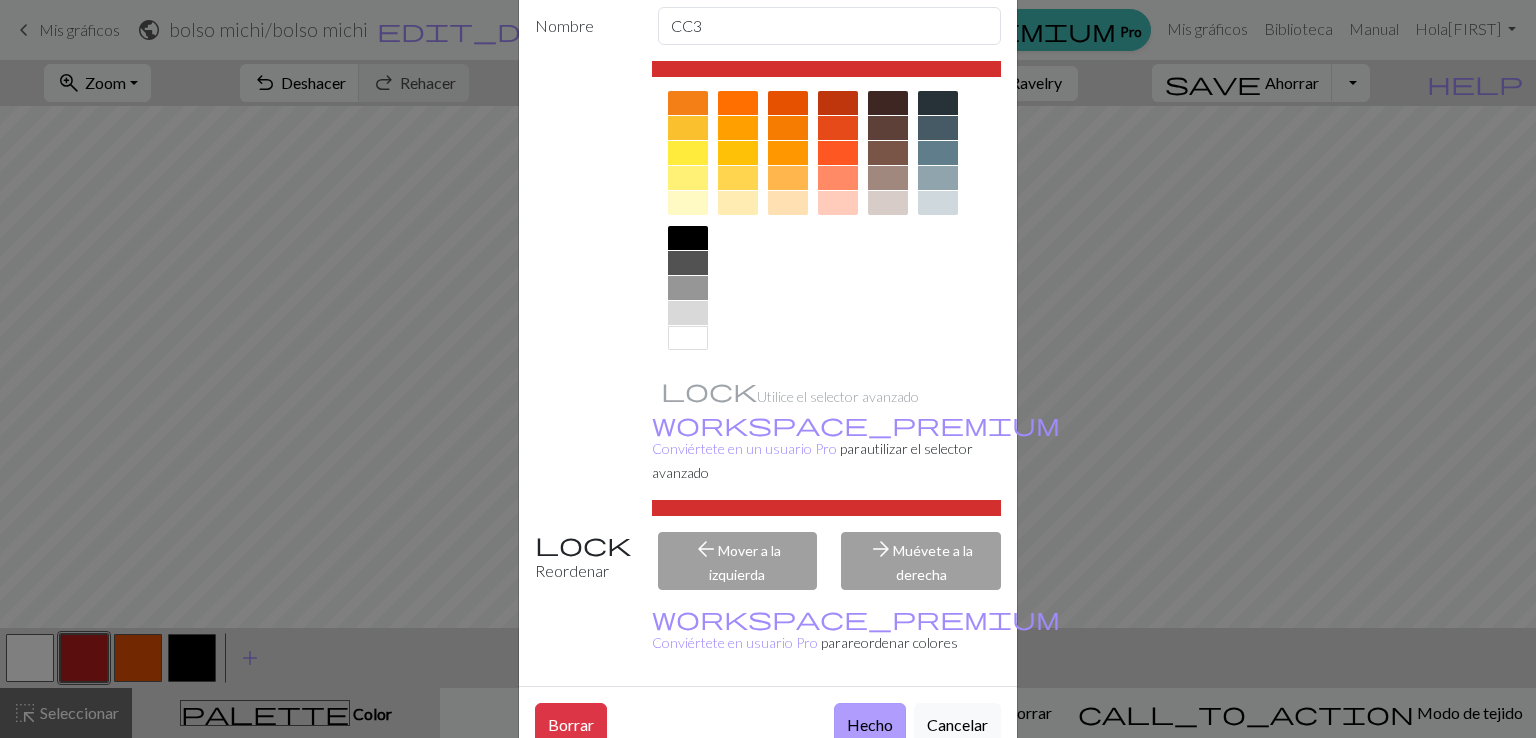 click on "Hecho" at bounding box center (870, 724) 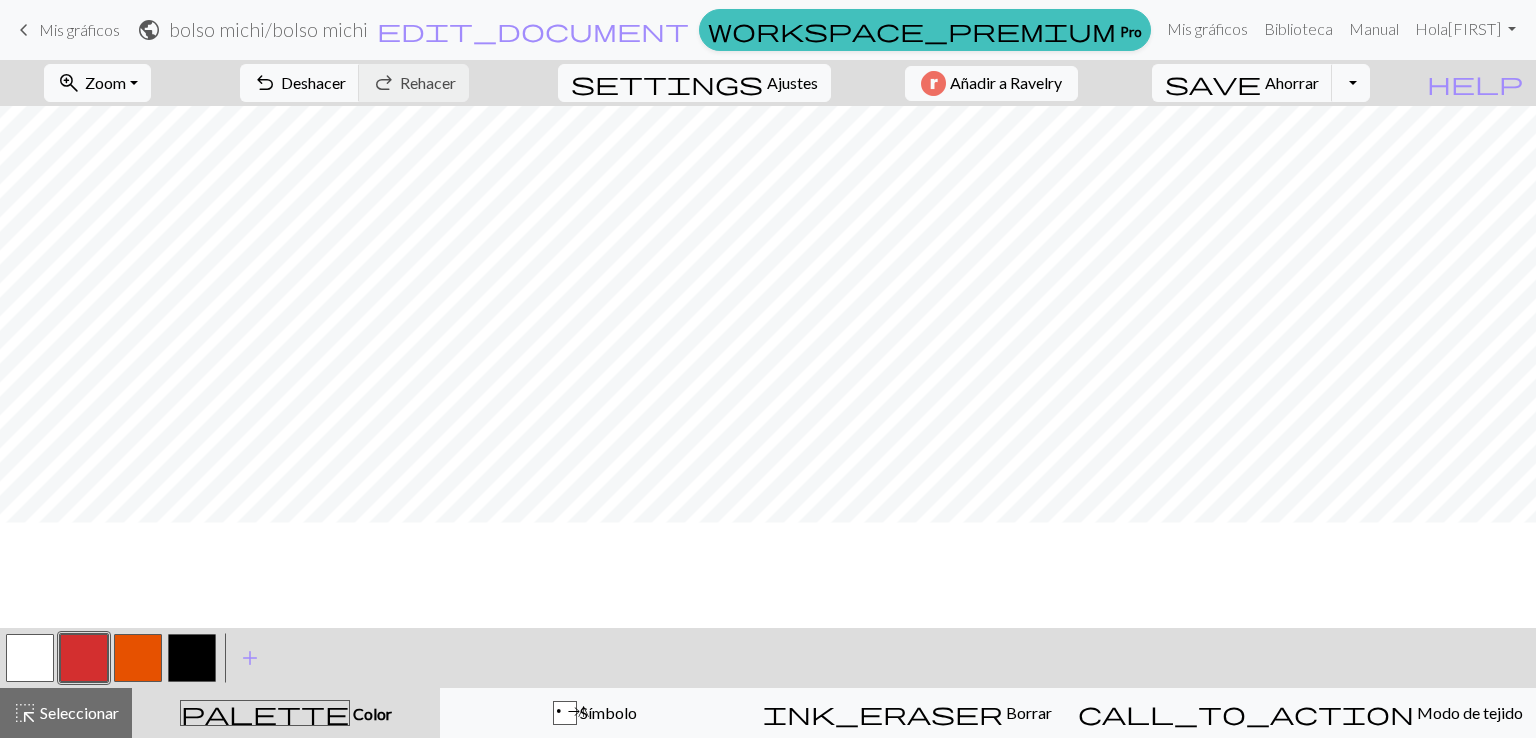 scroll, scrollTop: 204, scrollLeft: 0, axis: vertical 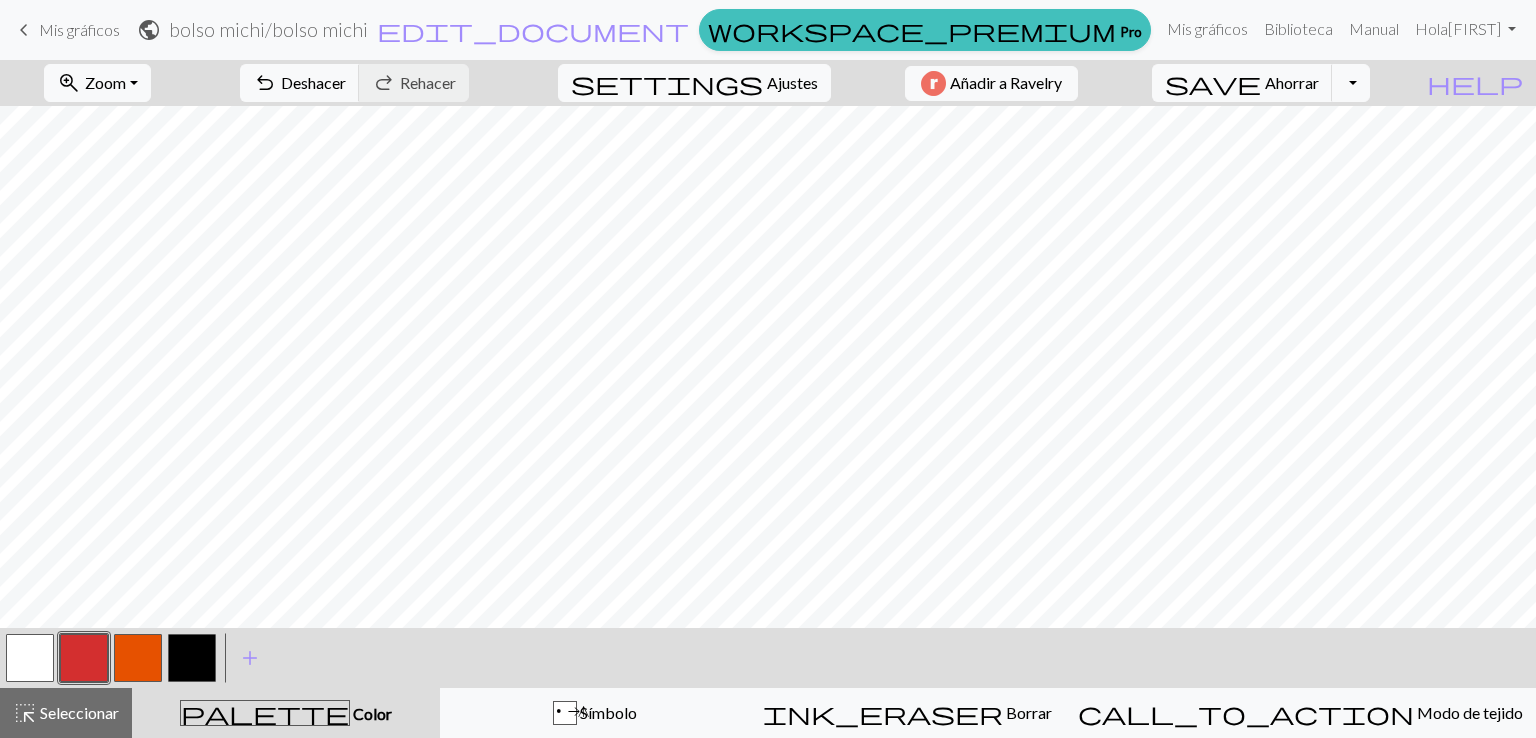click at bounding box center [138, 658] 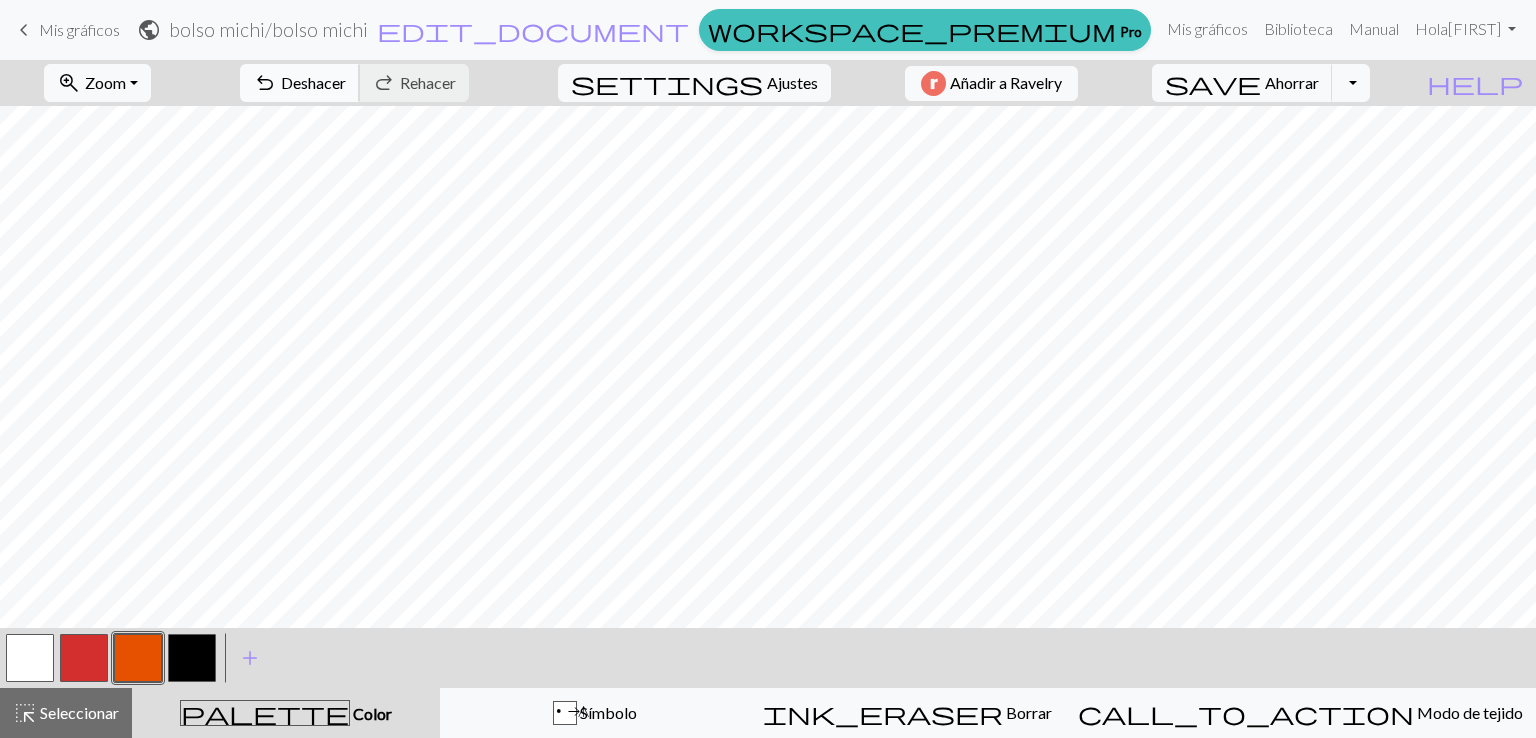 click on "undo" at bounding box center (265, 83) 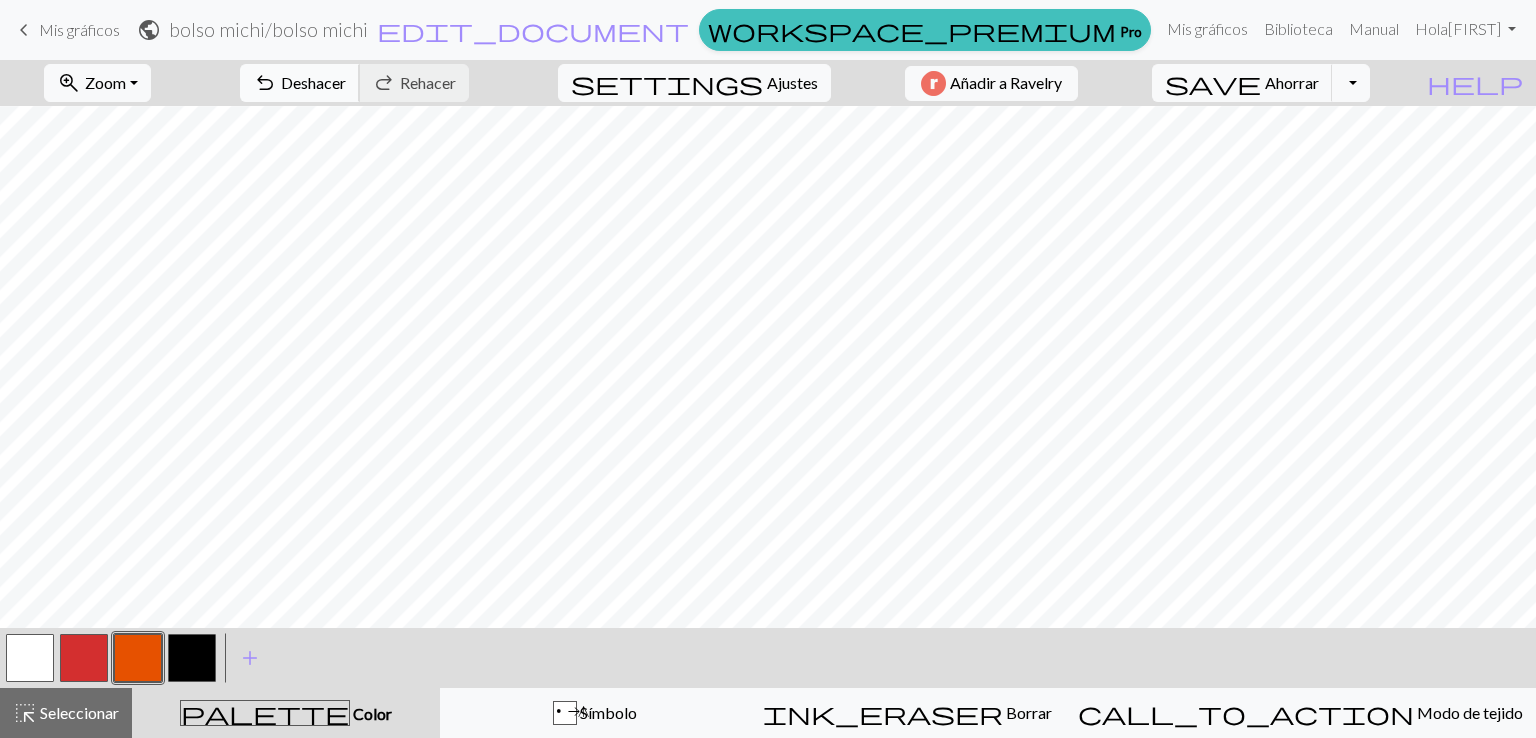scroll, scrollTop: 330, scrollLeft: 0, axis: vertical 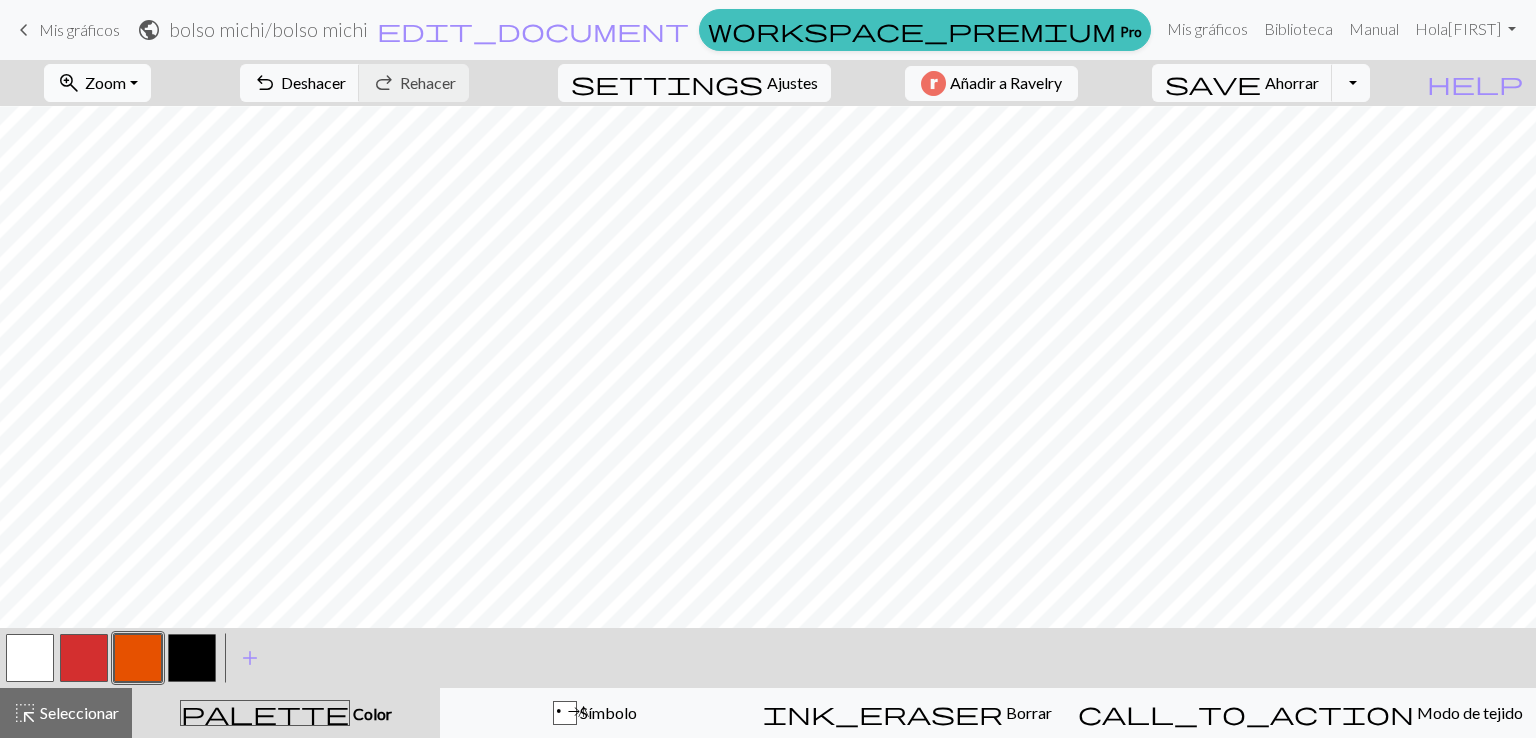 click on "zoom_in Zoom Zoom" at bounding box center (97, 83) 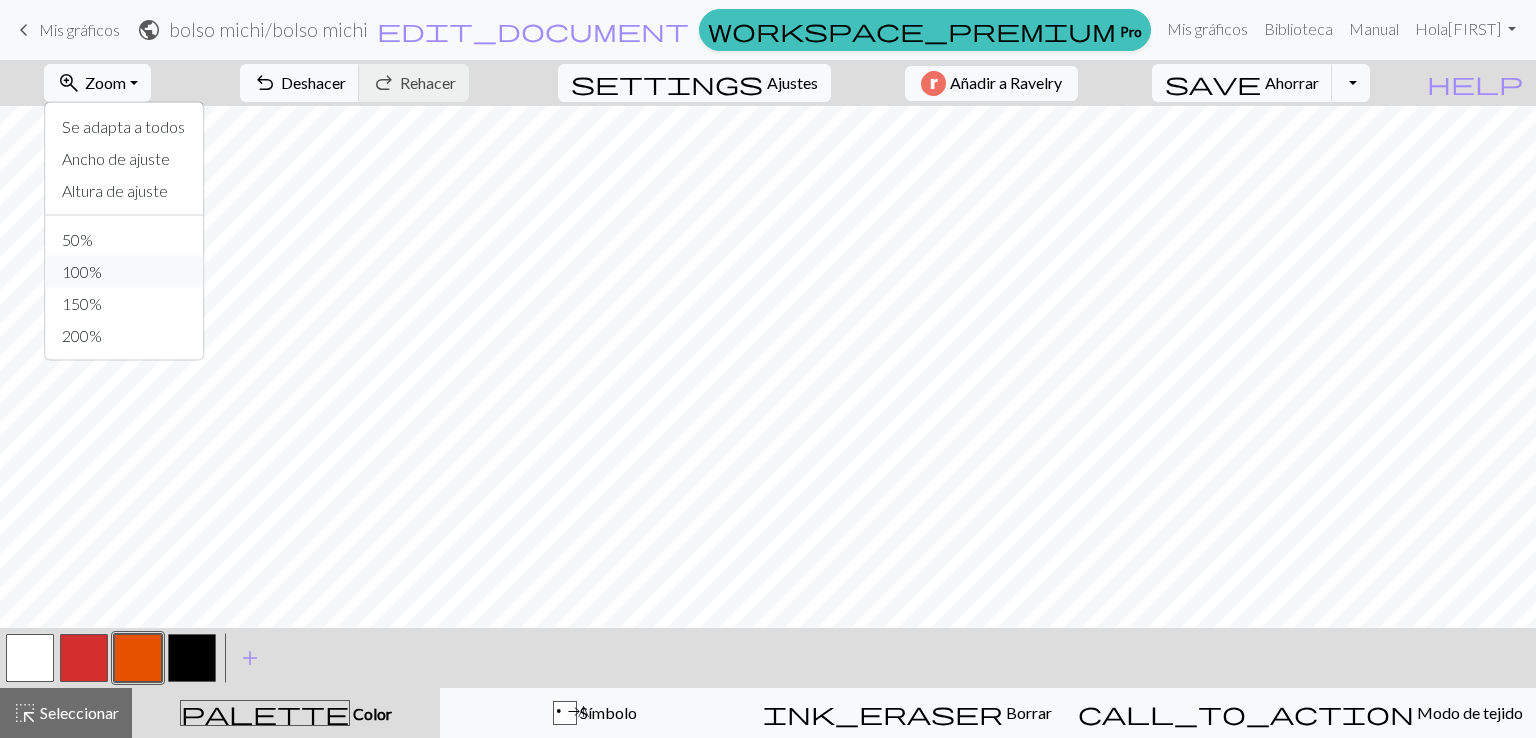 click on "100%" at bounding box center (82, 271) 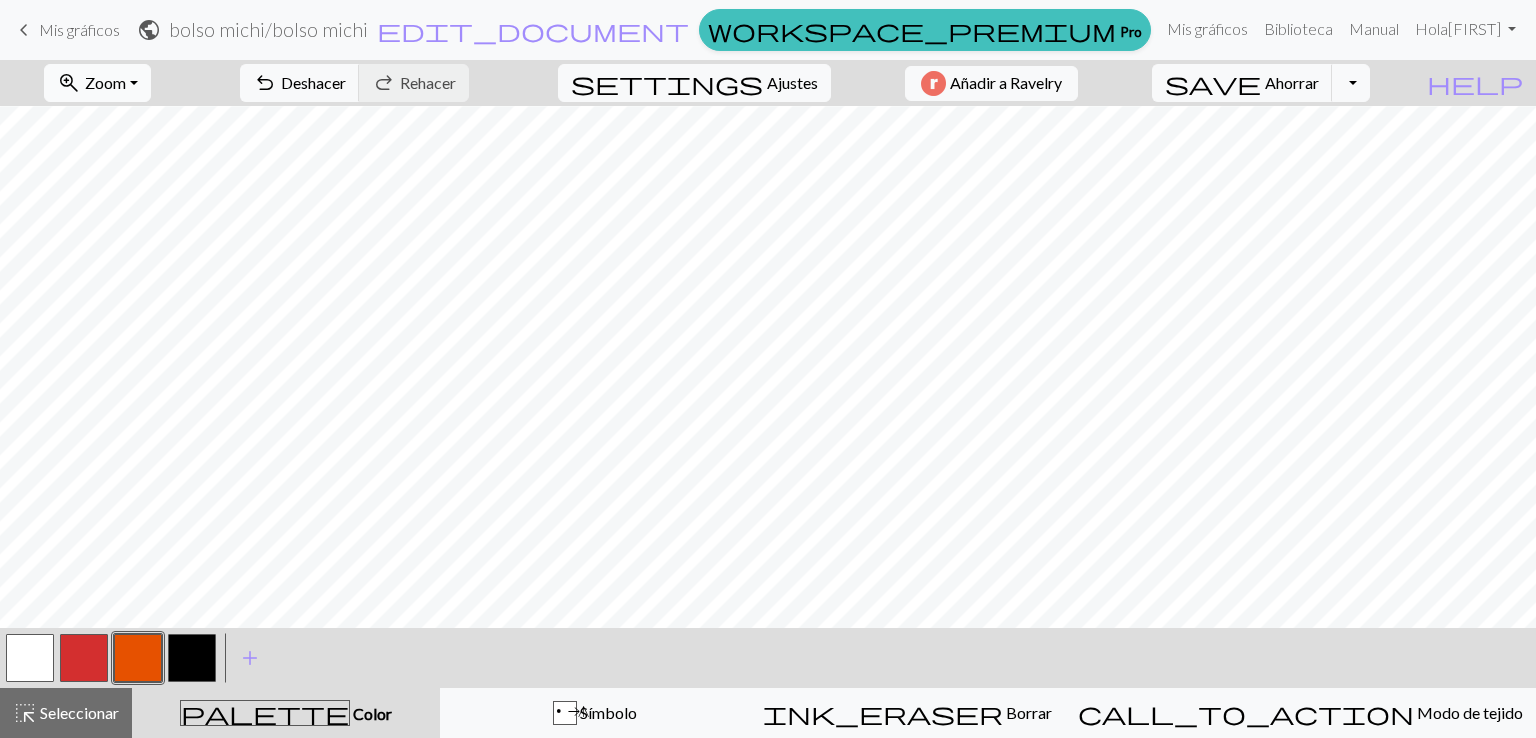 click on "Zoom" at bounding box center [105, 82] 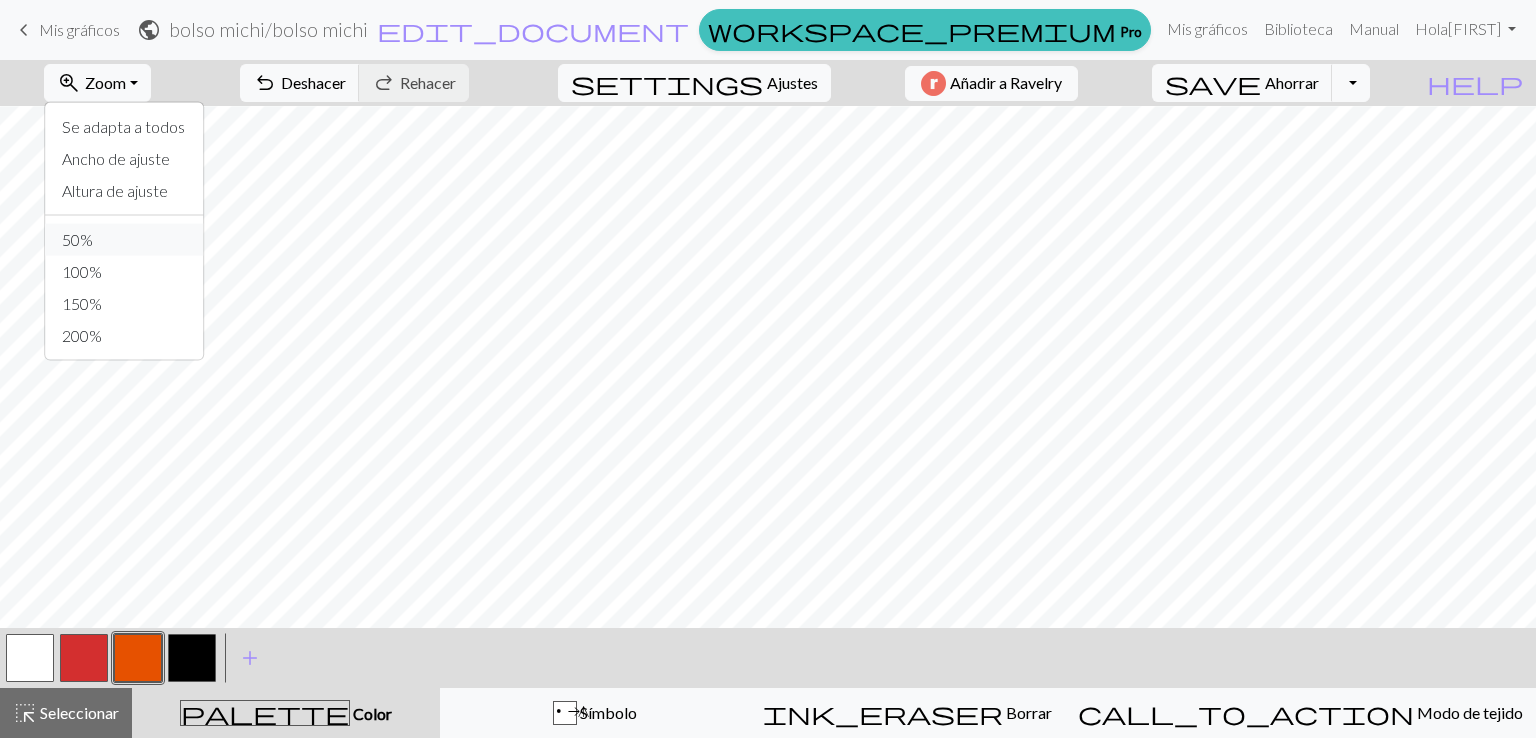 click on "50%" at bounding box center (77, 239) 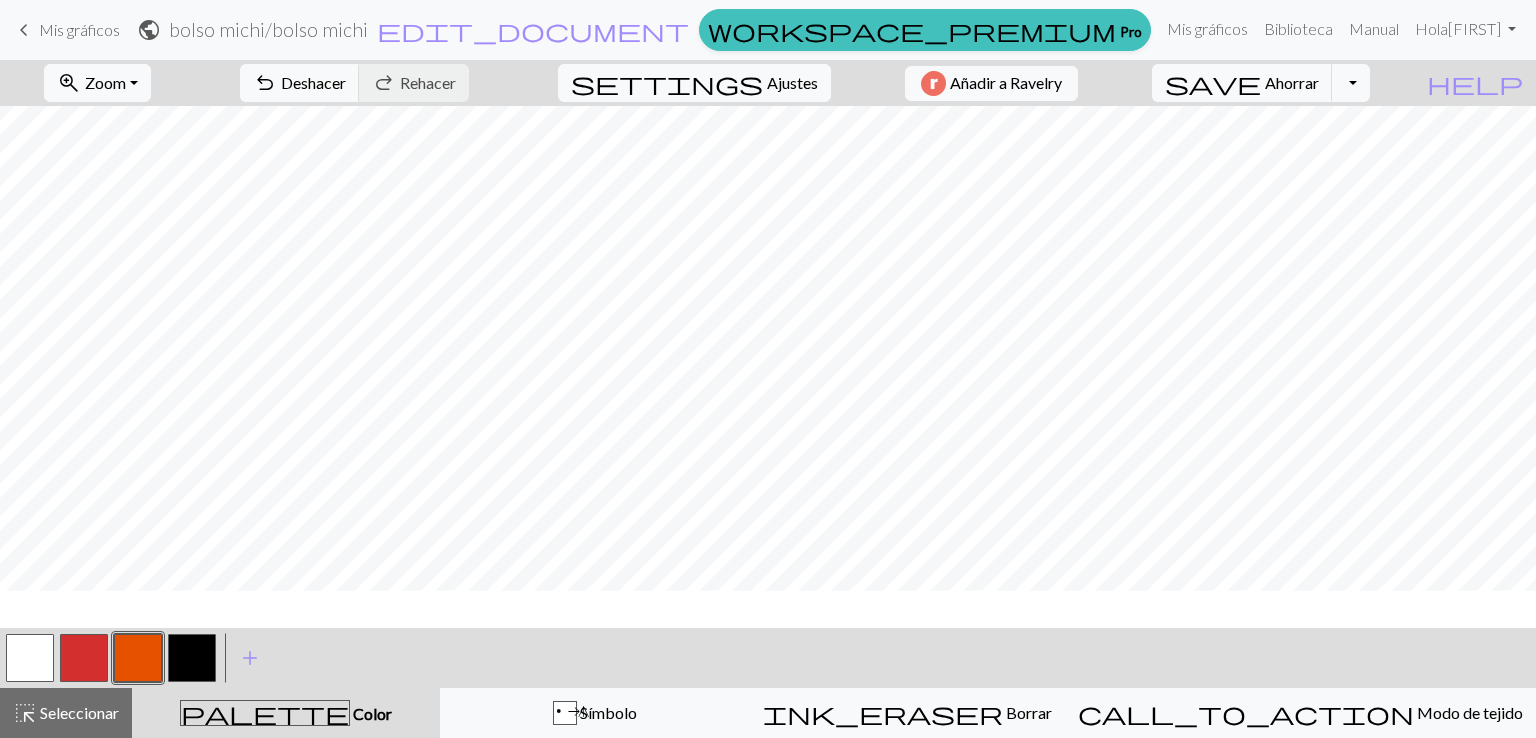 scroll, scrollTop: 15, scrollLeft: 0, axis: vertical 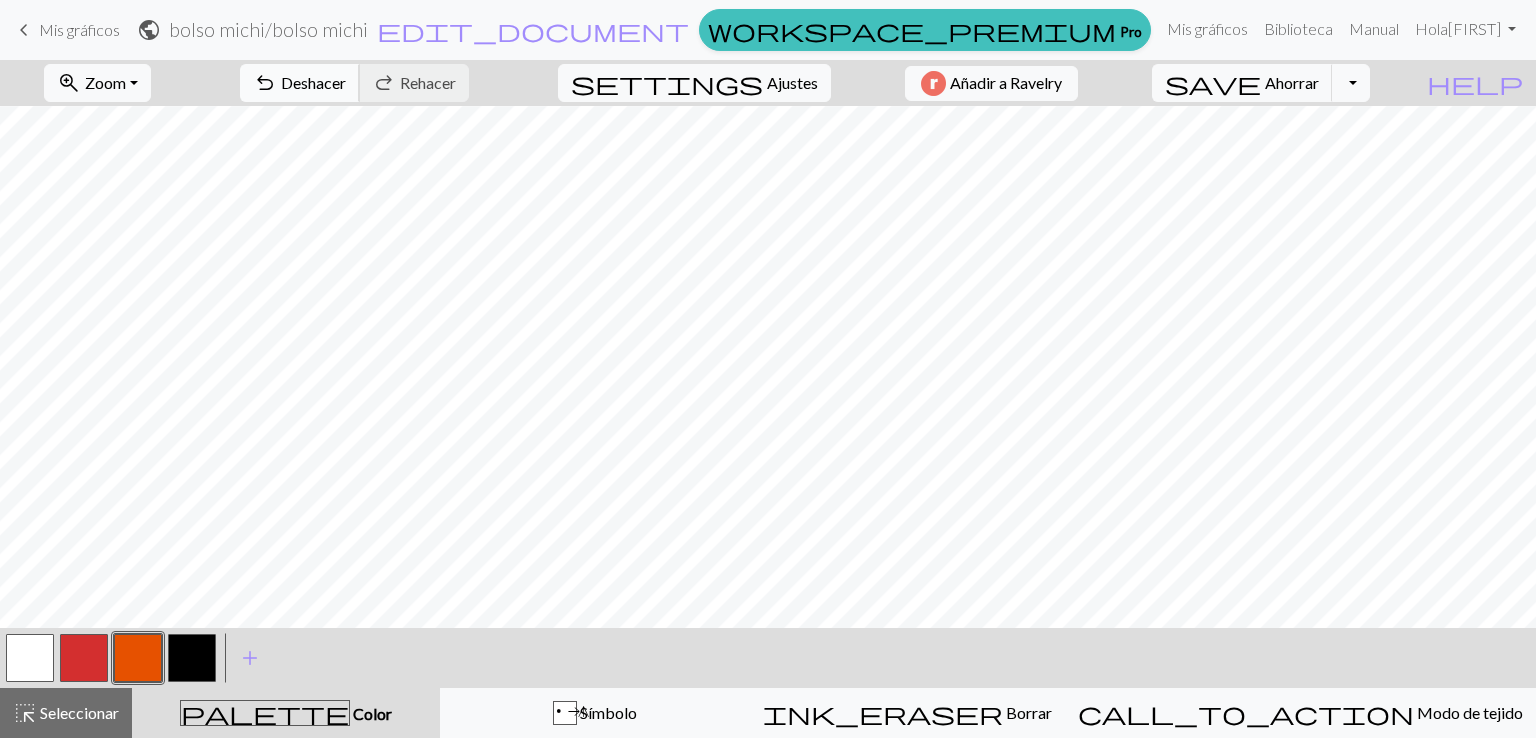 click on "Deshacer" at bounding box center [313, 82] 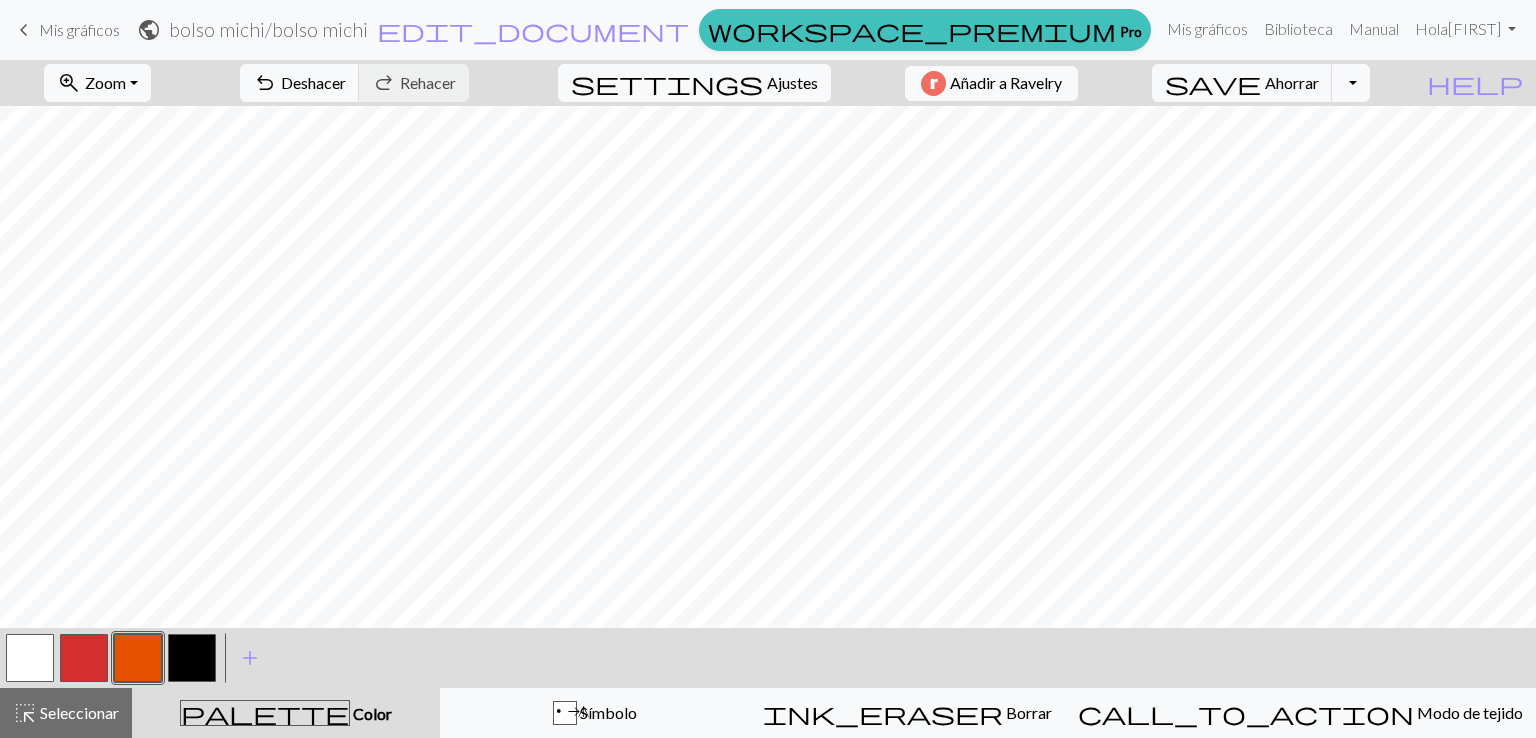 click at bounding box center (192, 658) 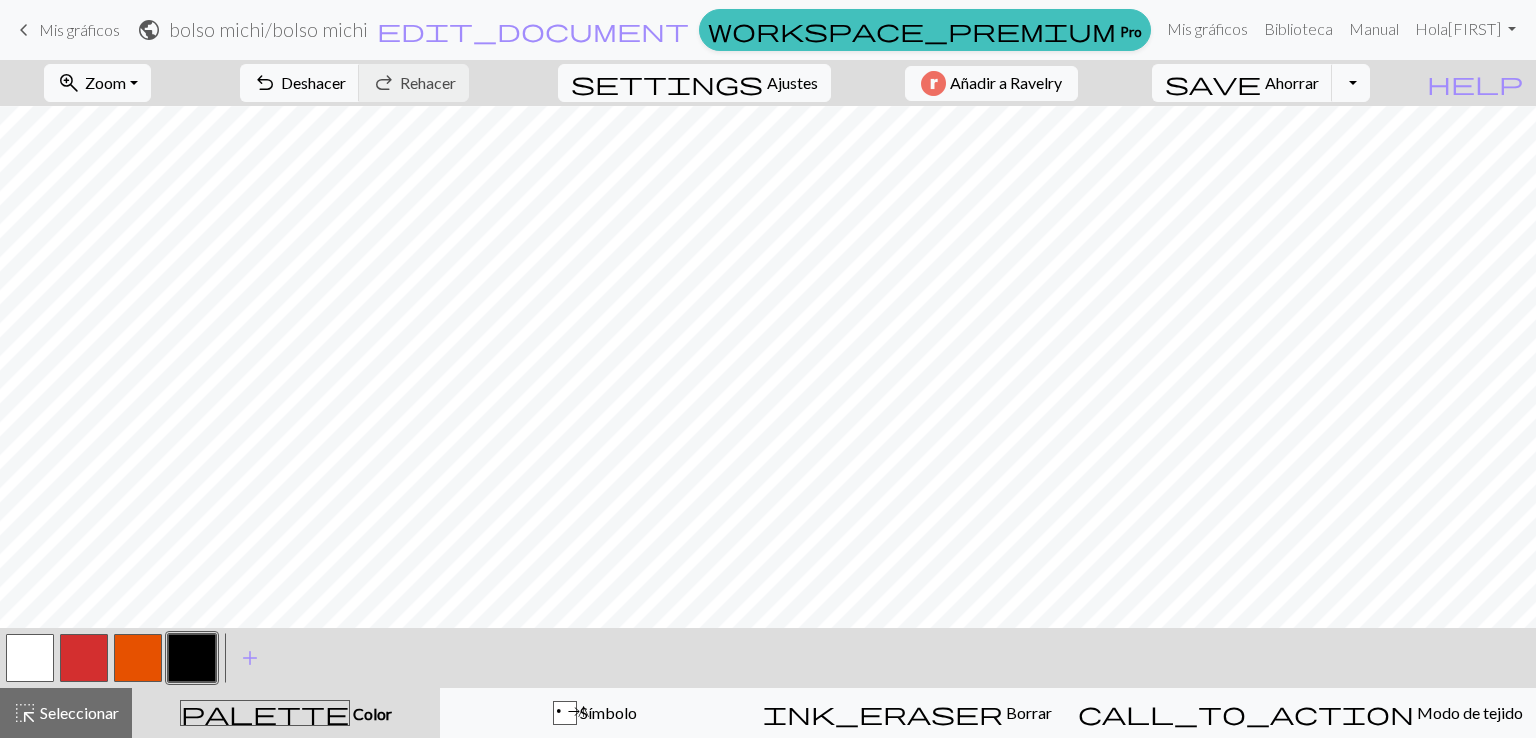 click at bounding box center (138, 658) 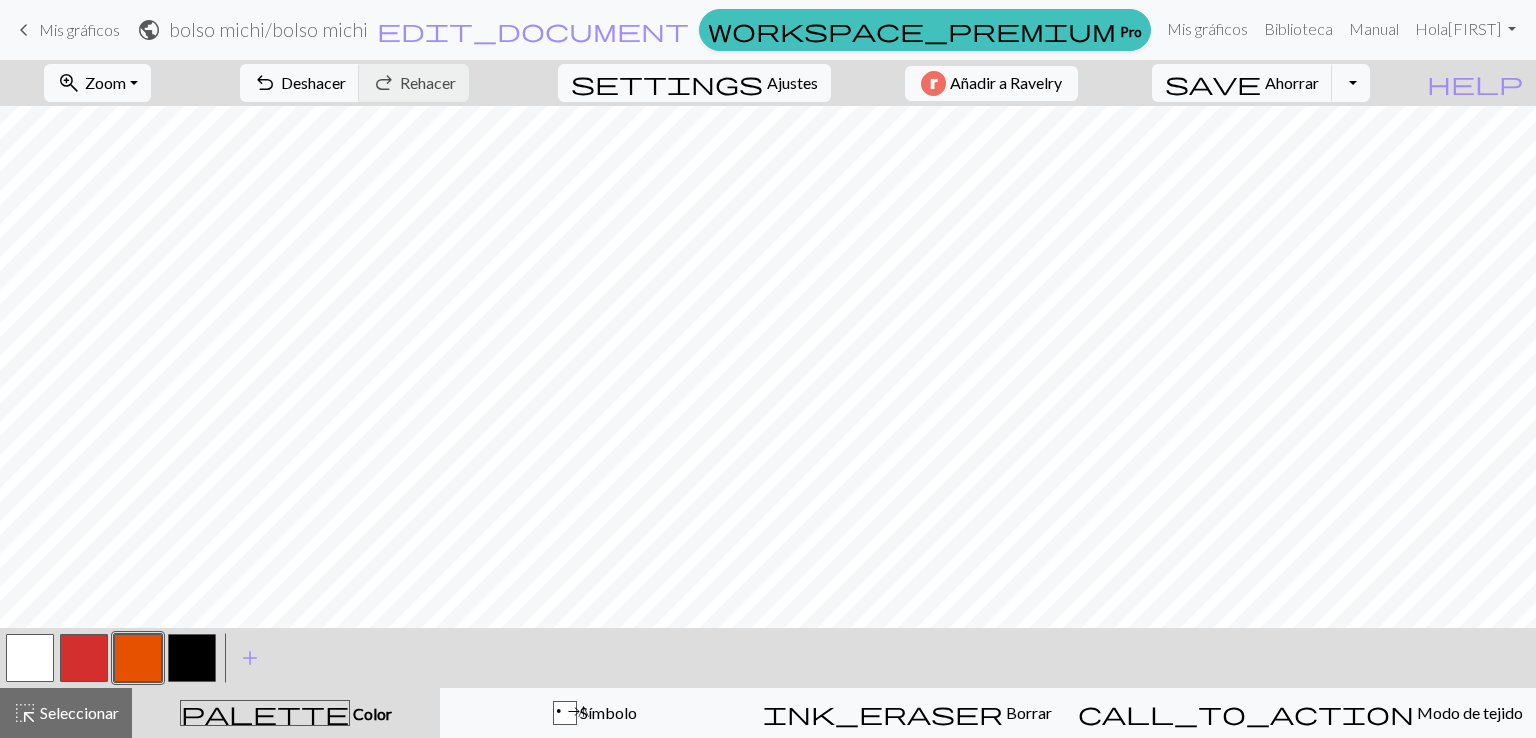 click at bounding box center [30, 658] 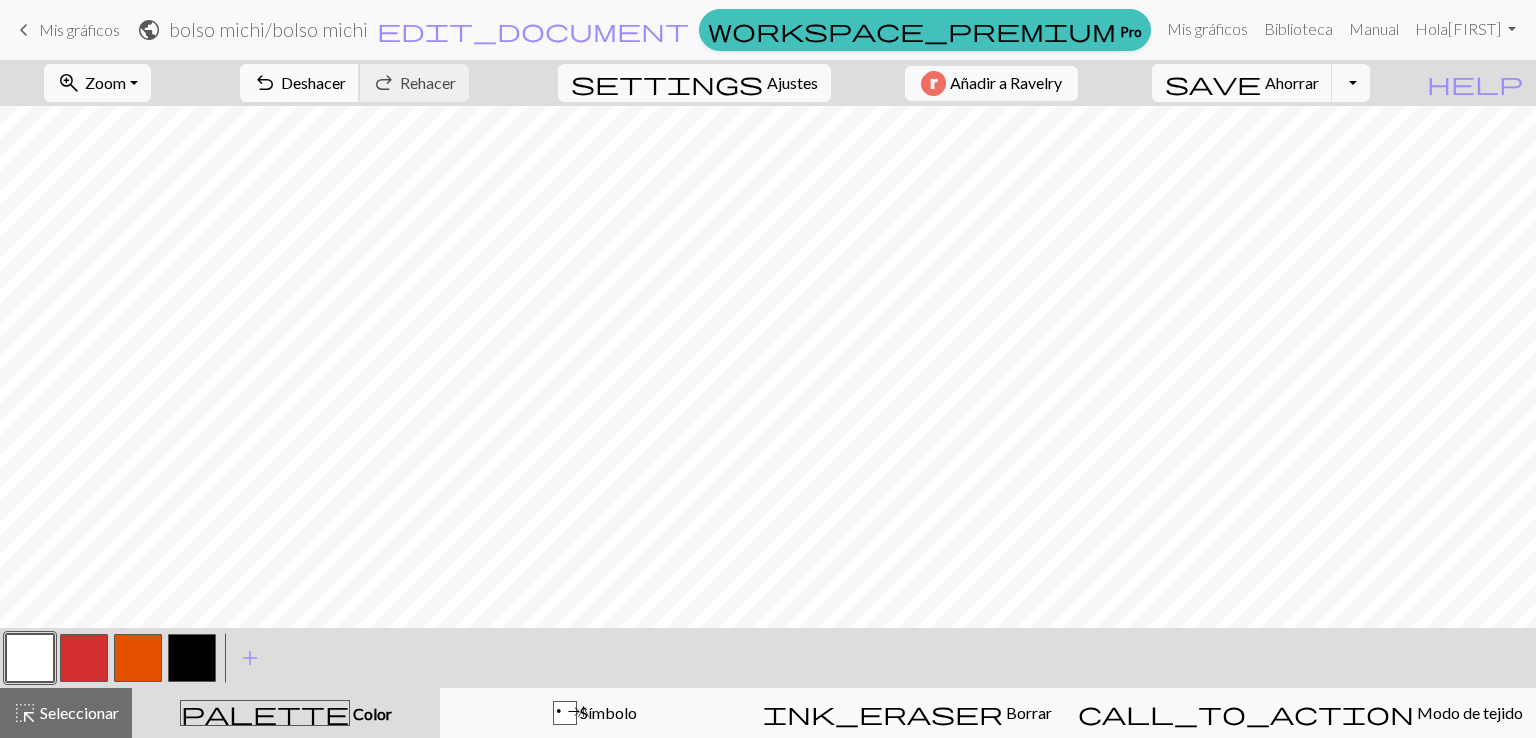 click on "undo" at bounding box center (265, 83) 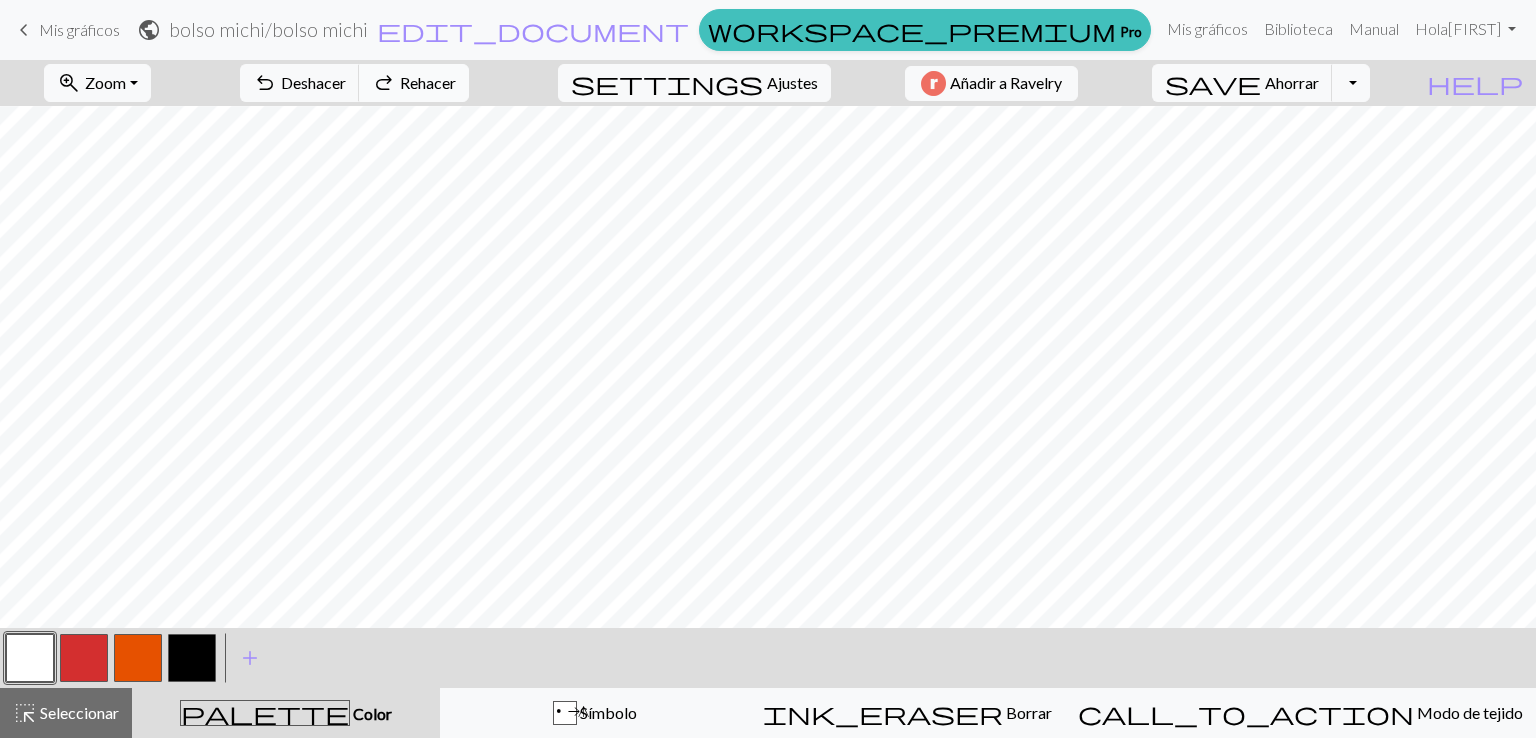 click on "redo" at bounding box center (384, 83) 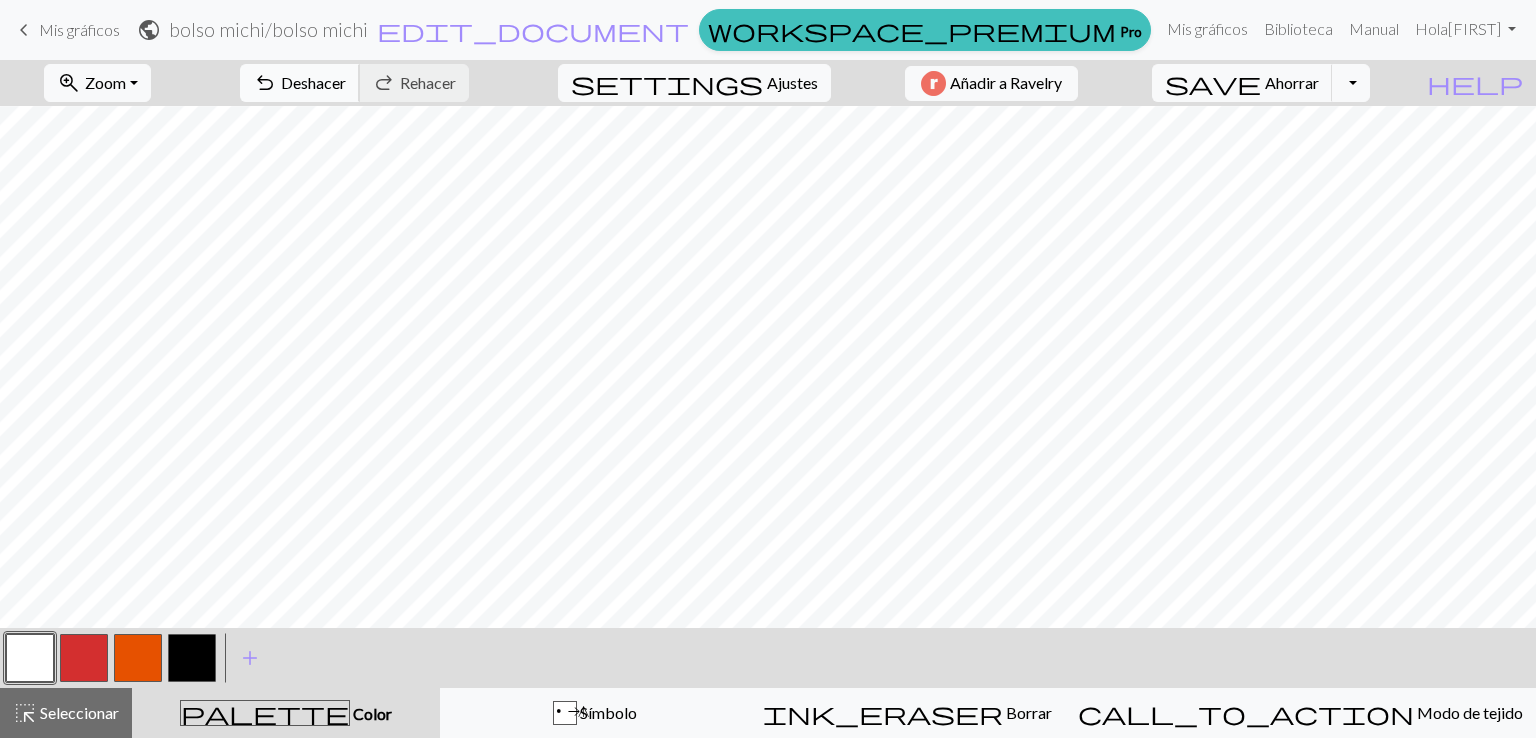 click on "Deshacer" at bounding box center (313, 82) 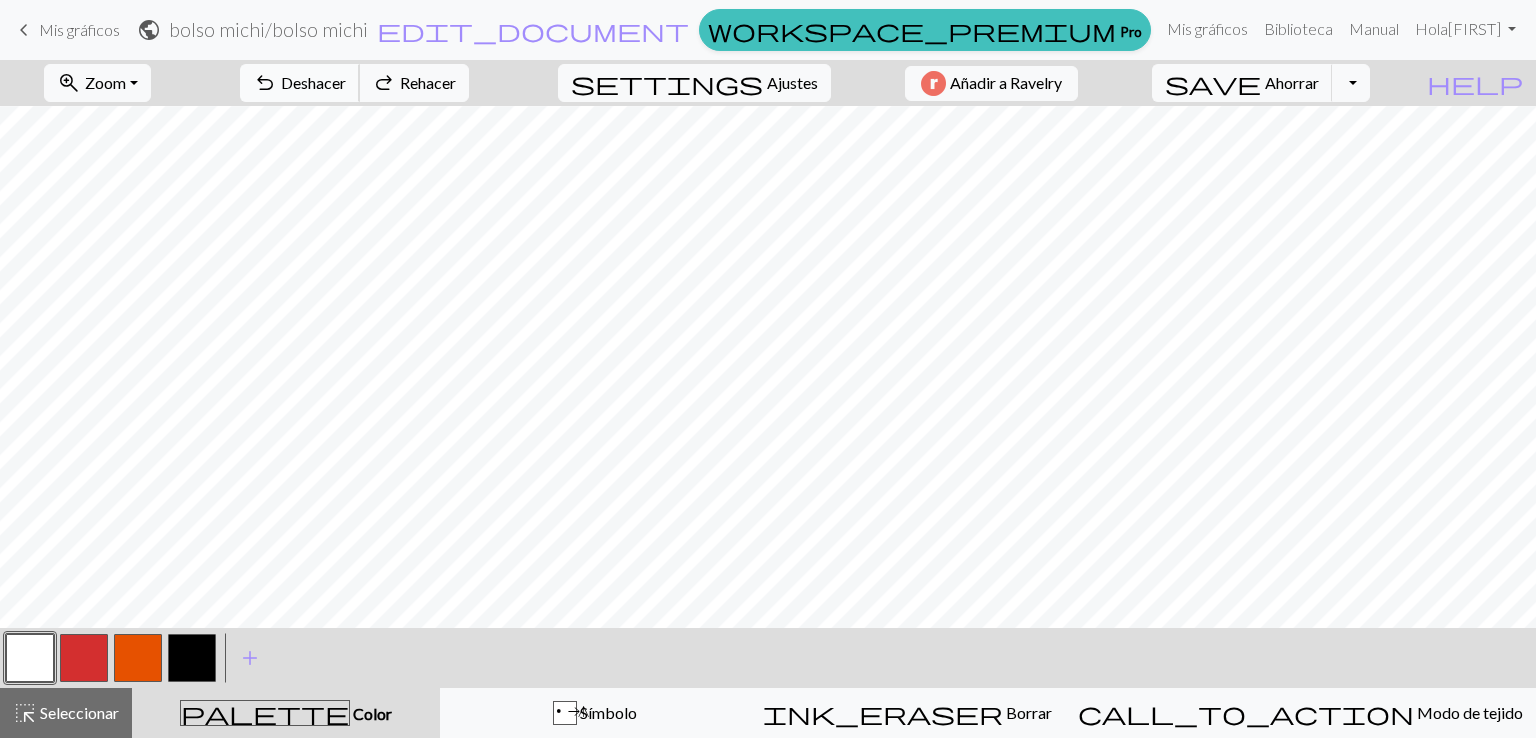 click on "Deshacer" at bounding box center [313, 82] 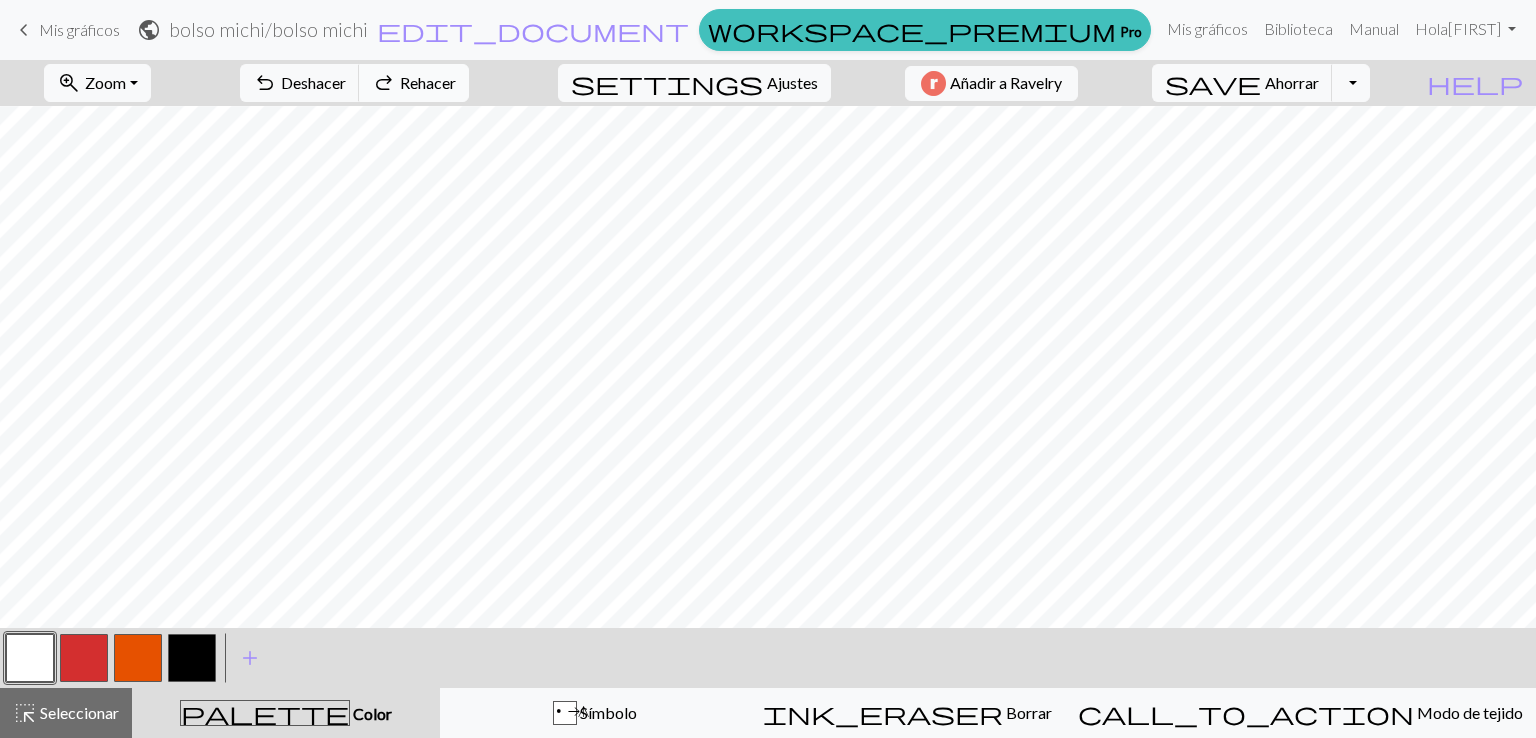 click on "redo" at bounding box center [384, 83] 